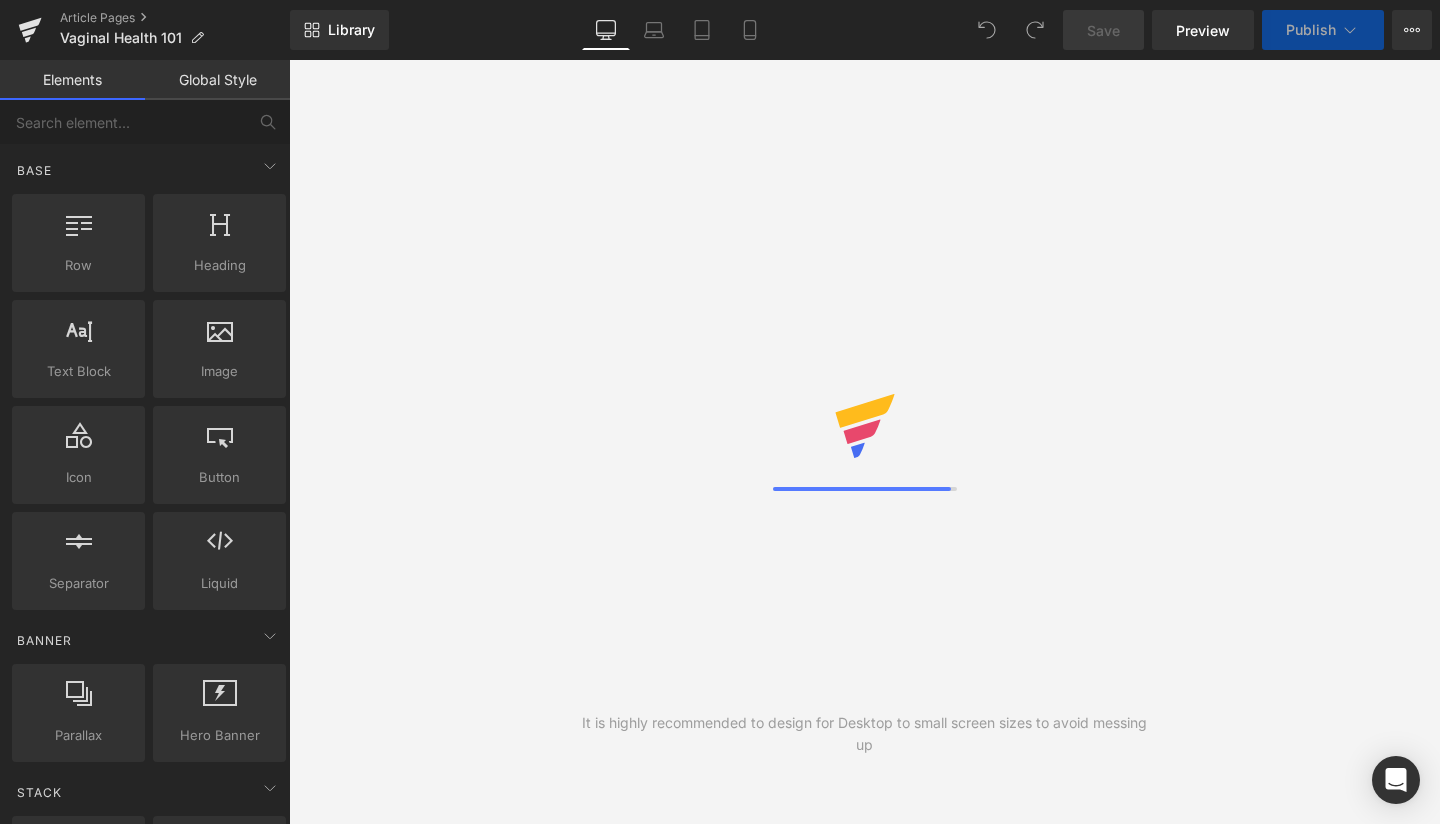 scroll, scrollTop: 0, scrollLeft: 0, axis: both 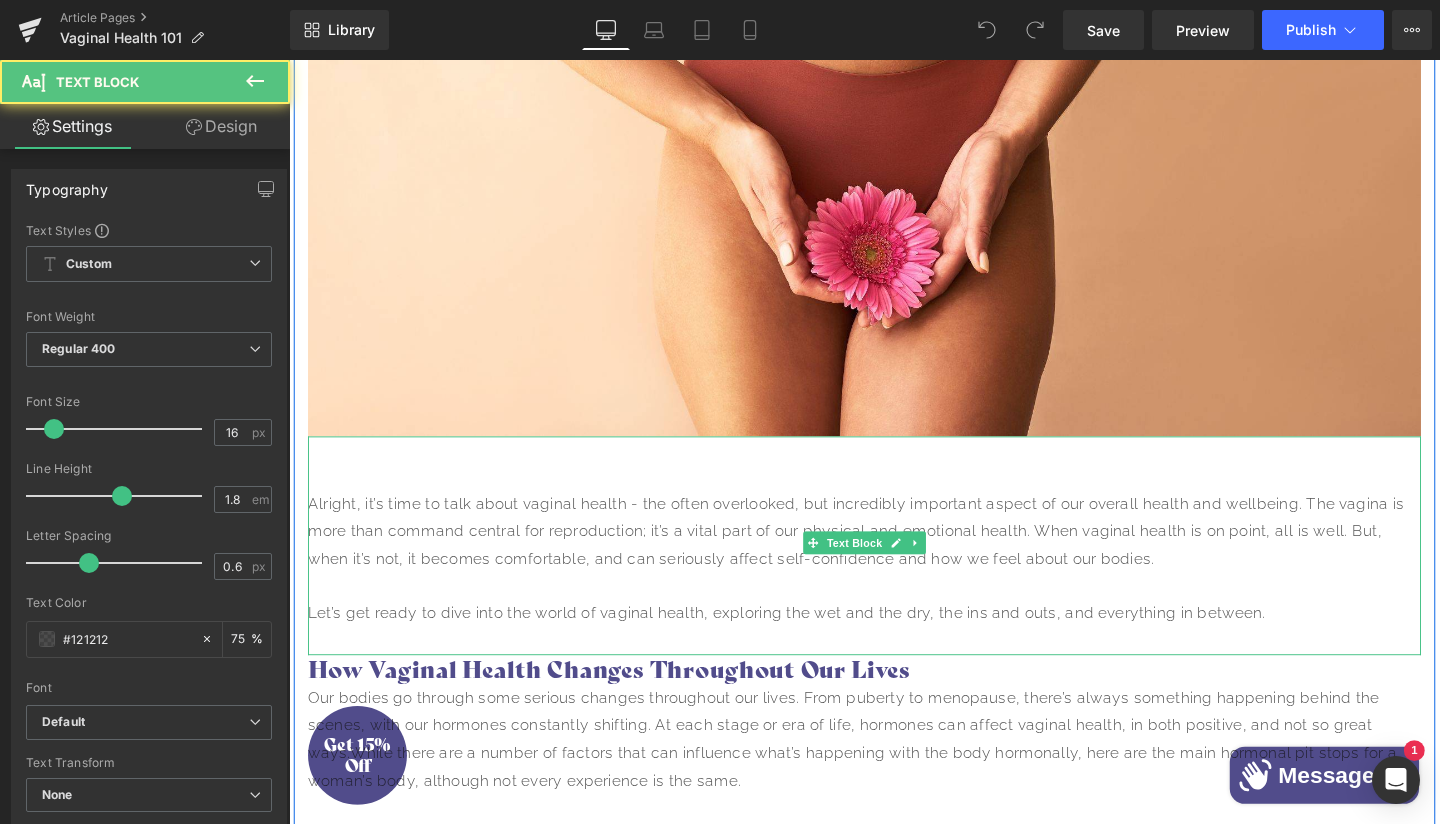 click on "Alright, it’s time to talk about vaginal health - the often overlooked, but incredibly important aspect of our overall health and wellbeing. The vagina is more than command central for reproduction; it’s a vital part of our physical and emotional health. When vaginal health is on point, all is well. But, when it’s not, it becomes comfortable, and can seriously affect self-confidence and how we feel about our bodies." at bounding box center [894, 556] 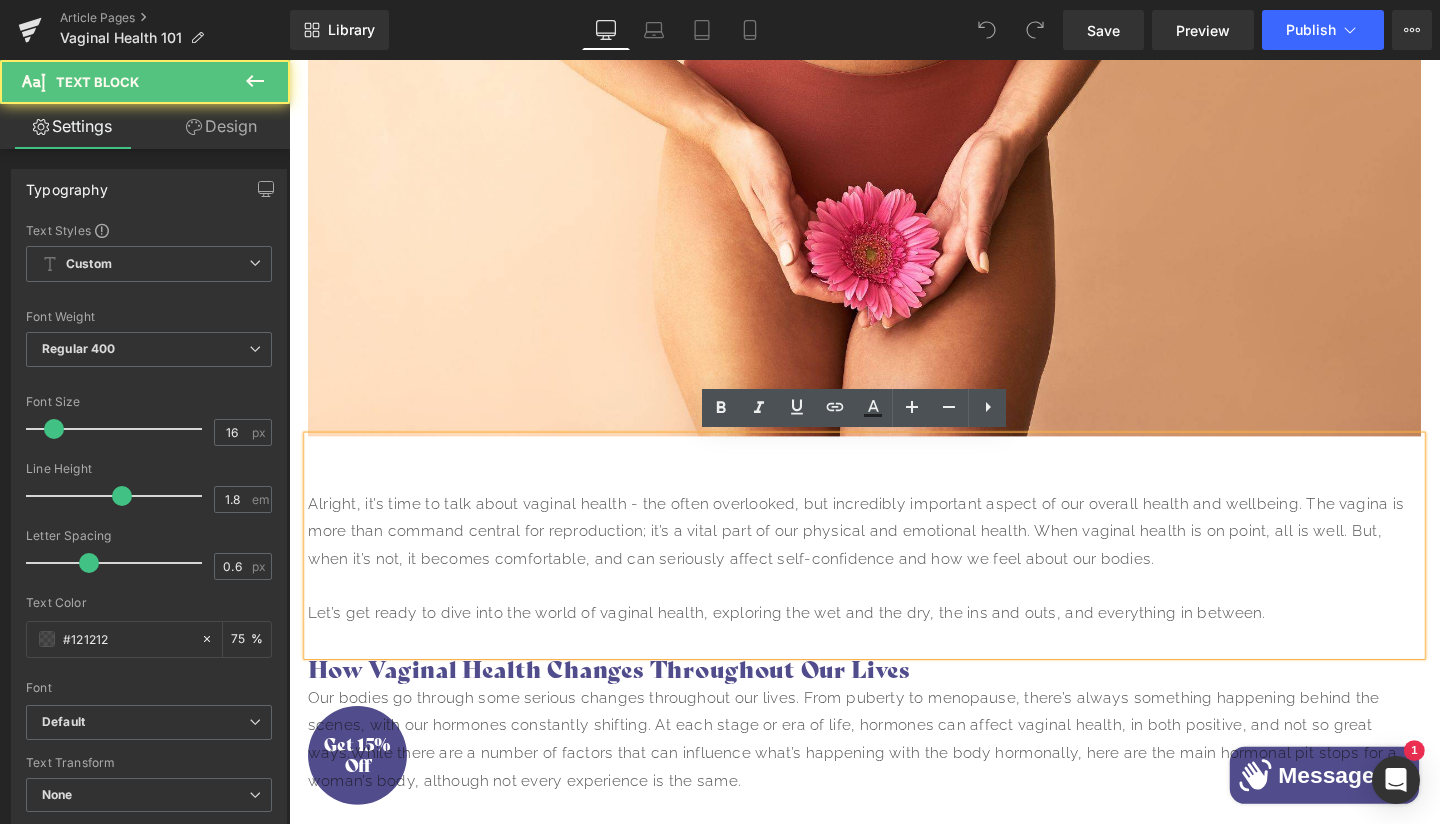 click on "Alright, it’s time to talk about vaginal health - the often overlooked, but incredibly important aspect of our overall health and wellbeing. The vagina is more than command central for reproduction; it’s a vital part of our physical and emotional health. When vaginal health is on point, all is well. But, when it’s not, it becomes comfortable, and can seriously affect self-confidence and how we feel about our bodies." at bounding box center [894, 556] 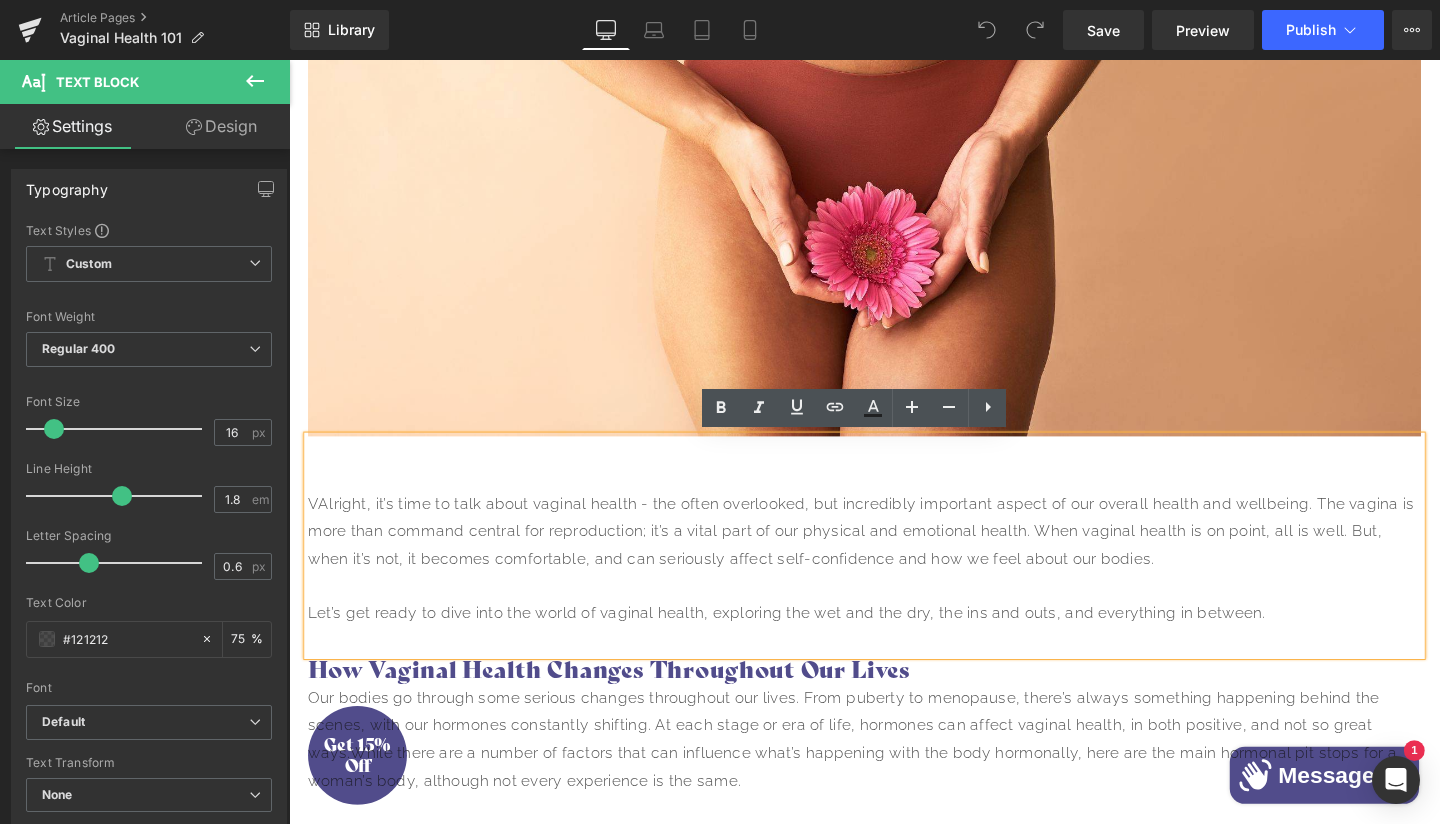 type 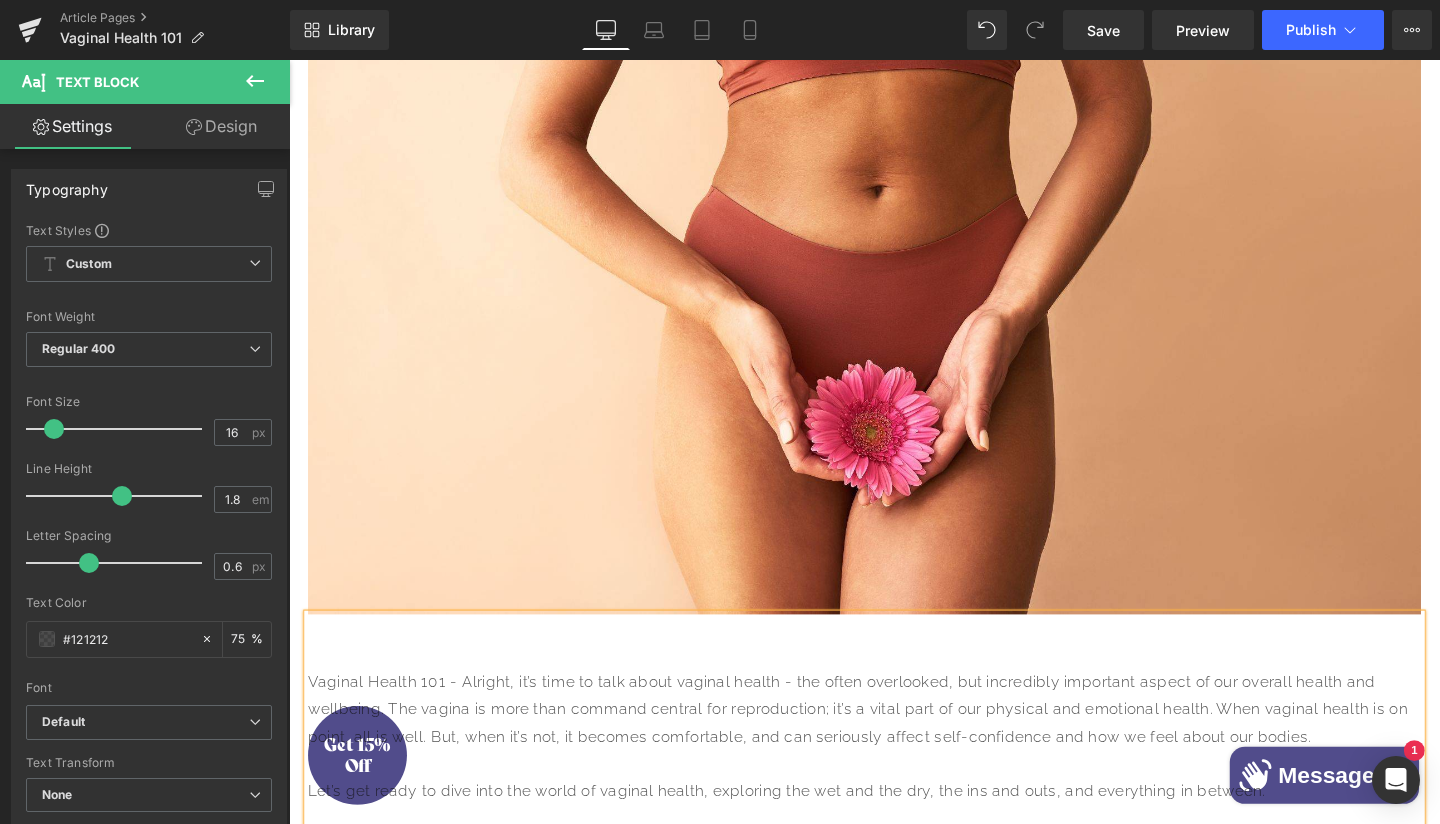 scroll, scrollTop: 702, scrollLeft: 0, axis: vertical 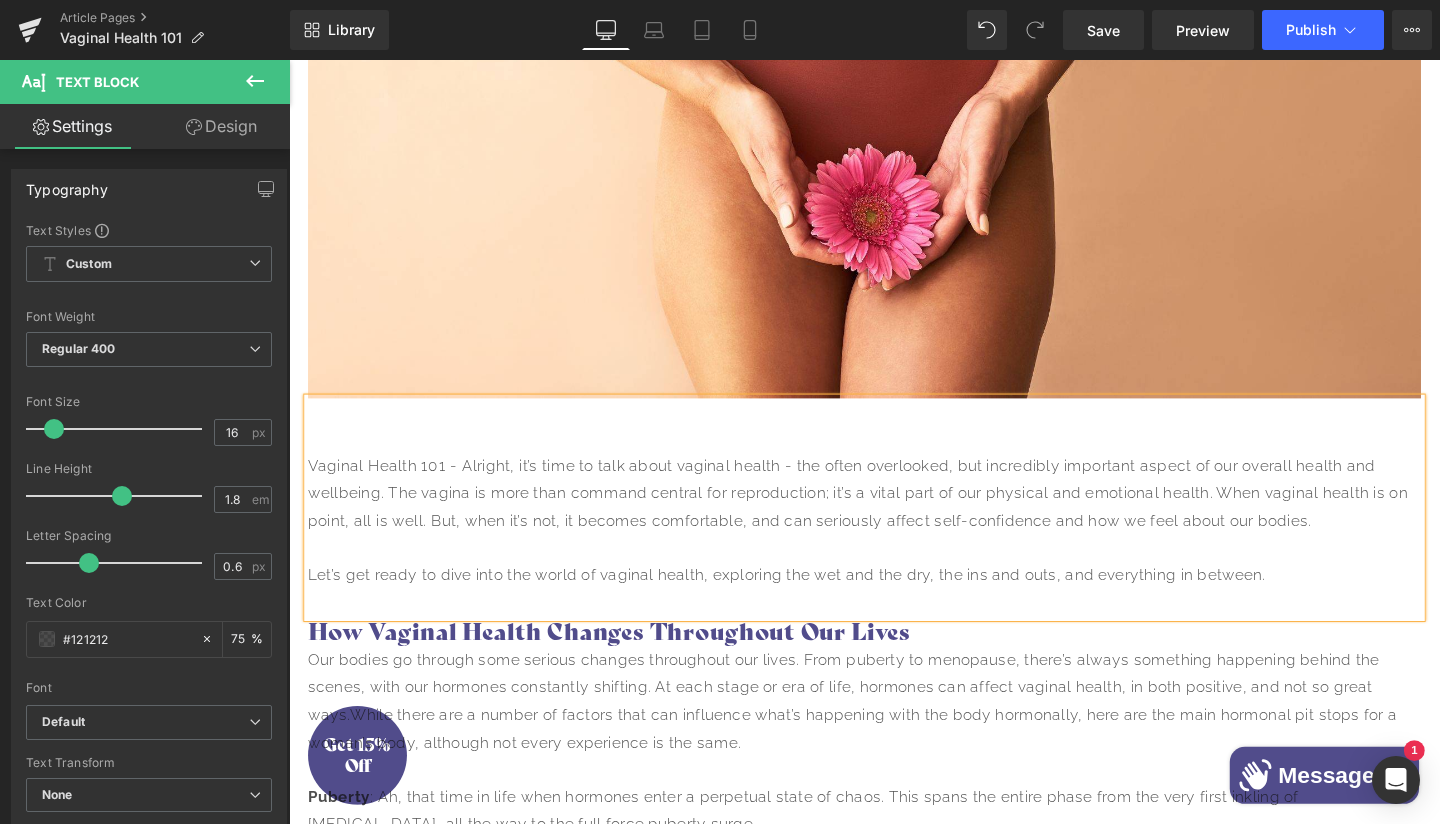 click at bounding box center [894, 458] 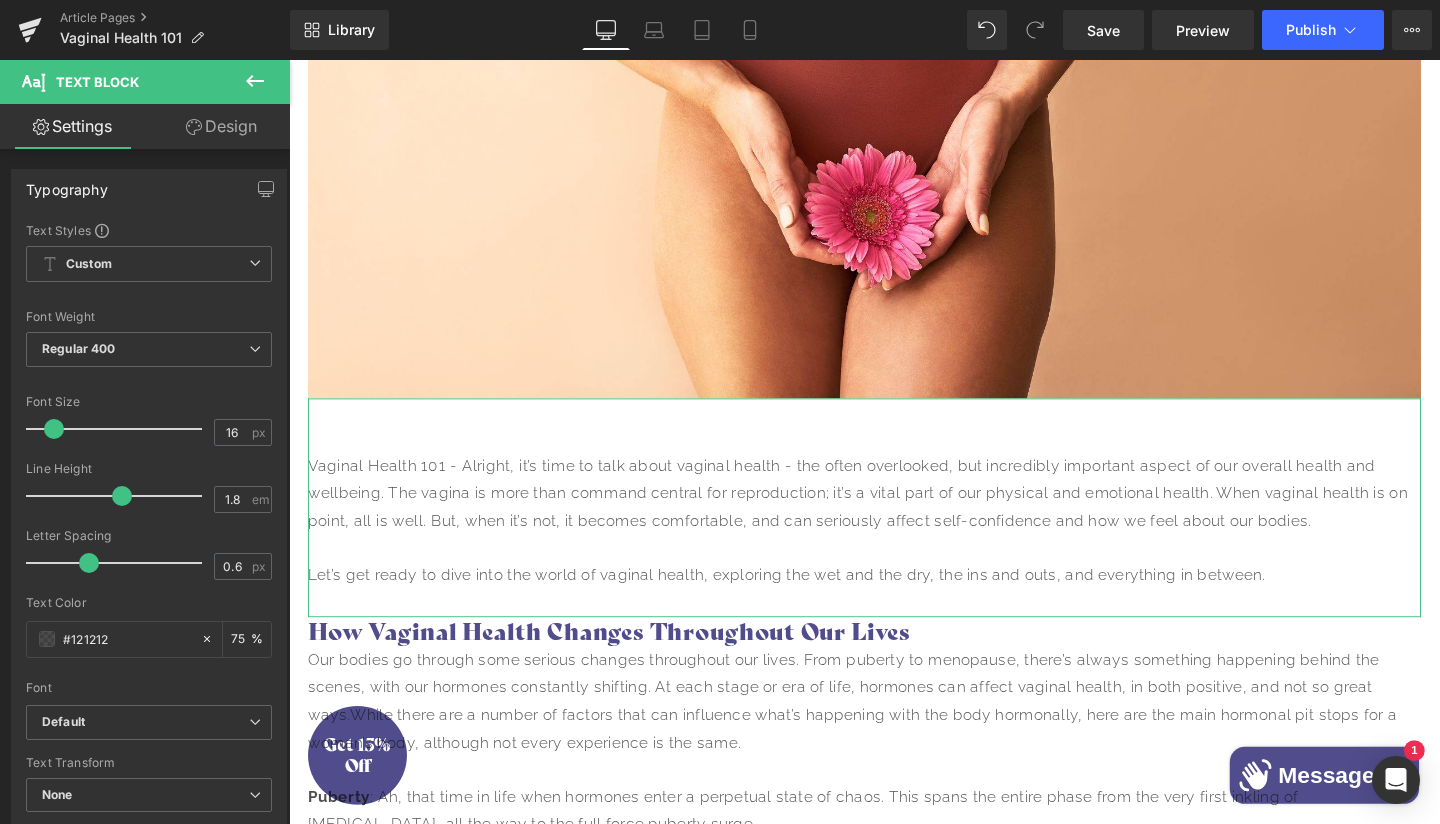 click on "Design" at bounding box center (221, 126) 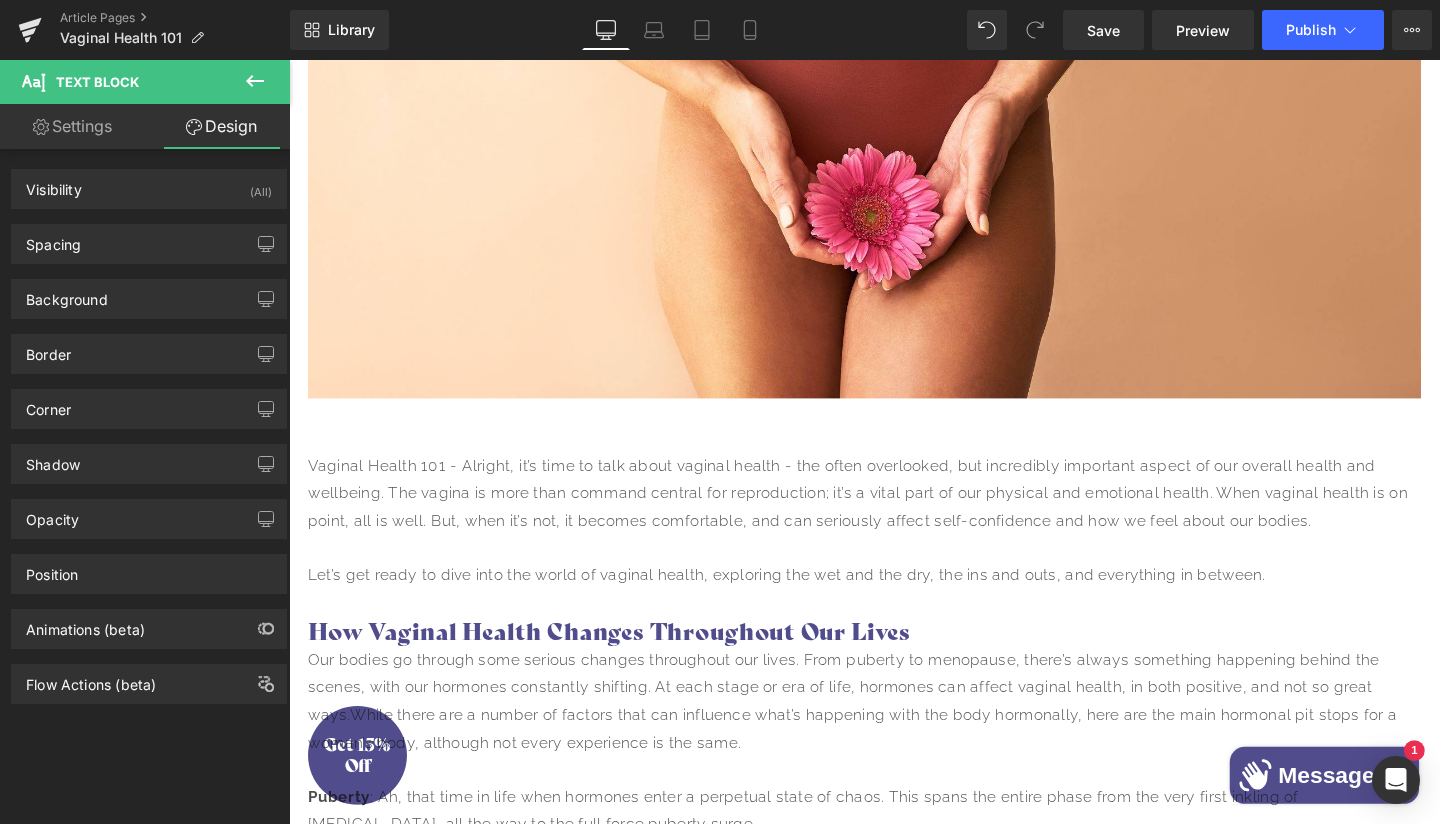 click 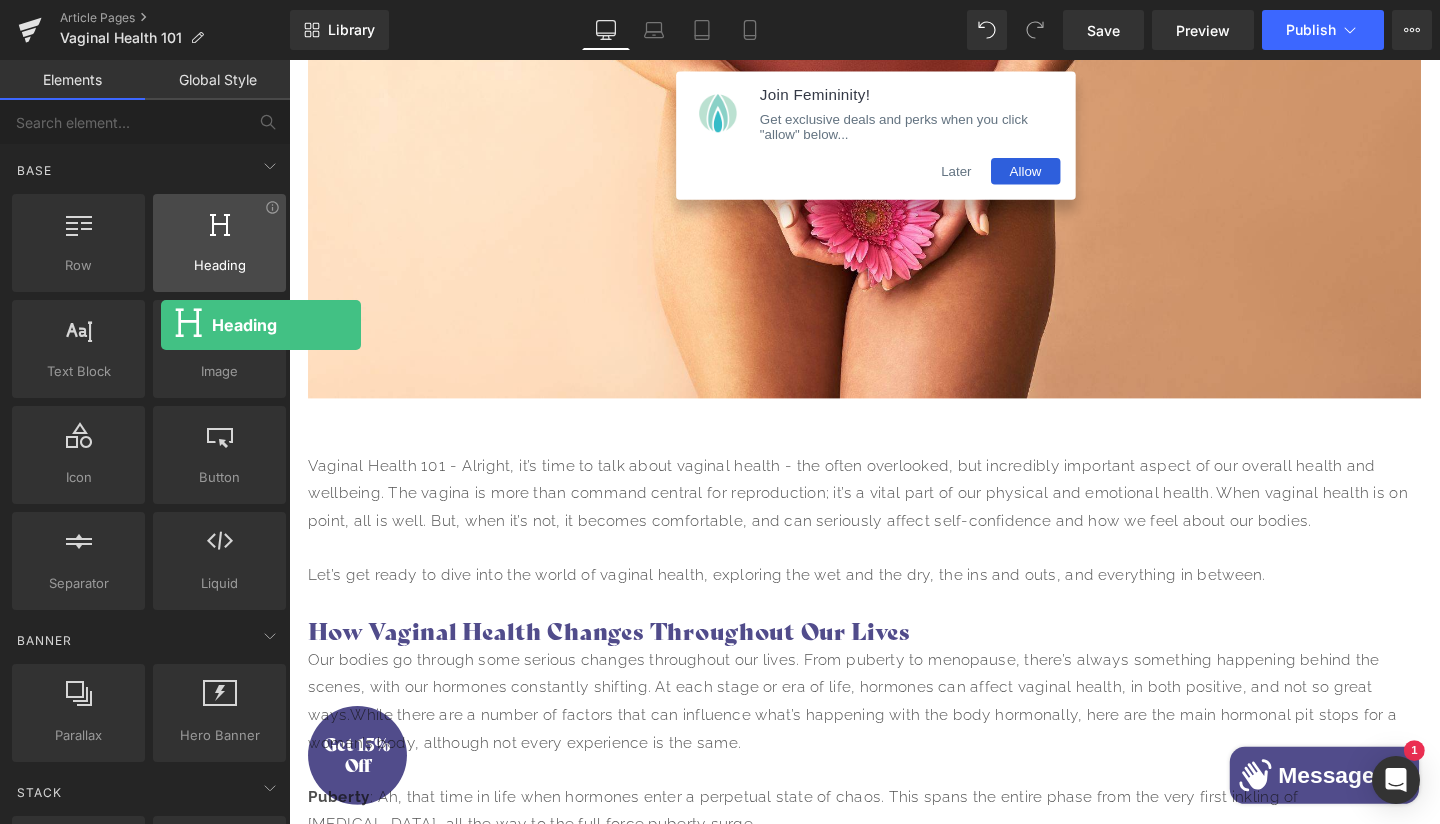 drag, startPoint x: 212, startPoint y: 240, endPoint x: 149, endPoint y: 276, distance: 72.56032 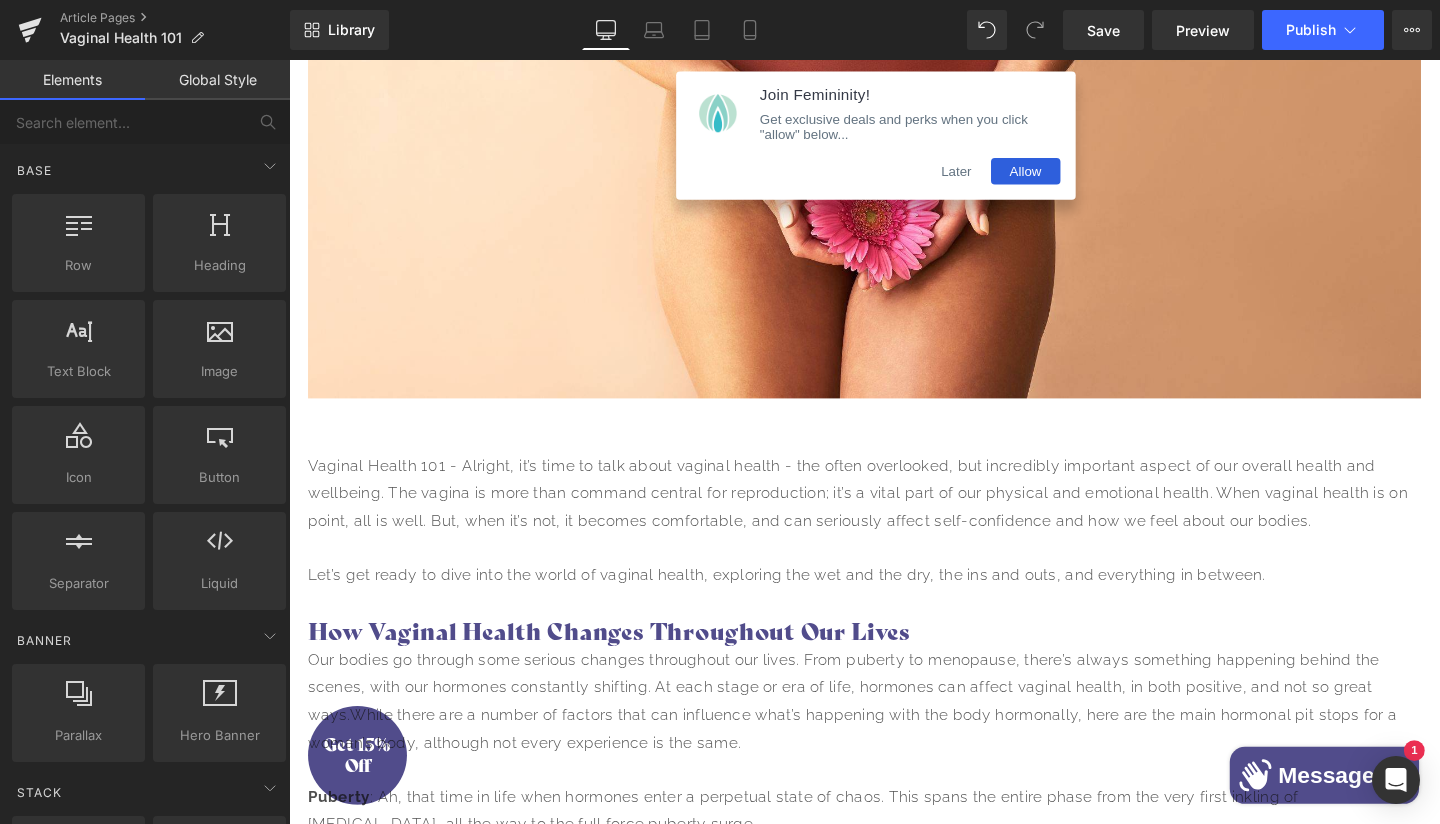 click on "Later" at bounding box center [991, 177] 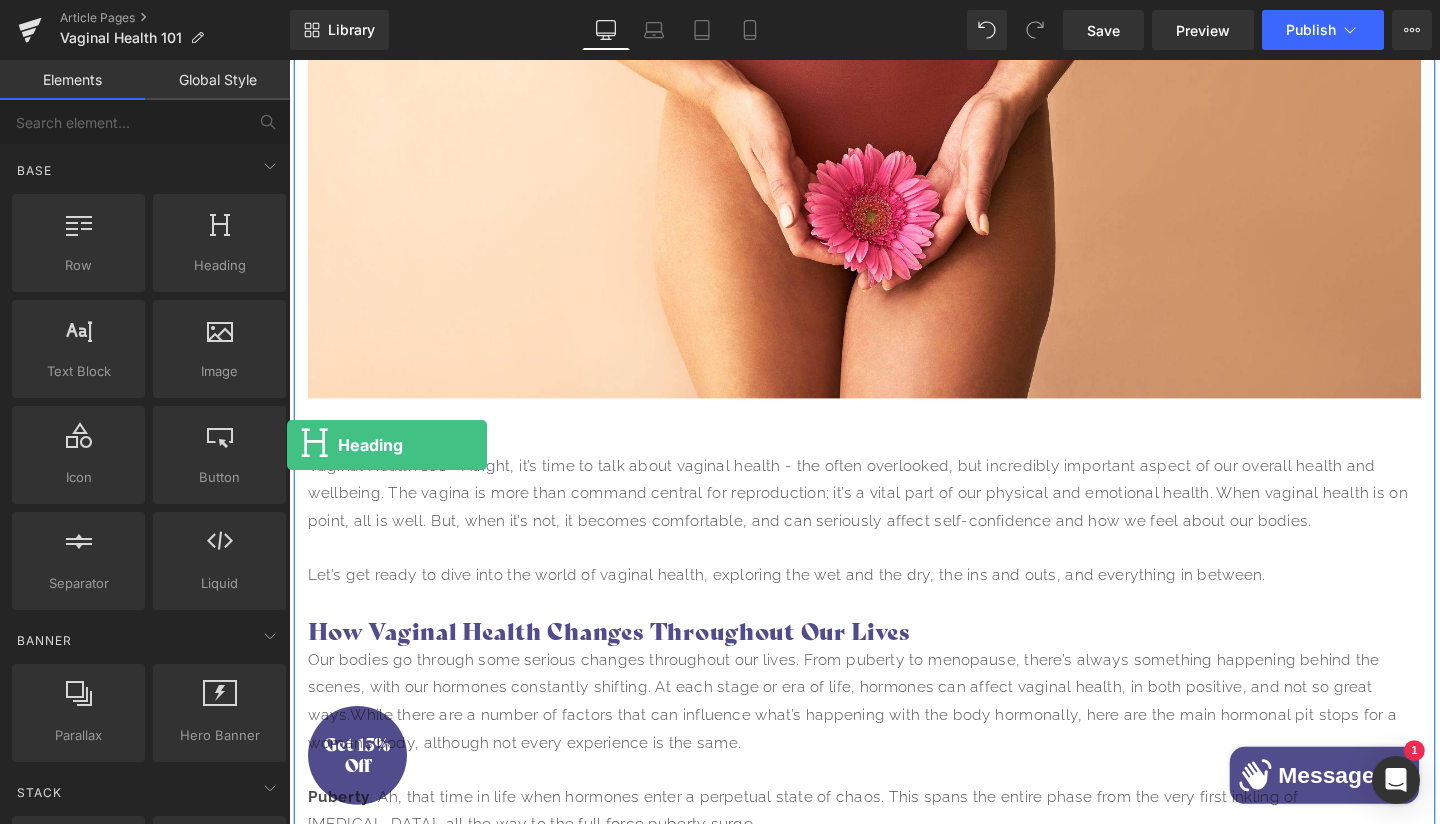 drag, startPoint x: 194, startPoint y: 250, endPoint x: 231, endPoint y: 469, distance: 222.10358 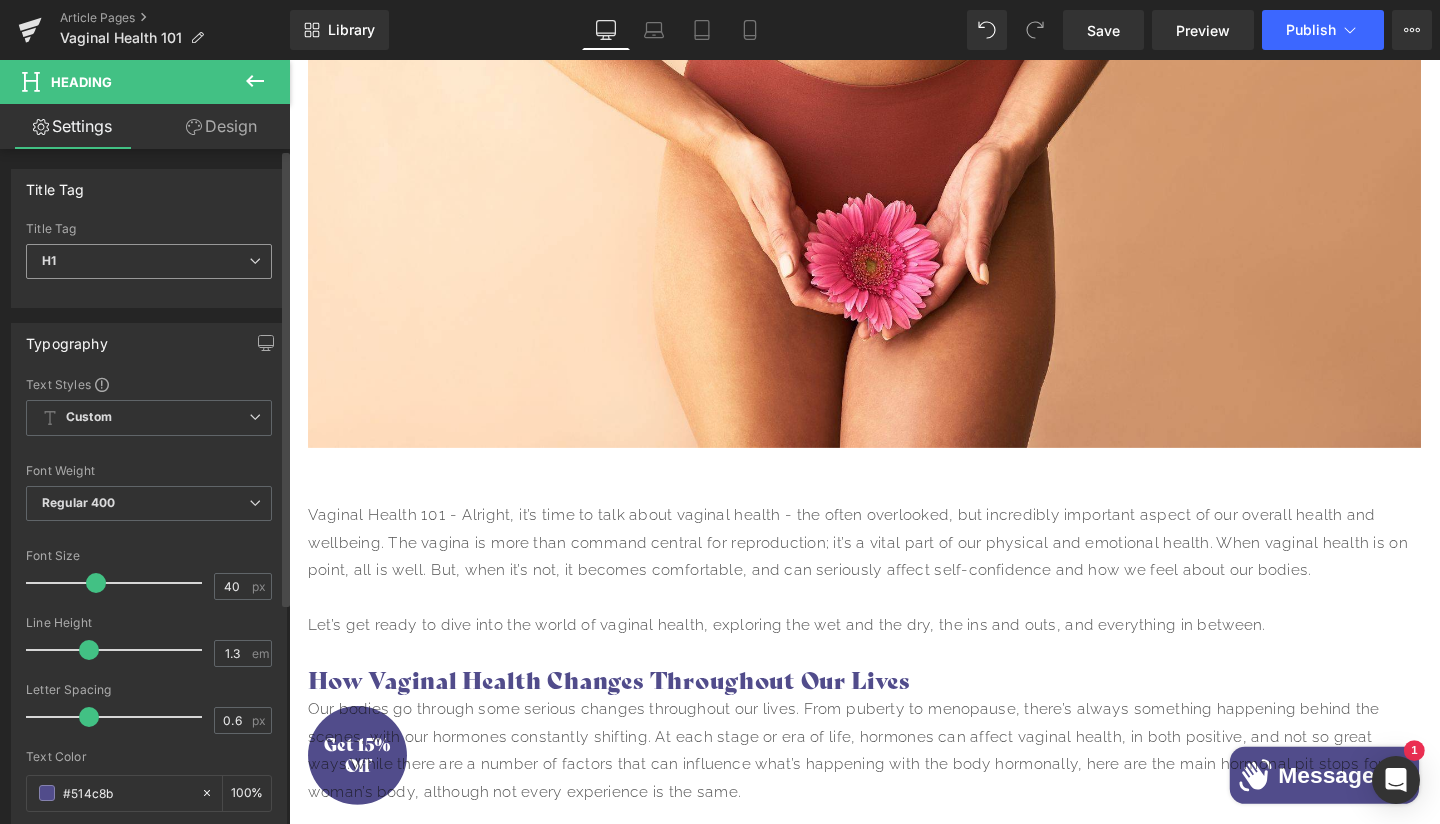 click at bounding box center [255, 261] 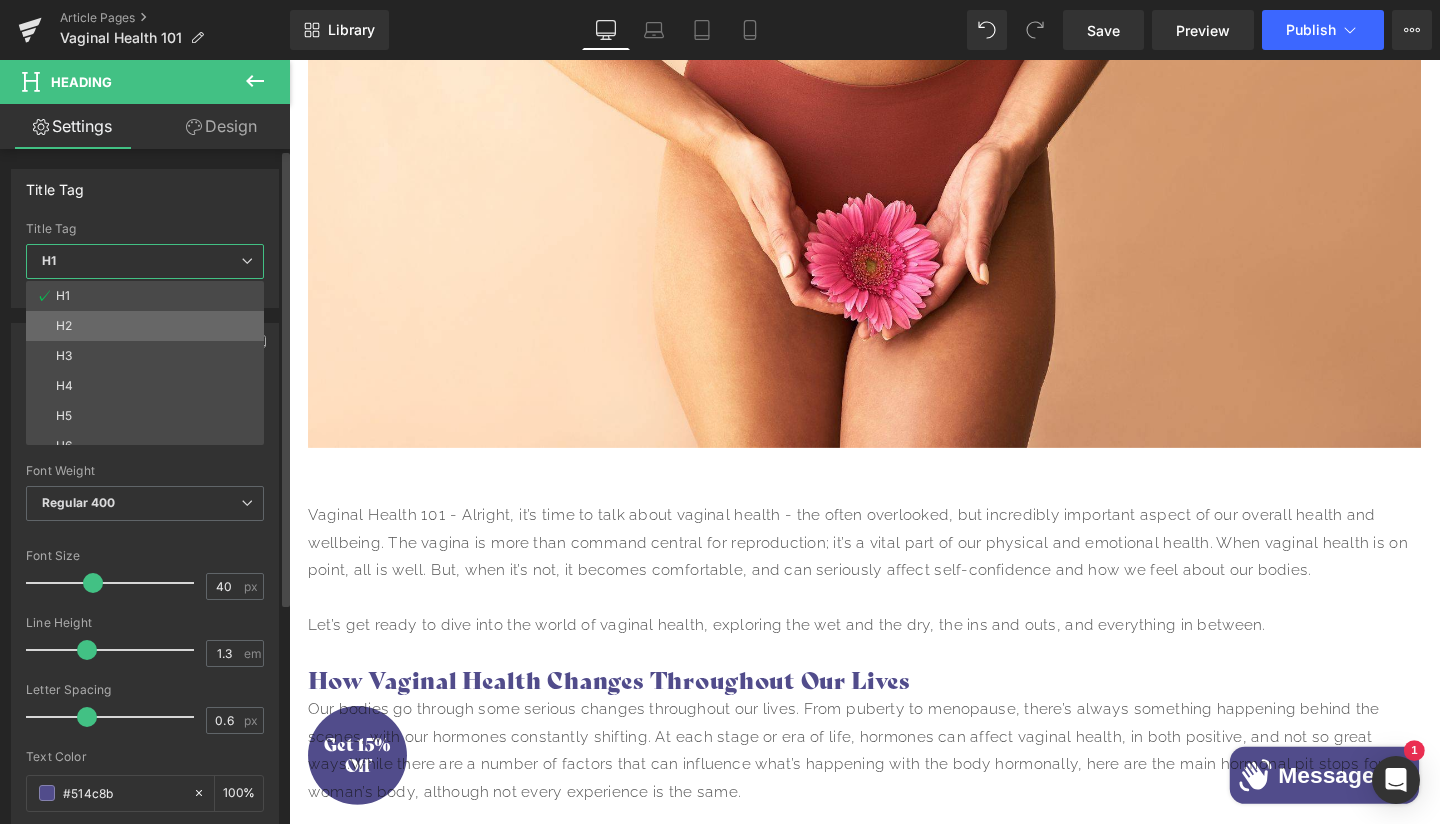 click on "H2" at bounding box center (149, 326) 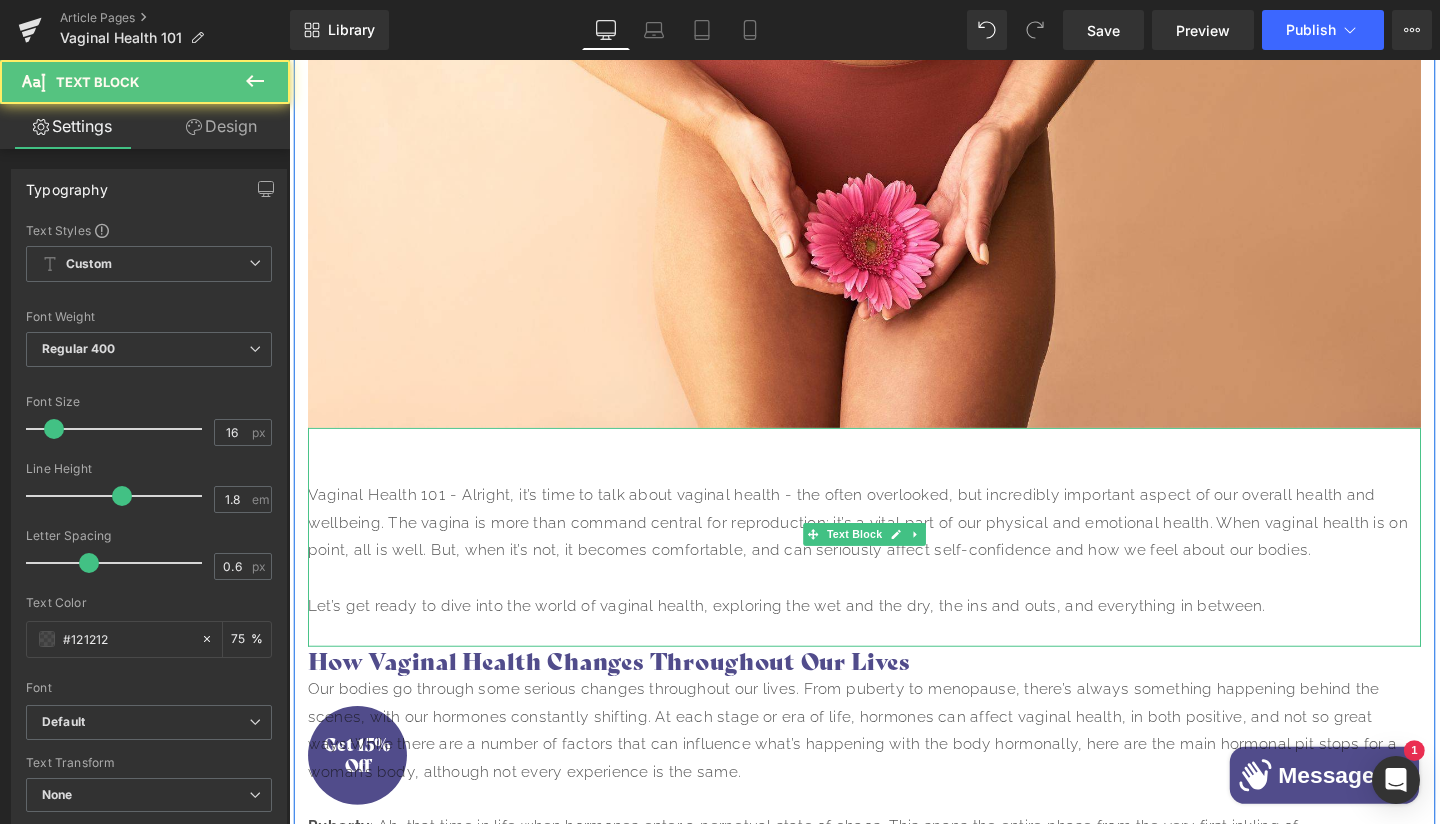 click at bounding box center (894, 490) 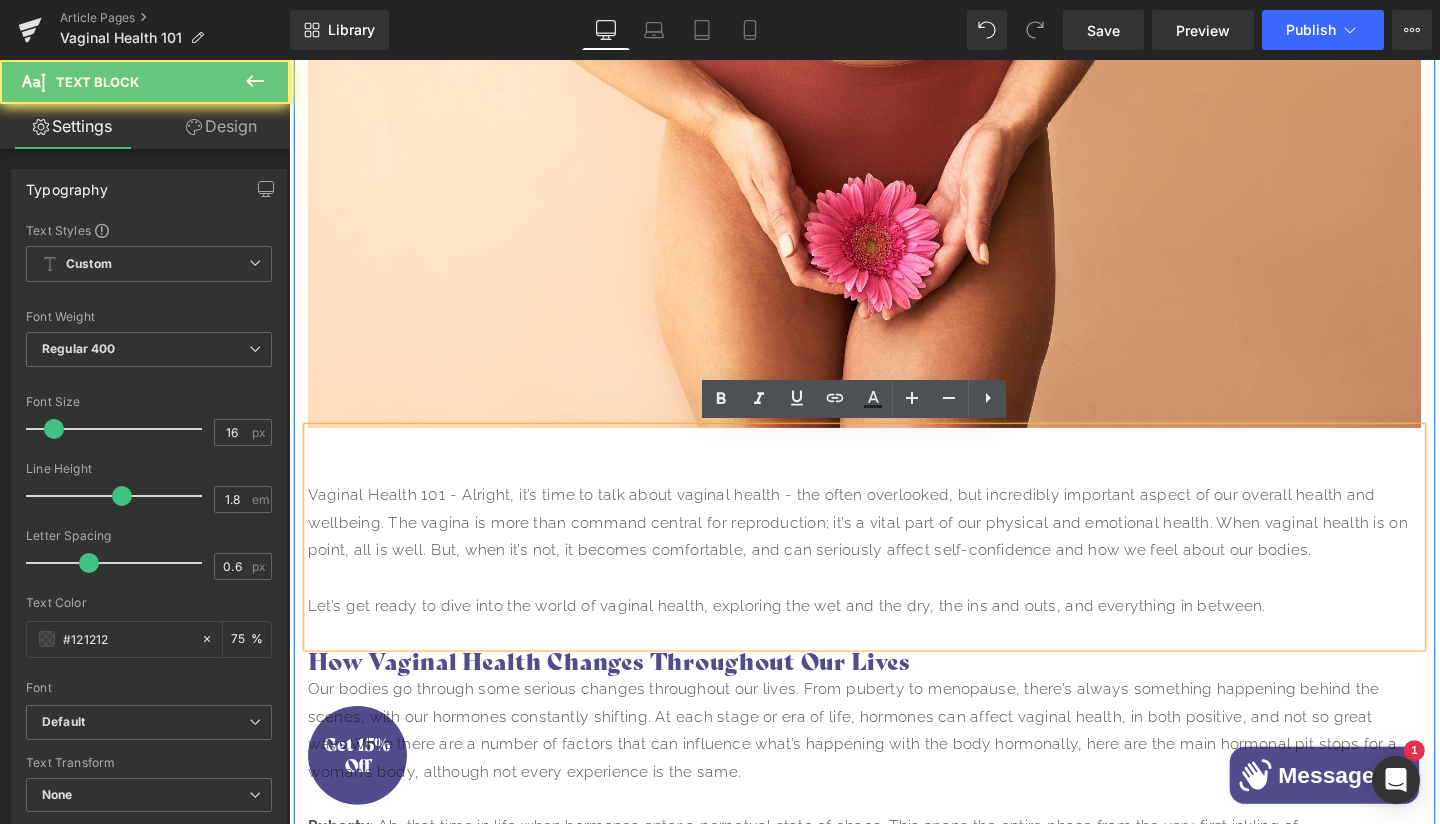 click at bounding box center [894, 461] 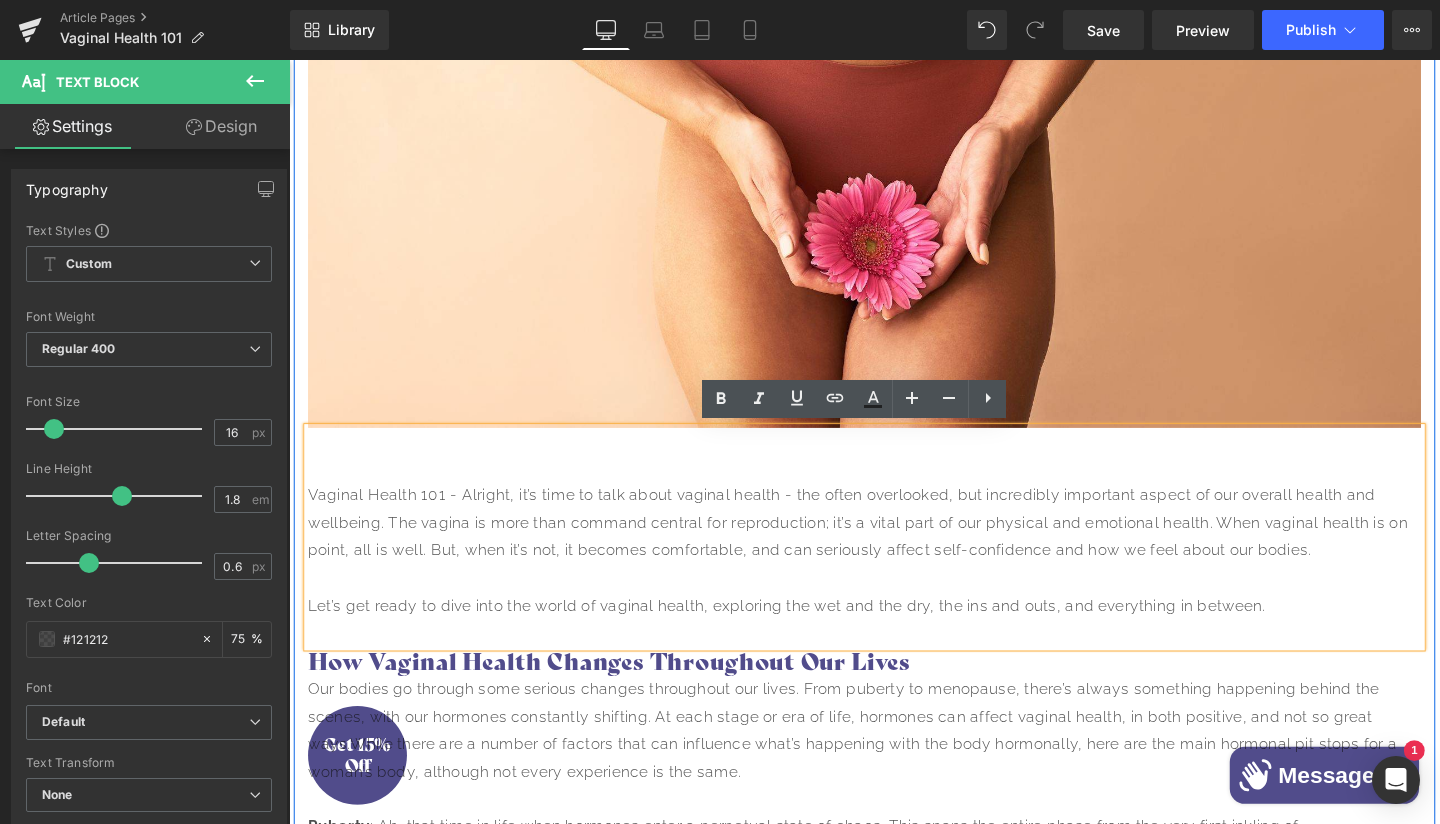 click at bounding box center (894, 490) 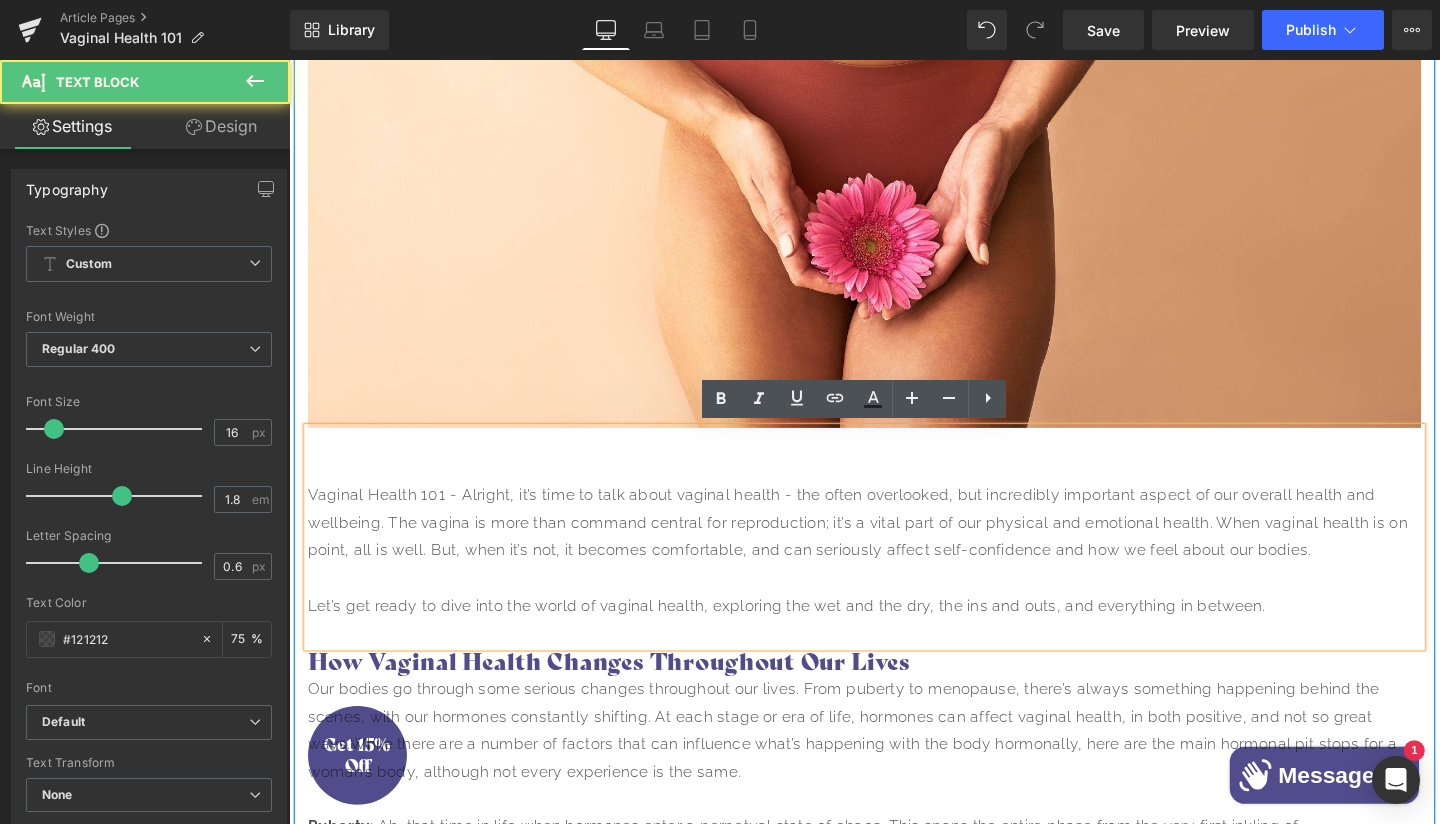click on "Vaginal Health 101 - Alright, it’s time to talk about vaginal health - the often overlooked, but incredibly important aspect of our overall health and wellbeing. The vagina is more than command central for reproduction; it’s a vital part of our physical and emotional health. When vaginal health is on point, all is well. But, when it’s not, it becomes comfortable, and can seriously affect self-confidence and how we feel about our bodies." at bounding box center [894, 547] 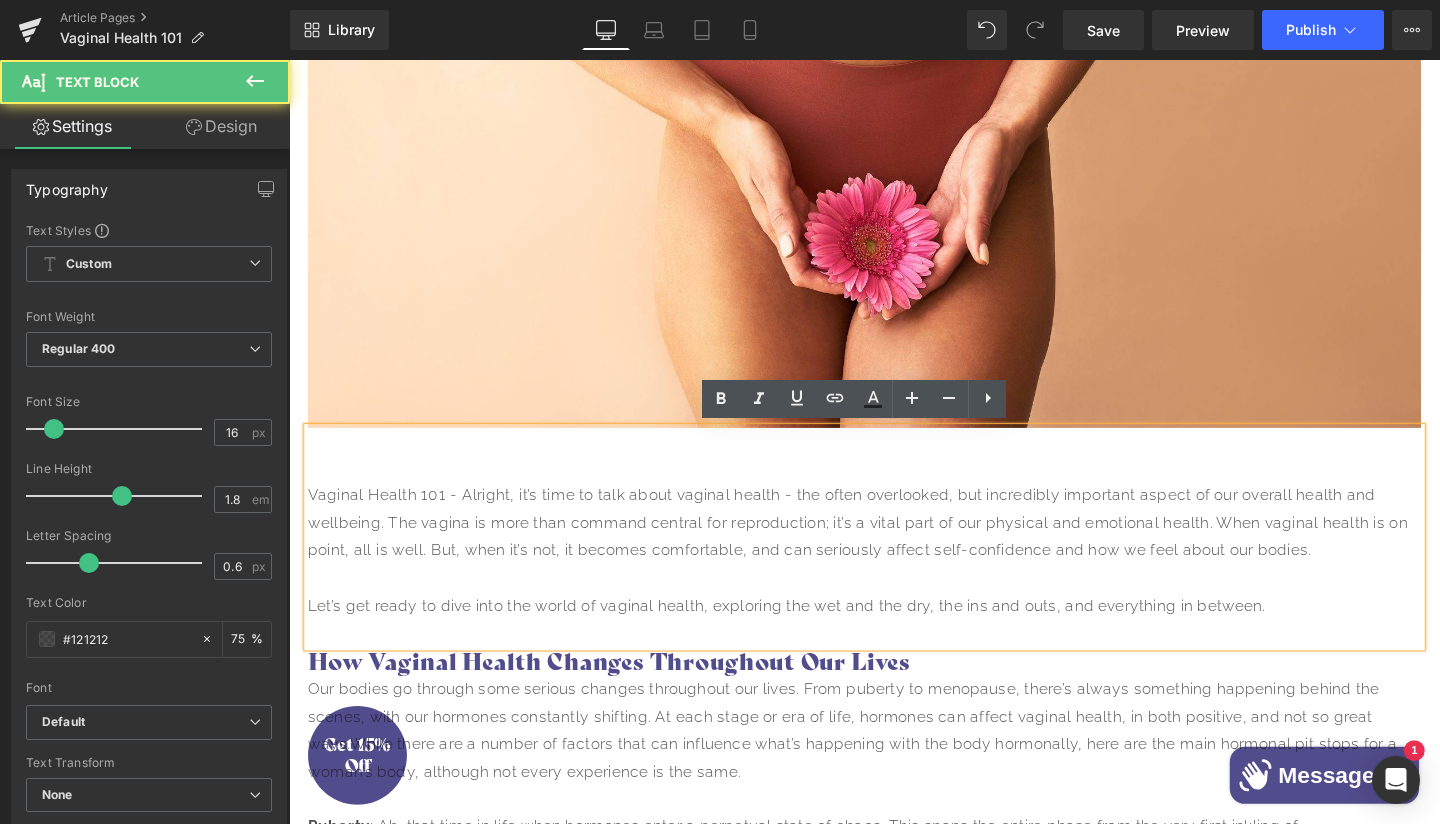 click on "Vaginal Health 101 - Alright, it’s time to talk about vaginal health - the often overlooked, but incredibly important aspect of our overall health and wellbeing. The vagina is more than command central for reproduction; it’s a vital part of our physical and emotional health. When vaginal health is on point, all is well. But, when it’s not, it becomes comfortable, and can seriously affect self-confidence and how we feel about our bodies." at bounding box center [894, 547] 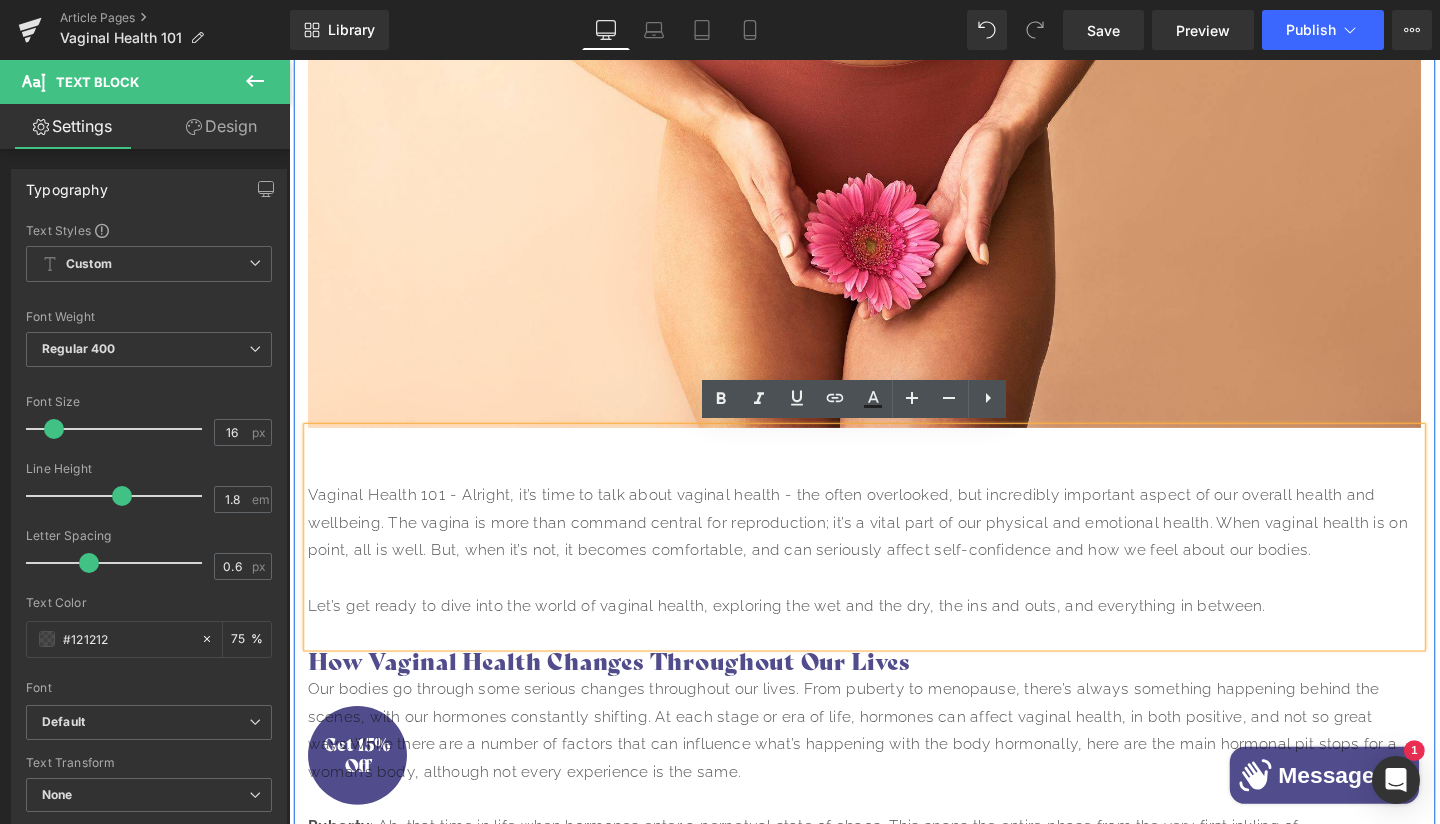 click at bounding box center [894, 490] 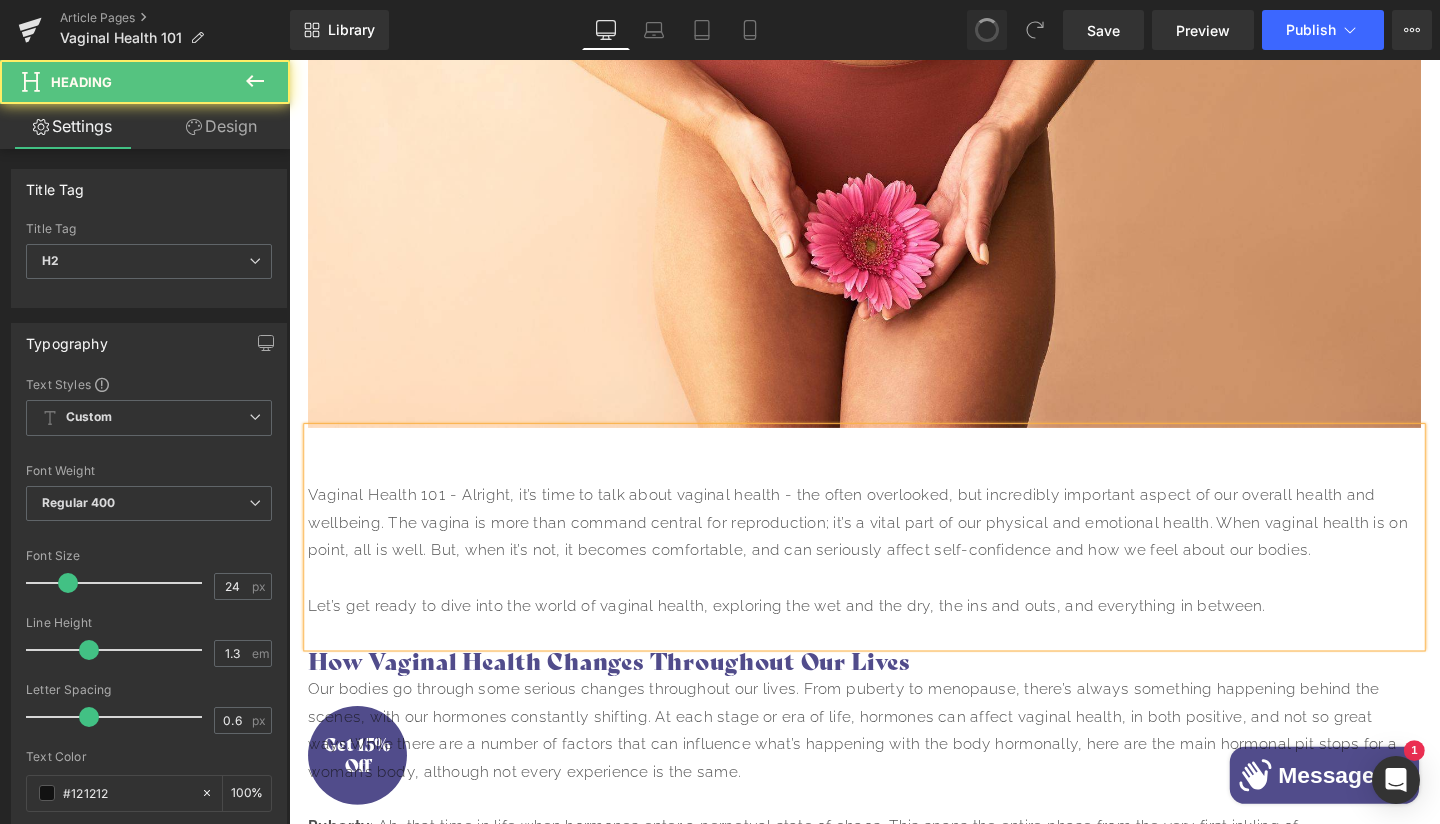 drag, startPoint x: 987, startPoint y: 36, endPoint x: 715, endPoint y: 15, distance: 272.80945 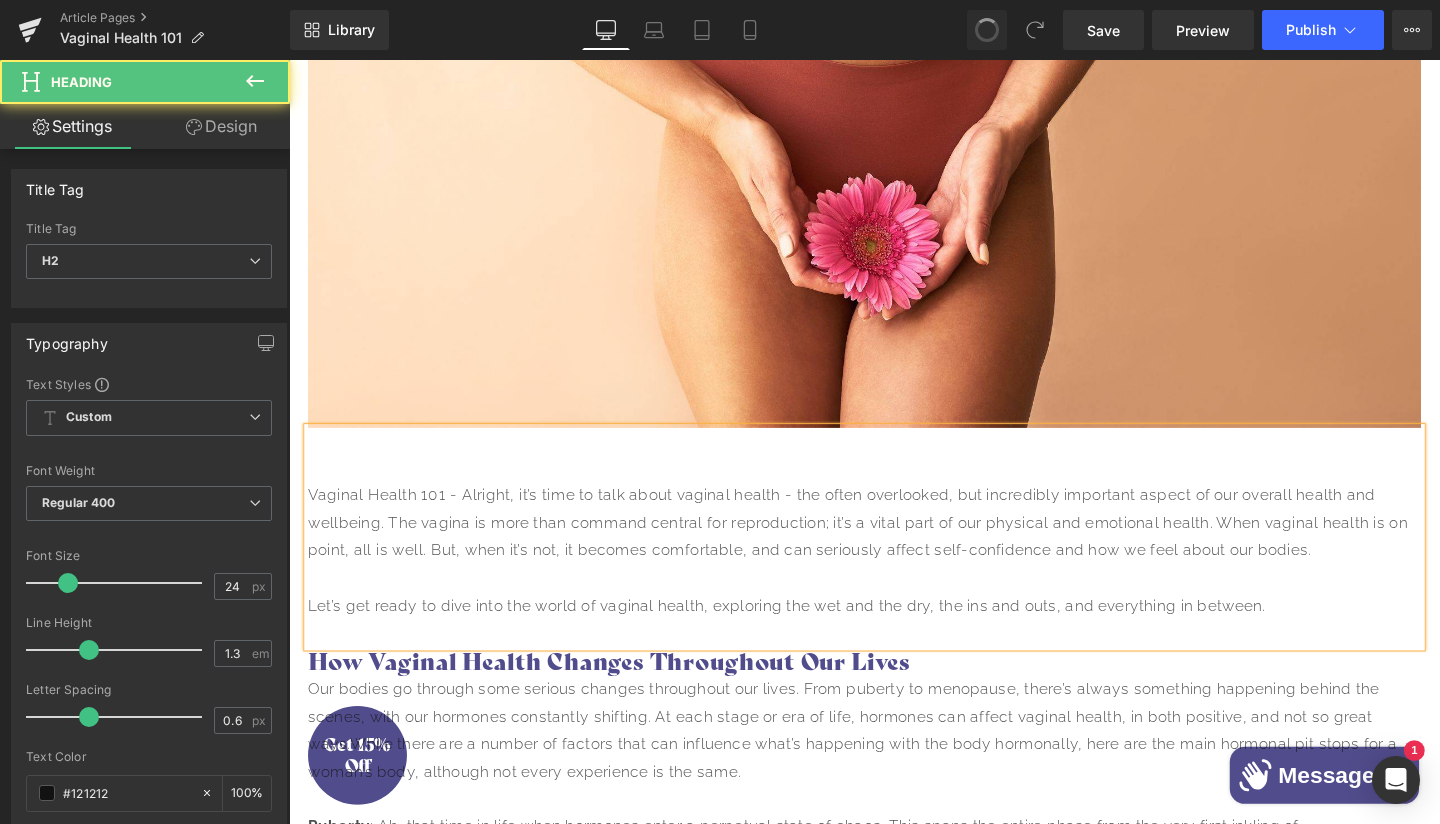 type on "40" 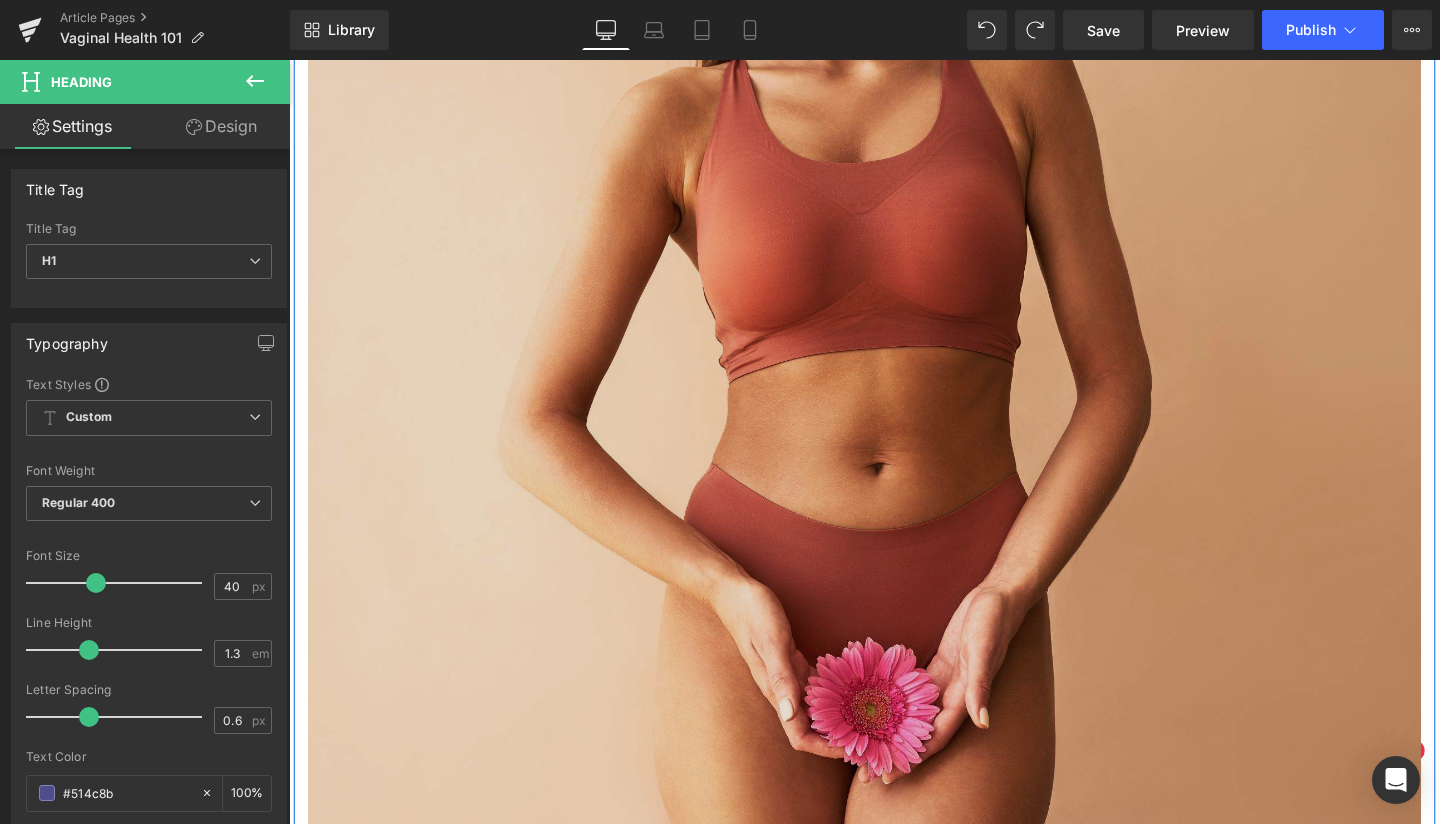 scroll, scrollTop: 612, scrollLeft: 0, axis: vertical 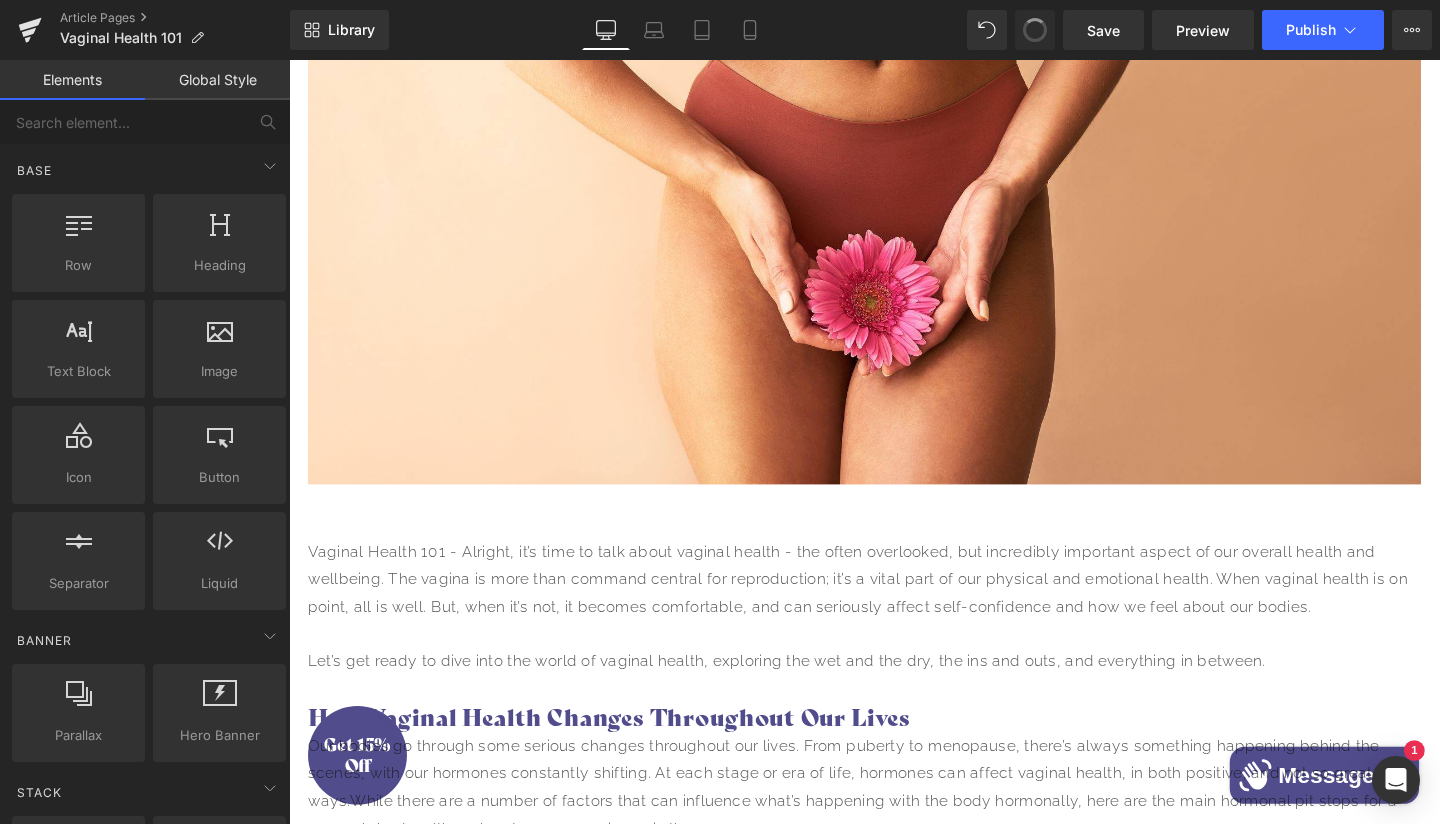 drag, startPoint x: 1039, startPoint y: 33, endPoint x: 750, endPoint y: 28, distance: 289.04324 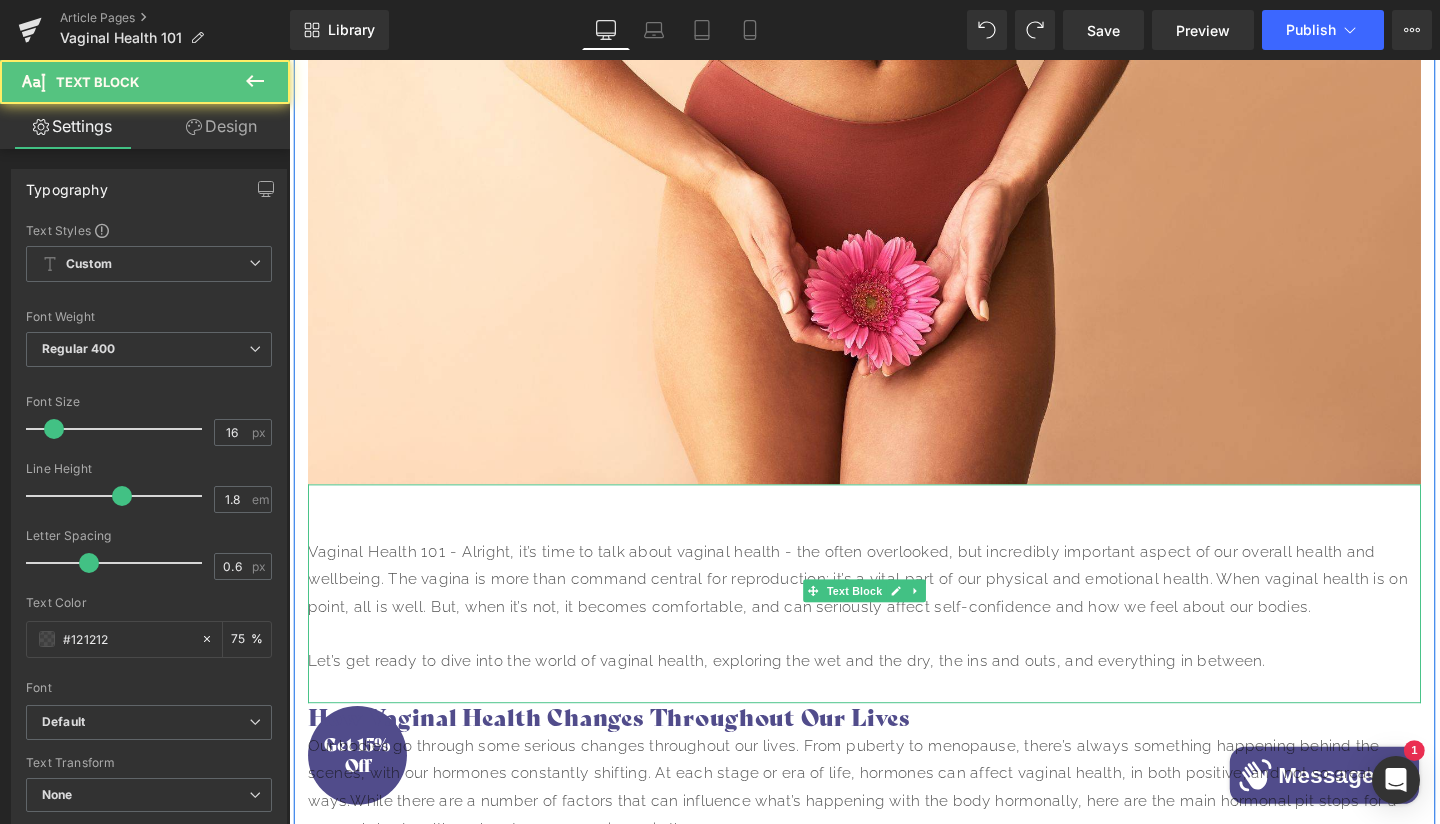 click at bounding box center (894, 548) 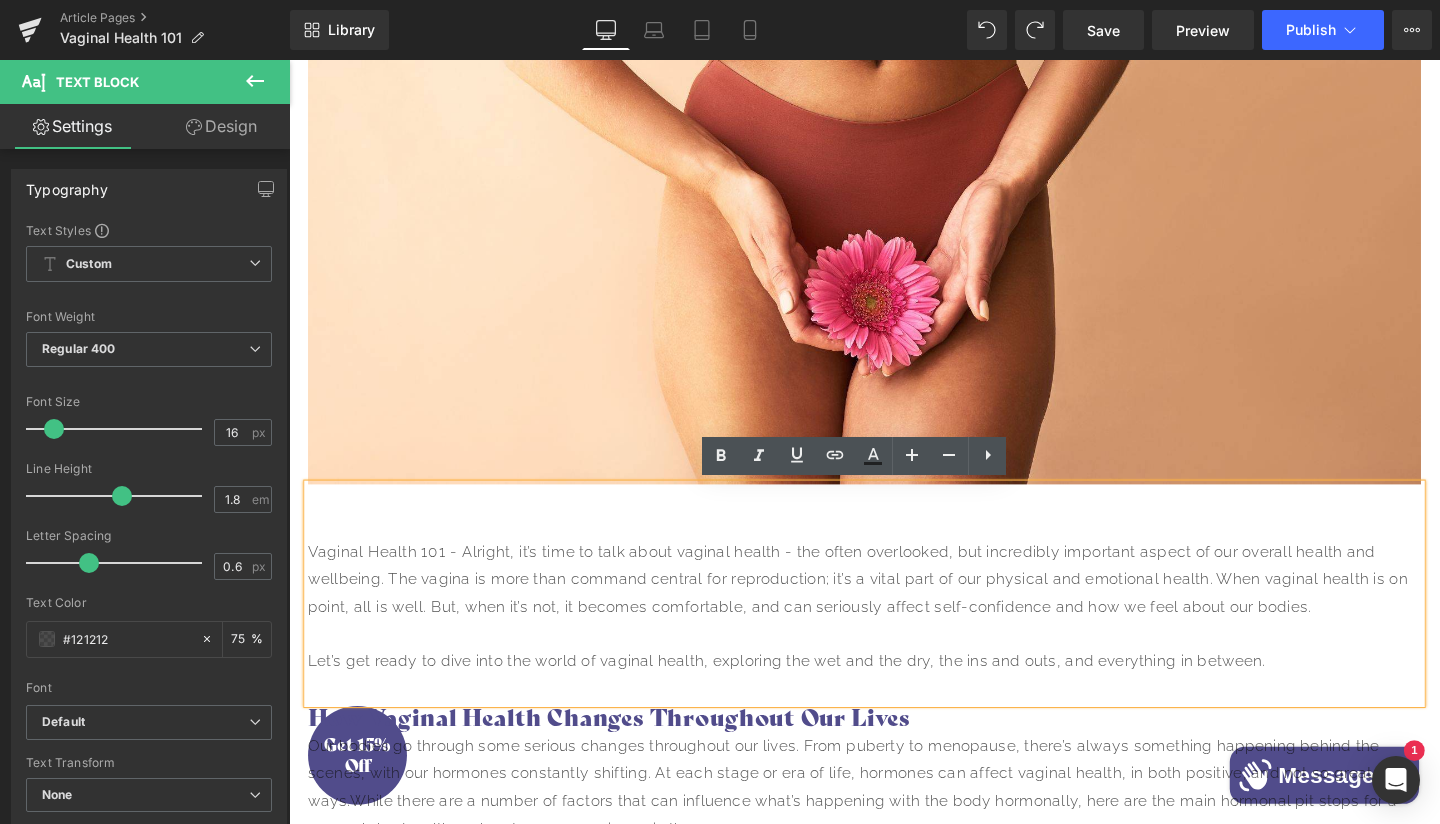 click at bounding box center (894, 520) 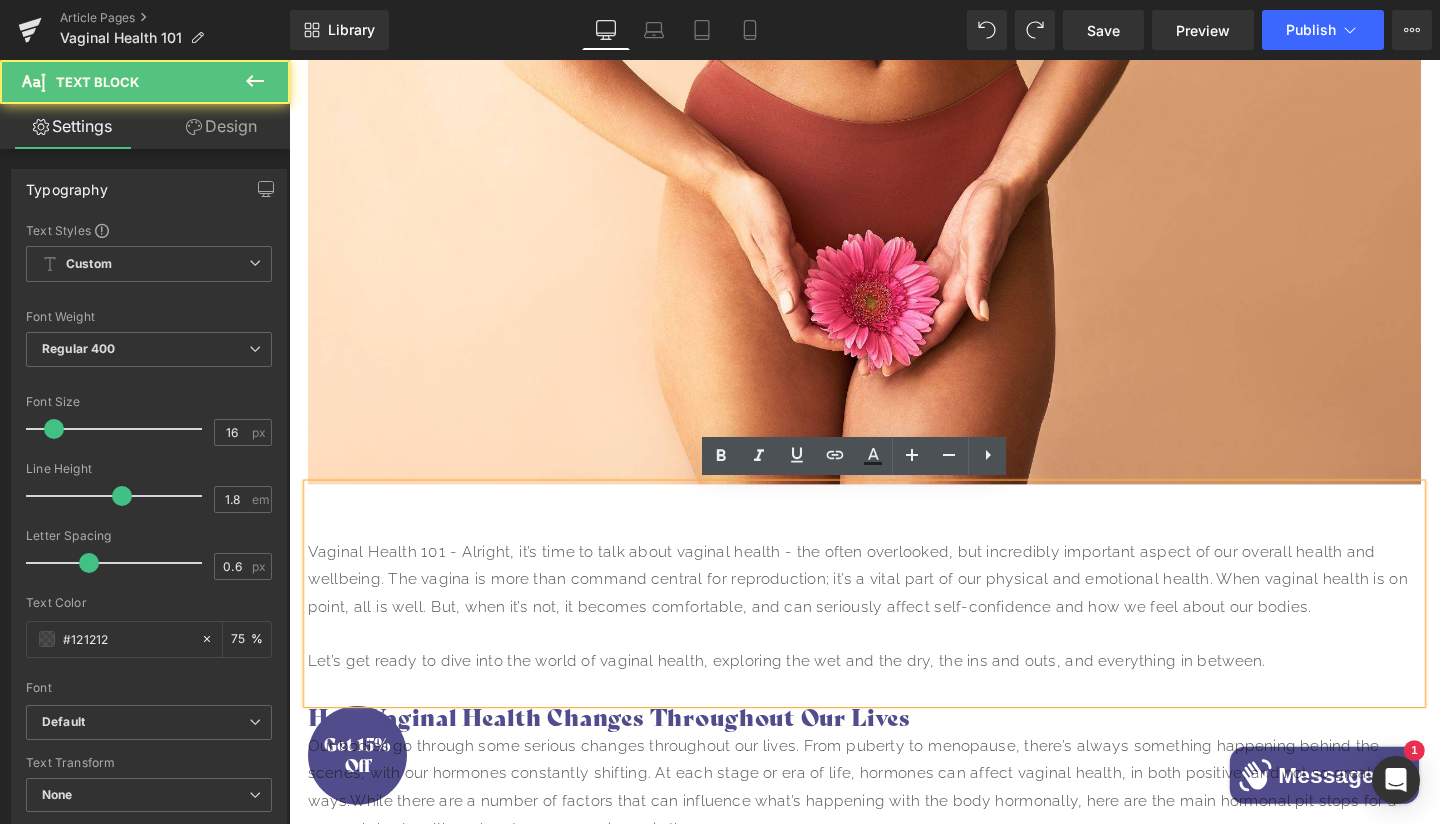 click on "Vaginal Health 101 - Alright, it’s time to talk about vaginal health - the often overlooked, but incredibly important aspect of our overall health and wellbeing. The vagina is more than command central for reproduction; it’s a vital part of our physical and emotional health. When vaginal health is on point, all is well. But, when it’s not, it becomes comfortable, and can seriously affect self-confidence and how we feel about our bodies." at bounding box center [894, 606] 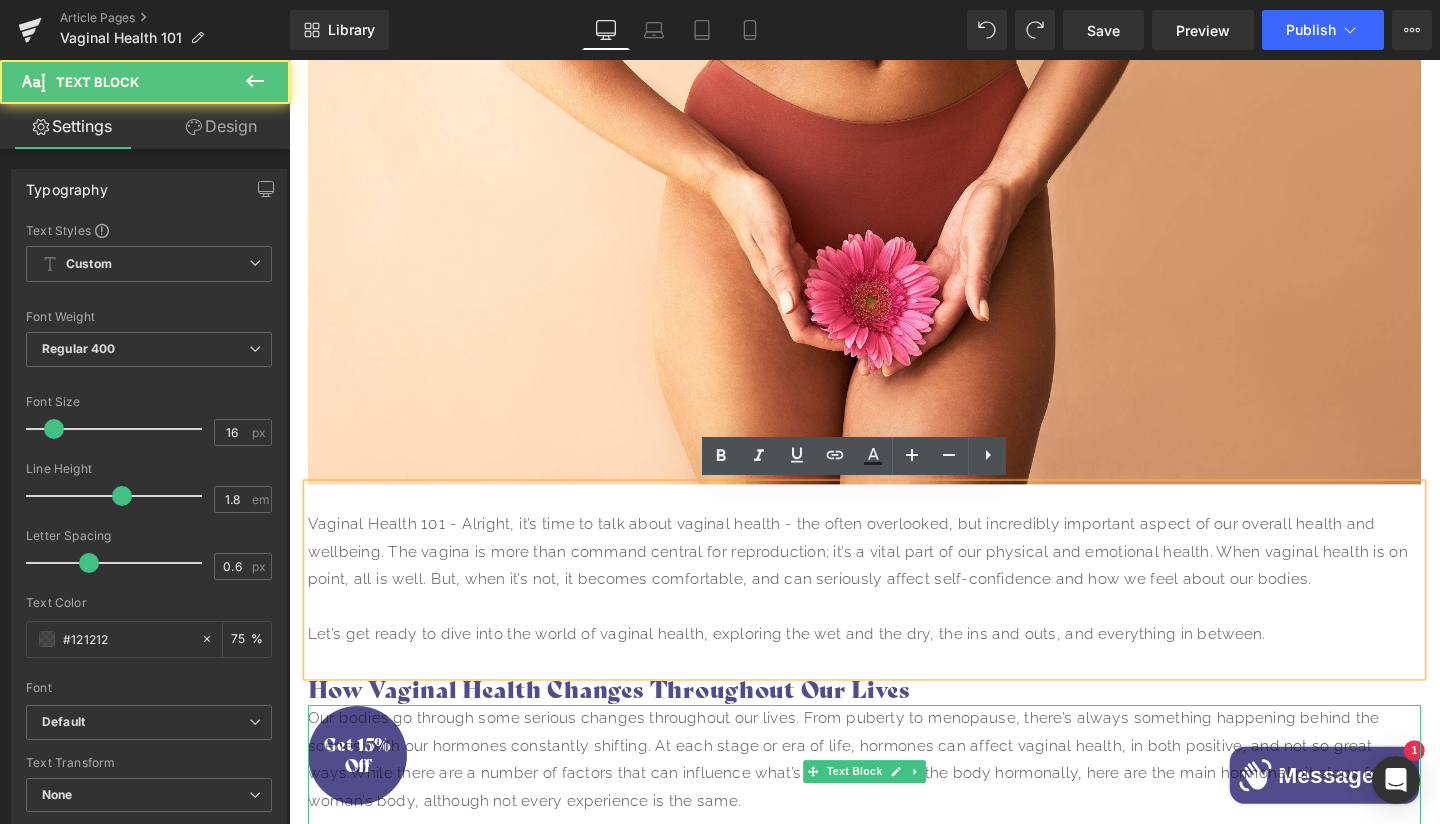click on "Our bodies go through some serious changes throughout our lives. From puberty to menopause, there’s always something happening behind the scenes, with our hormones constantly shifting. At each stage or era of life, hormones can affect vaginal health, in both positive, and not so great ways." at bounding box center (872, 780) 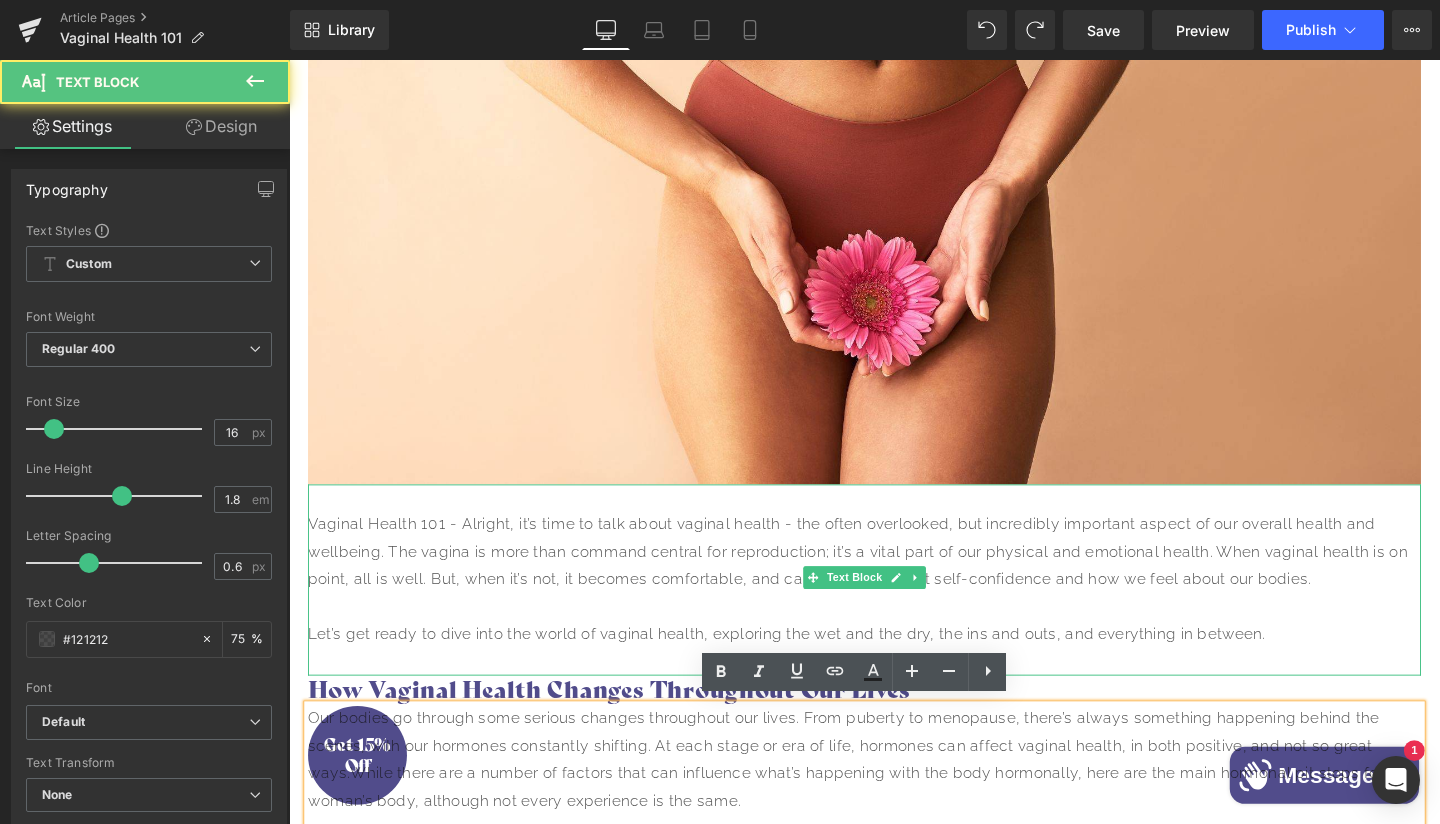 click on "Vaginal Health 101 - Alright, it’s time to talk about vaginal health - the often overlooked, but incredibly important aspect of our overall health and wellbeing. The vagina is more than command central for reproduction; it’s a vital part of our physical and emotional health. When vaginal health is on point, all is well. But, when it’s not, it becomes comfortable, and can seriously affect self-confidence and how we feel about our bodies." at bounding box center (894, 577) 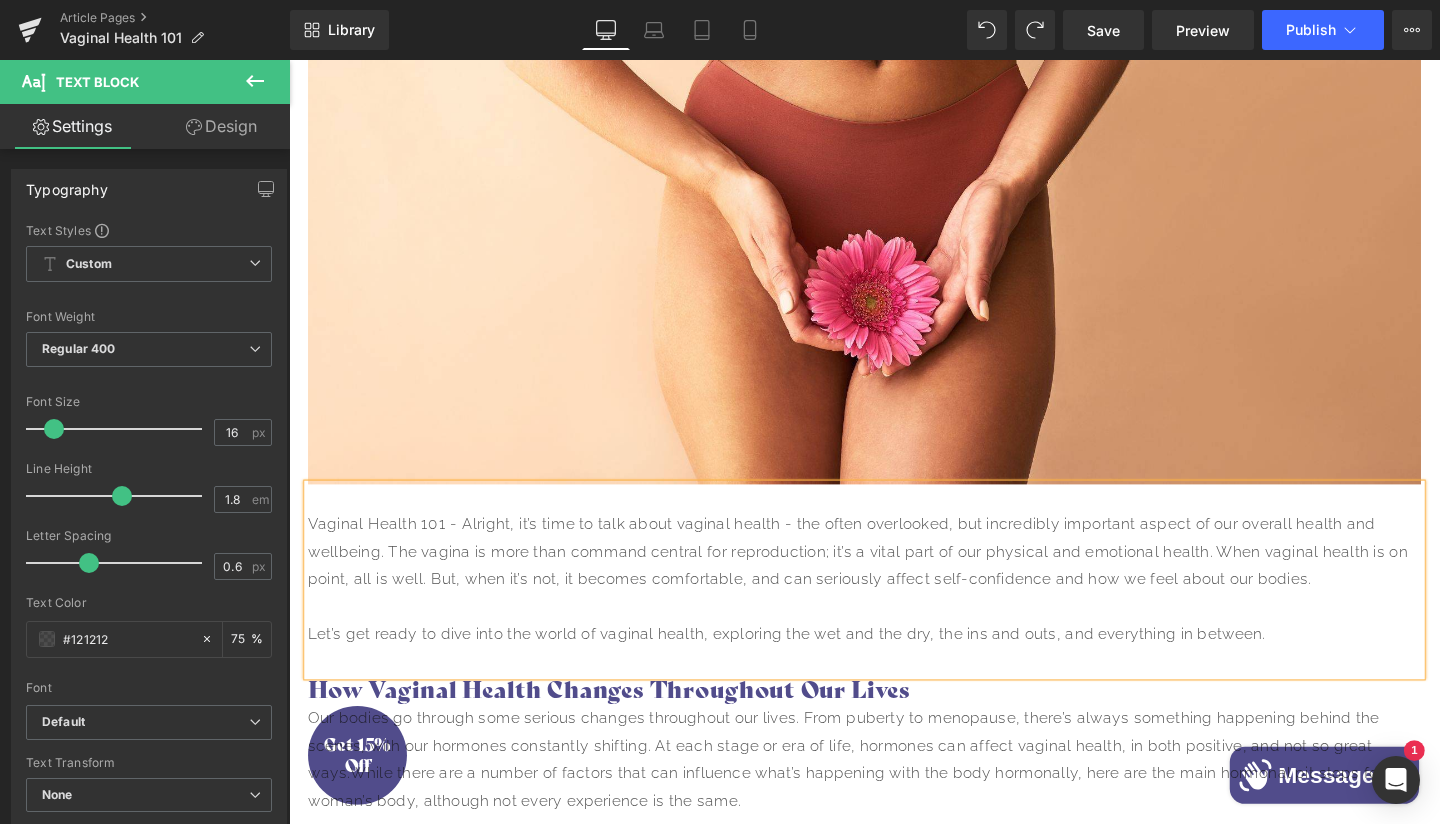 click on "Design" at bounding box center (221, 126) 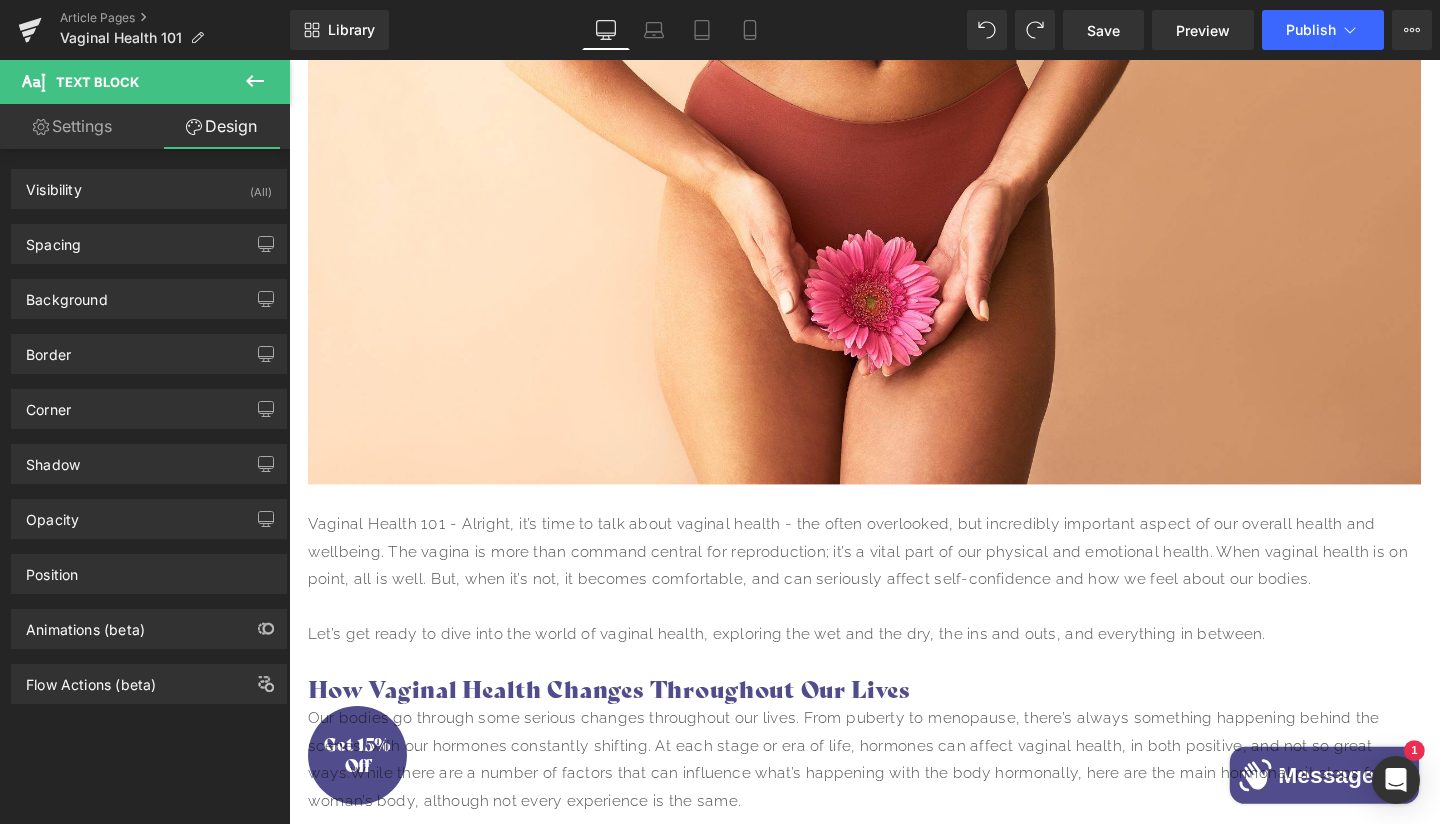 click on "Text Block" at bounding box center (97, 82) 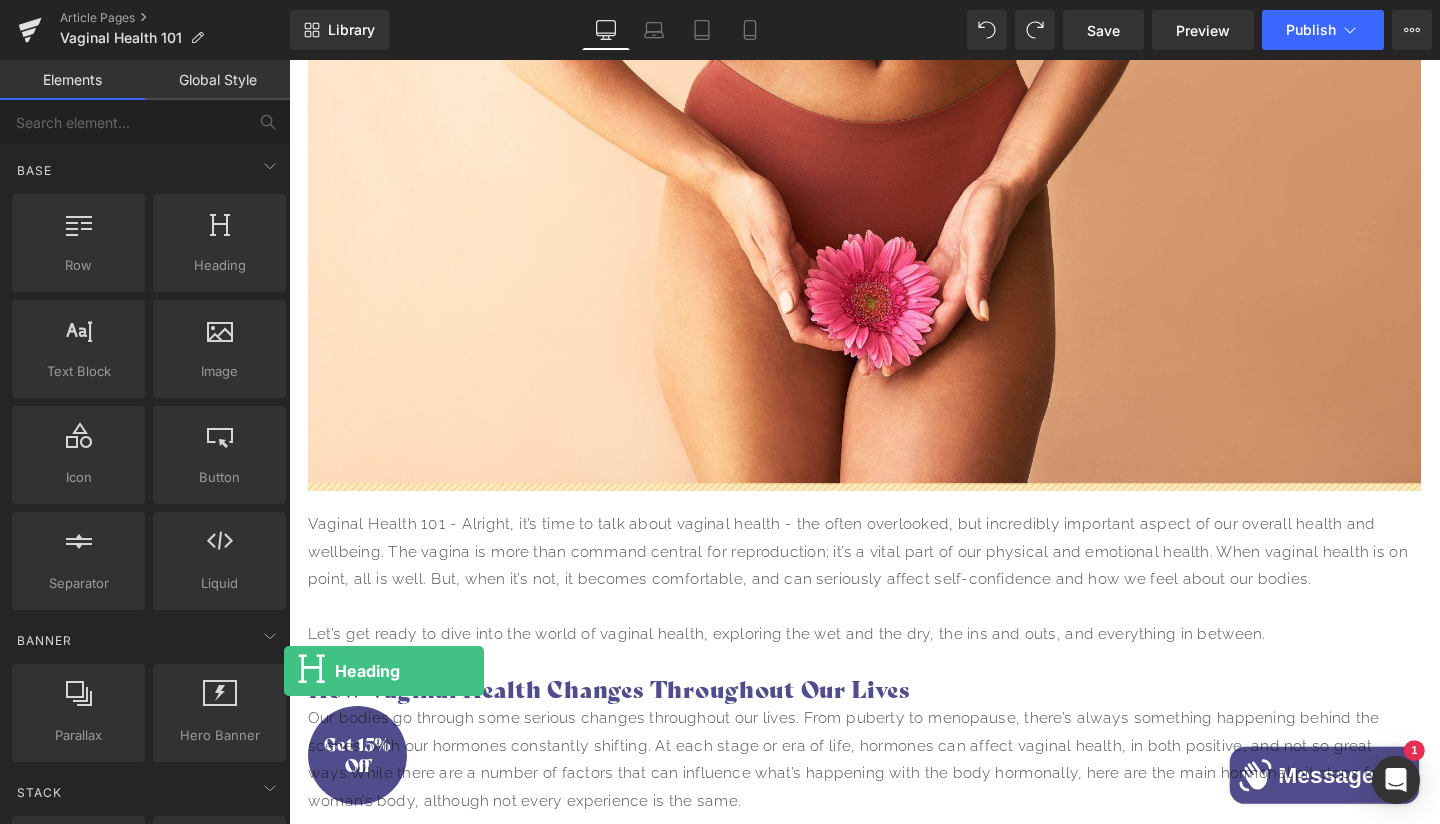 drag, startPoint x: 234, startPoint y: 227, endPoint x: 419, endPoint y: 505, distance: 333.92963 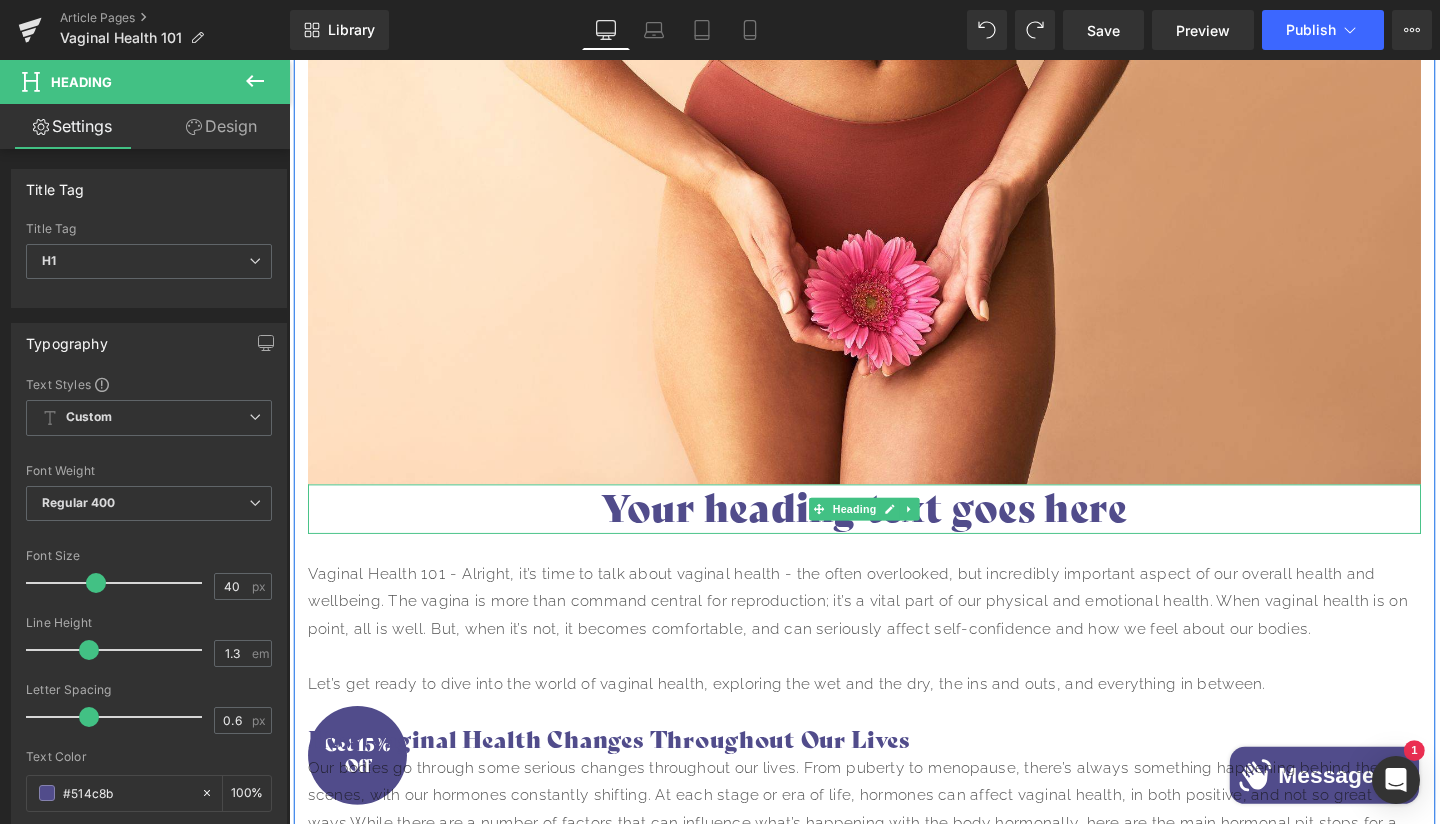 click on "Your heading text goes here" at bounding box center [894, 532] 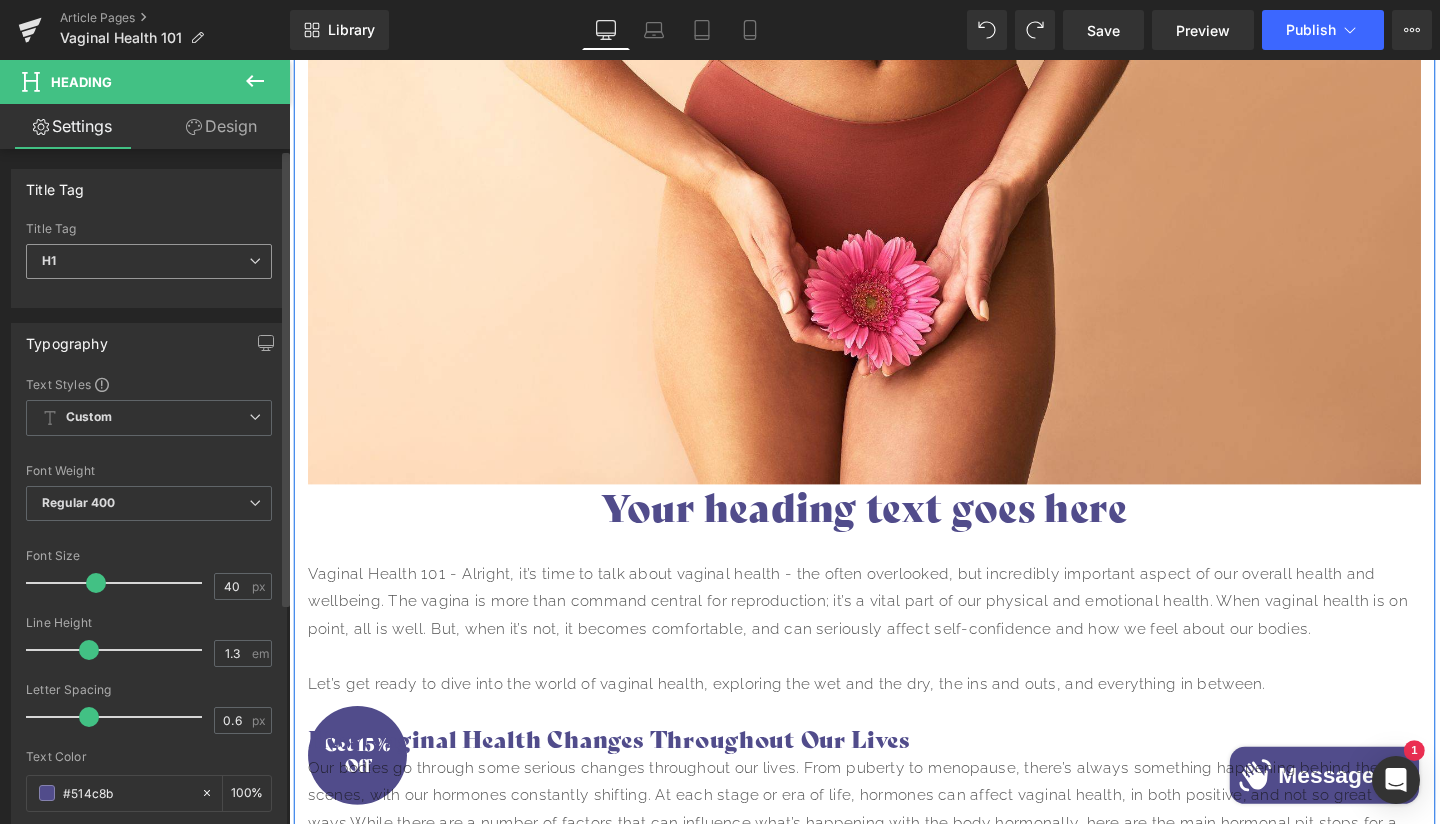 click on "H1" at bounding box center (149, 261) 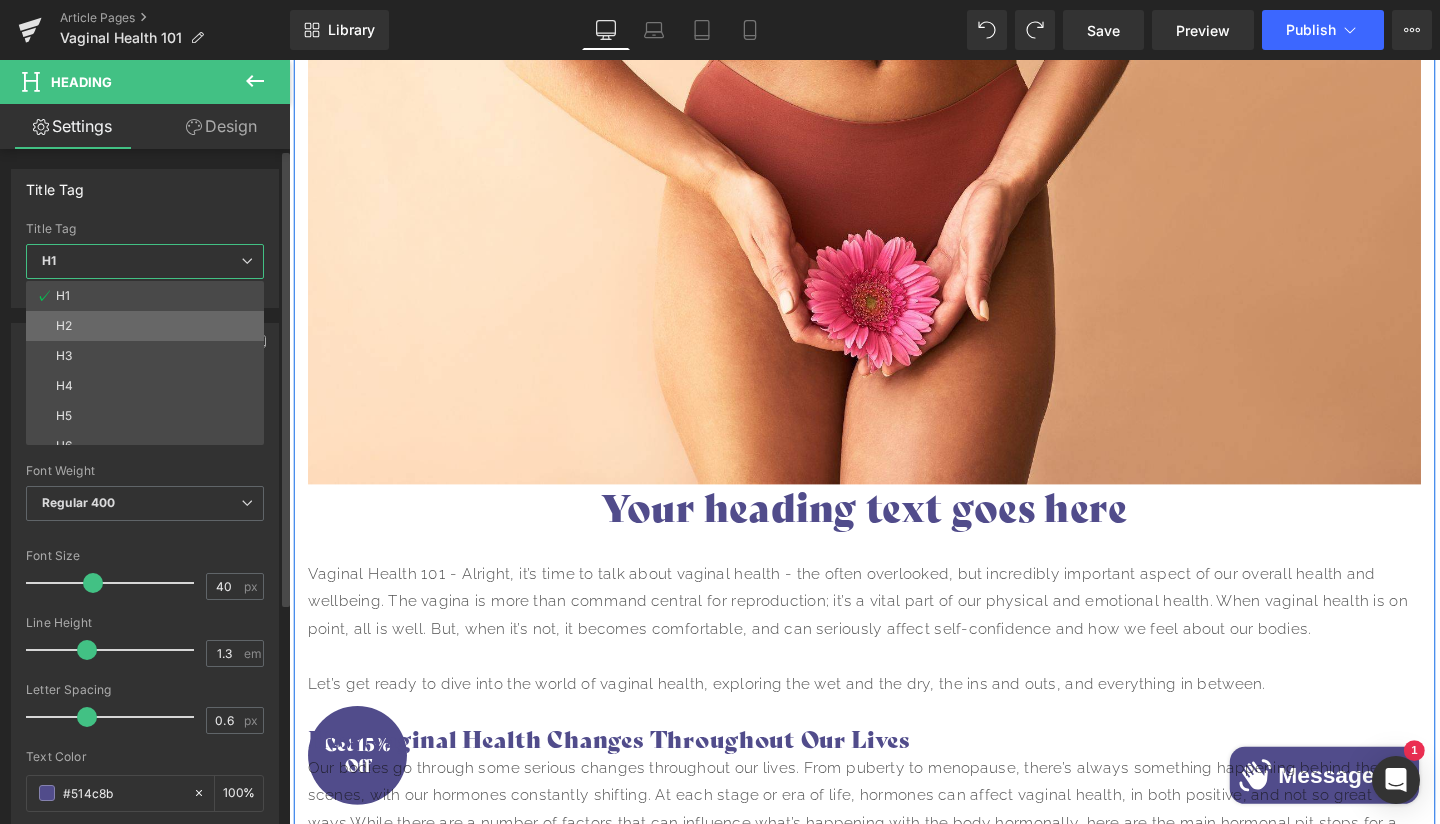 click on "H2" at bounding box center (149, 326) 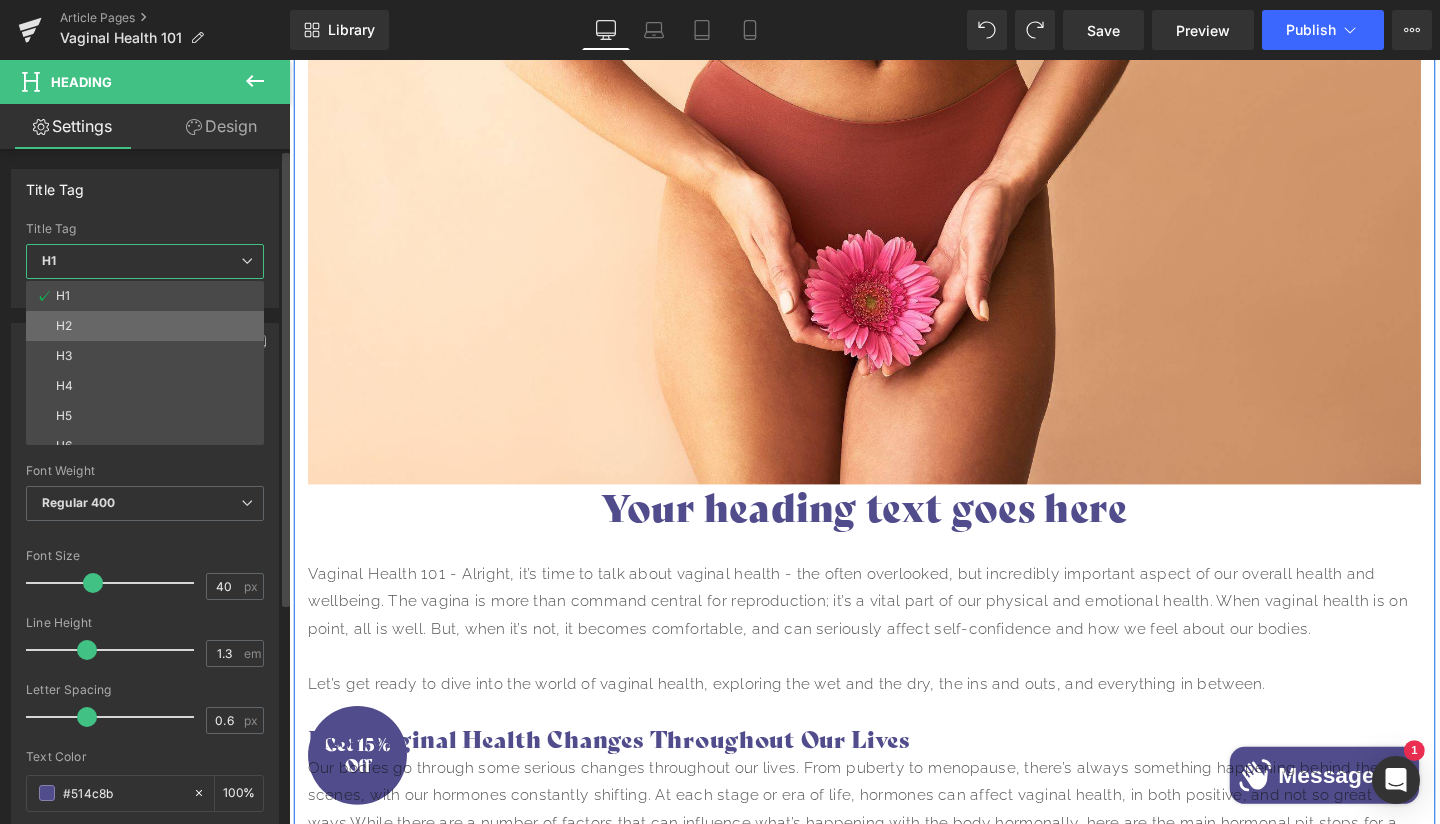 type on "24" 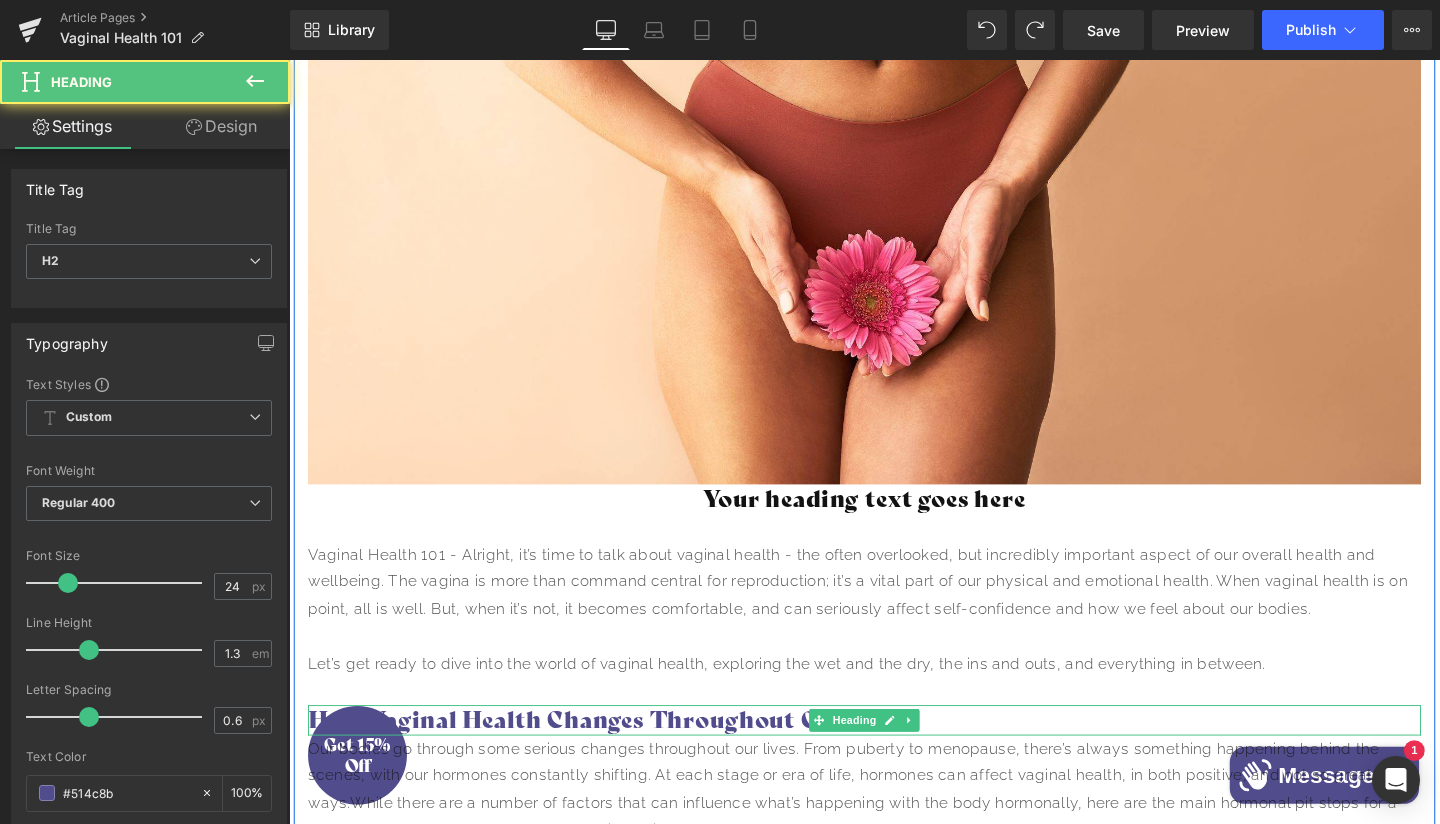 click on "How Vaginal Health Changes Throughout Our Lives" at bounding box center (894, 753) 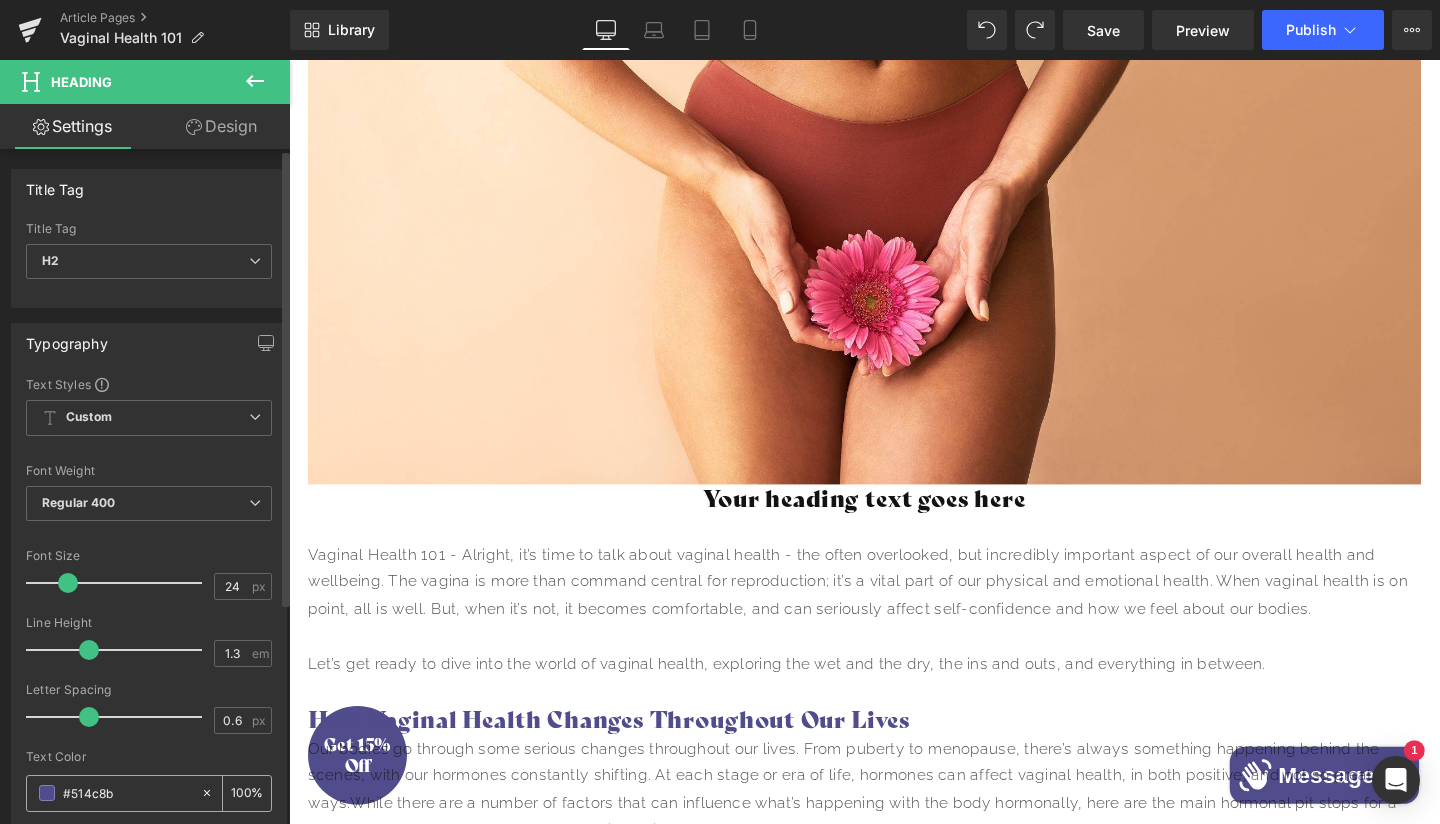 drag, startPoint x: 116, startPoint y: 792, endPoint x: 65, endPoint y: 786, distance: 51.351727 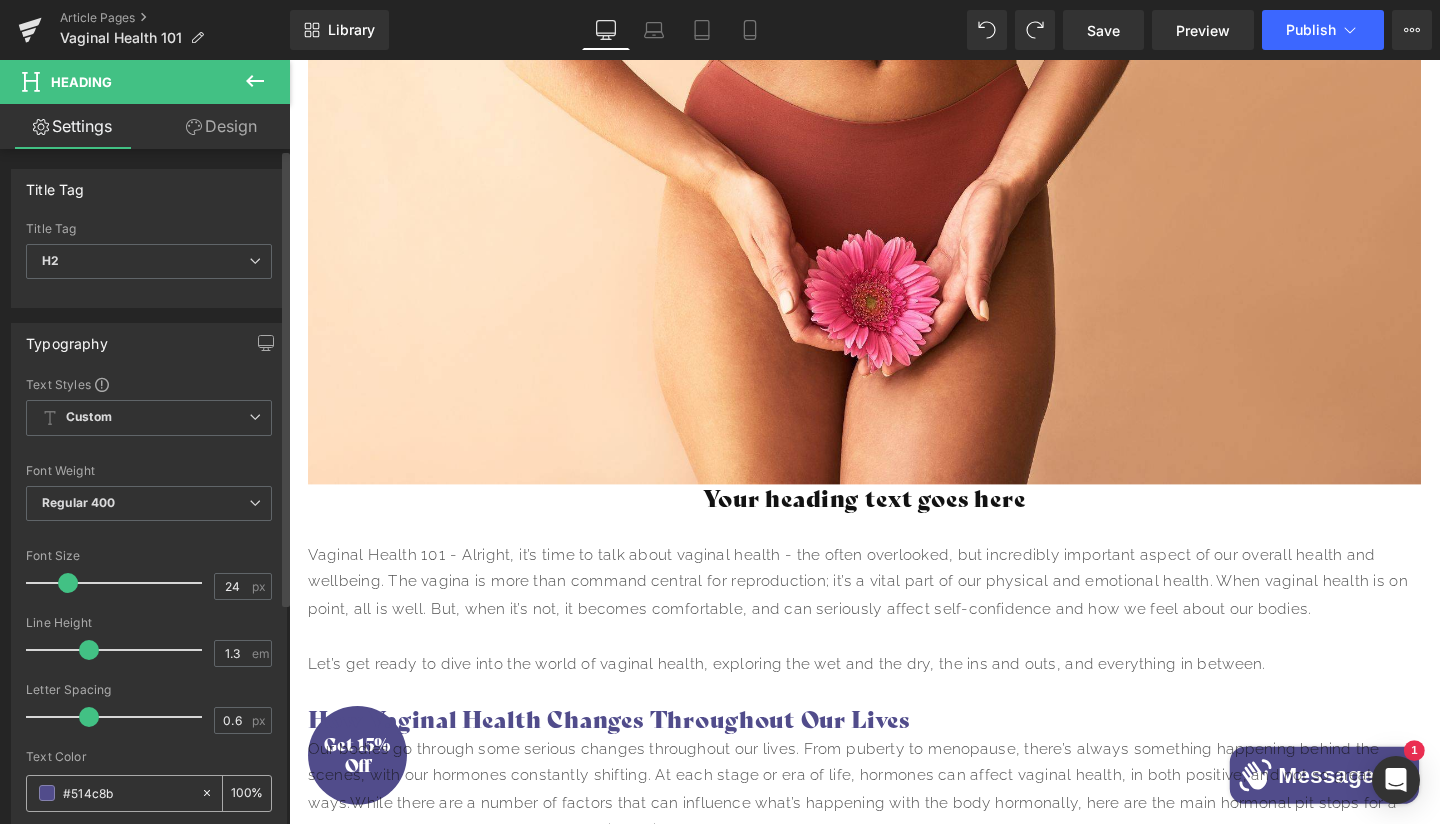 click on "#514c8b" at bounding box center (127, 793) 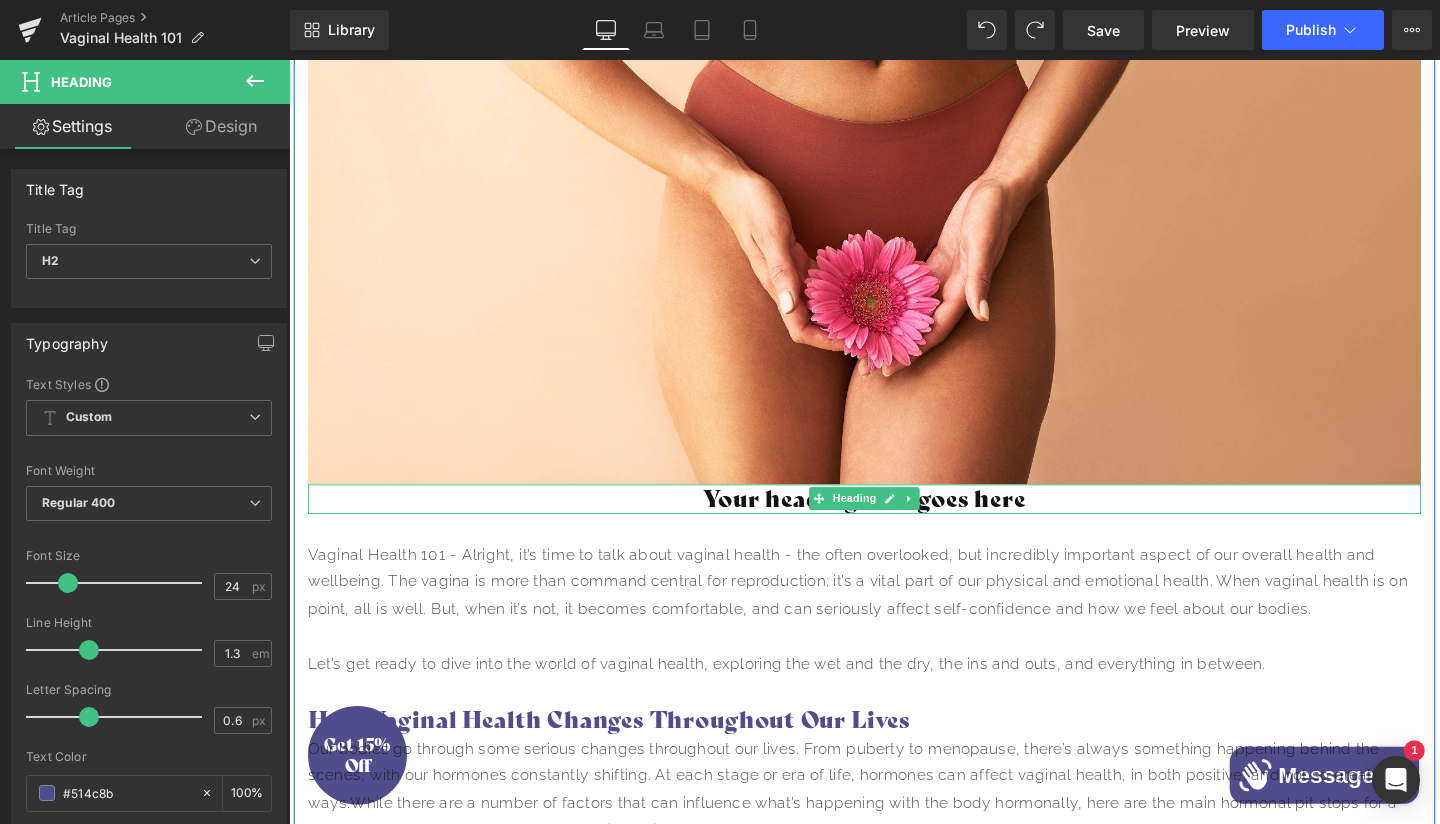 click on "Your heading text goes here" at bounding box center [894, 521] 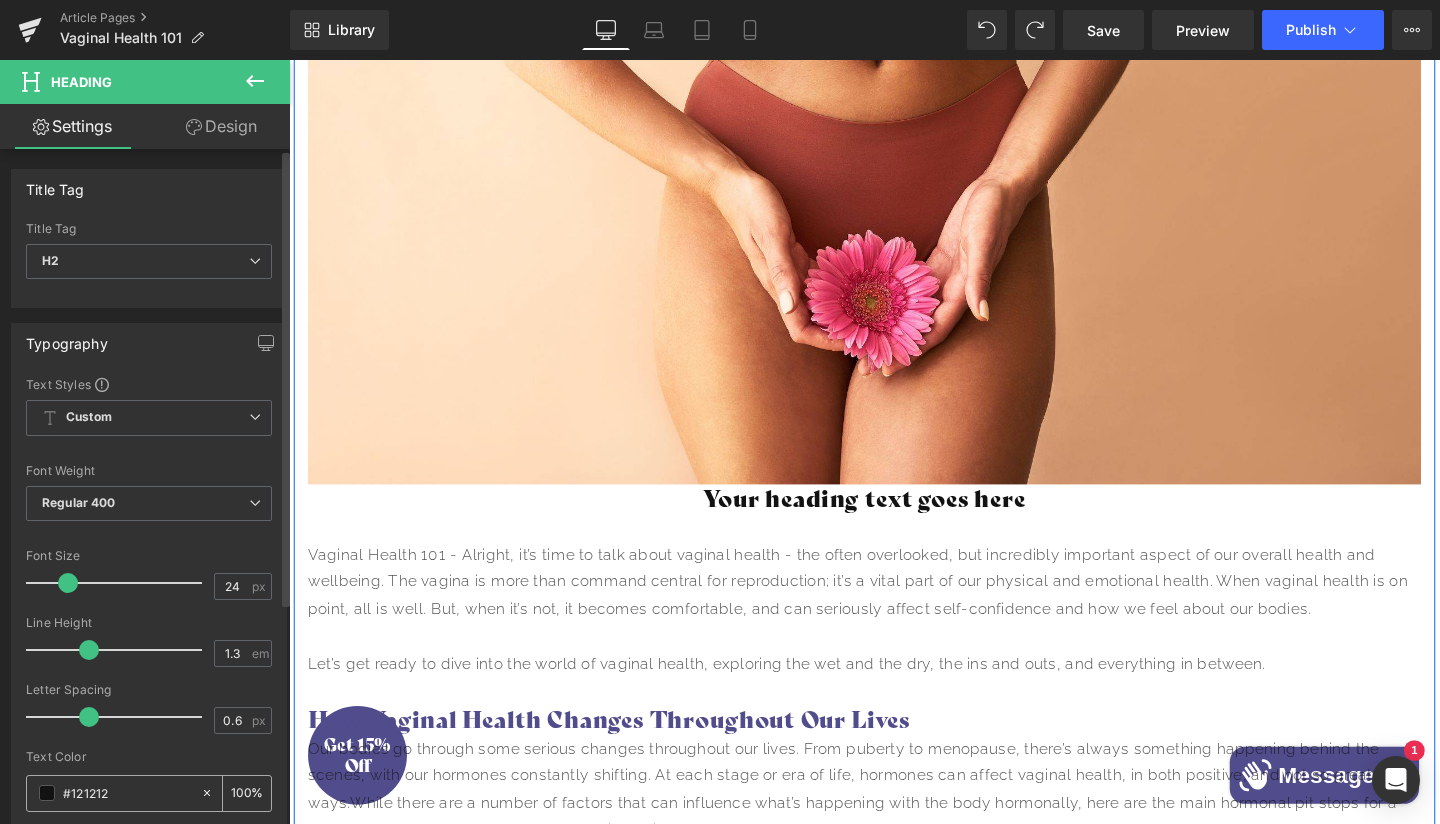click on "#121212" at bounding box center (127, 793) 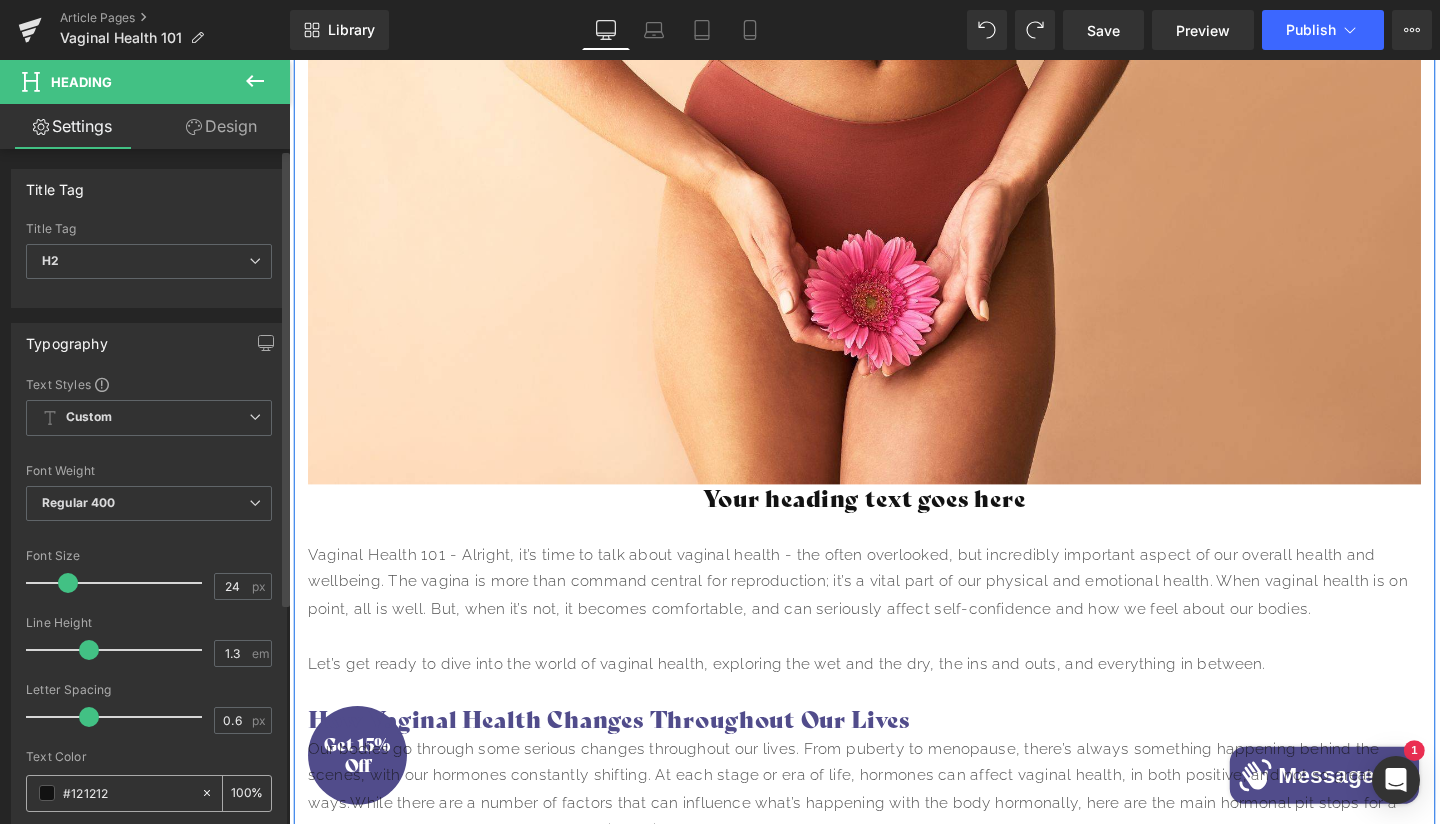 click on "#121212" at bounding box center [127, 793] 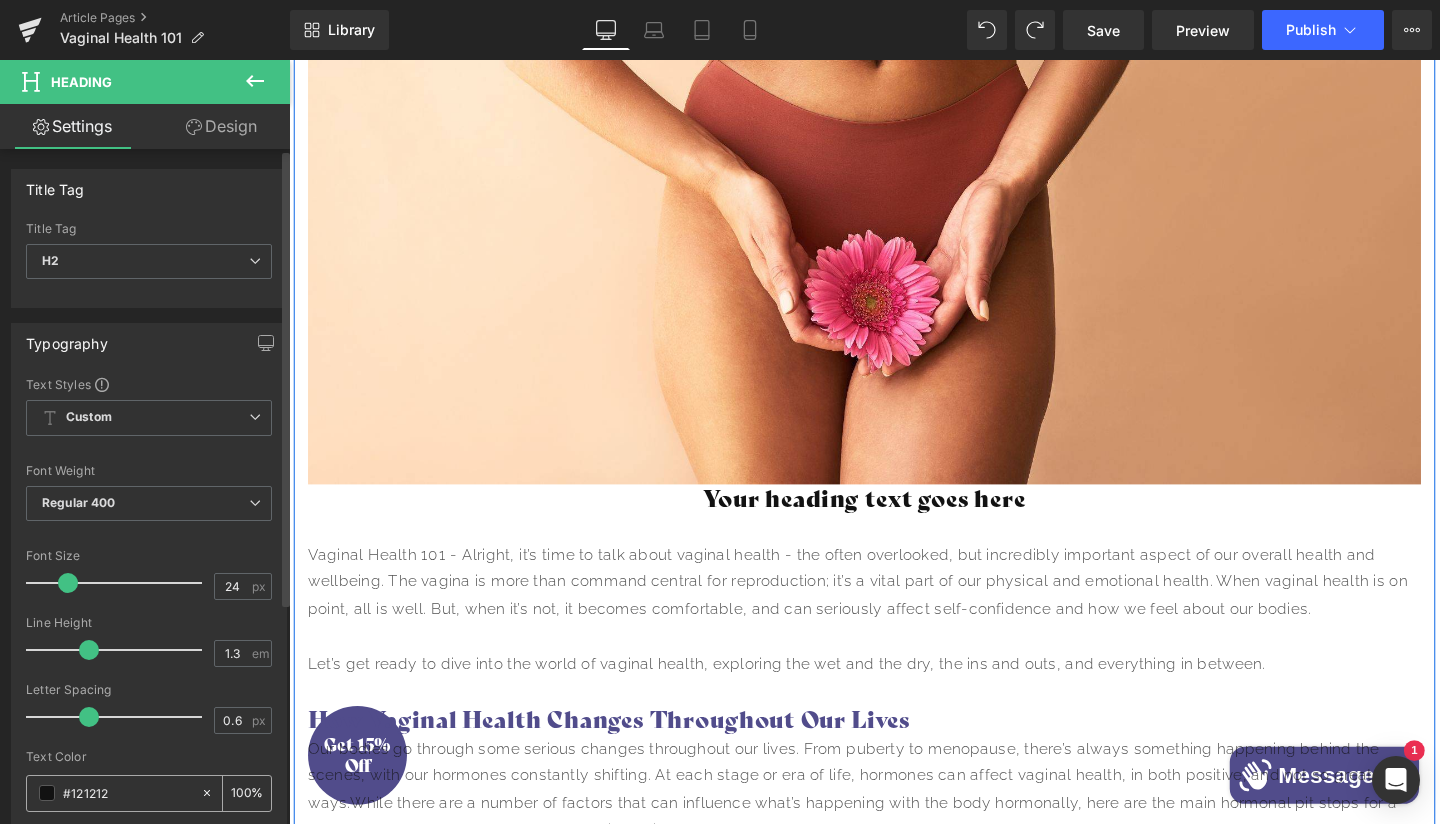 click on "#121212" at bounding box center (127, 793) 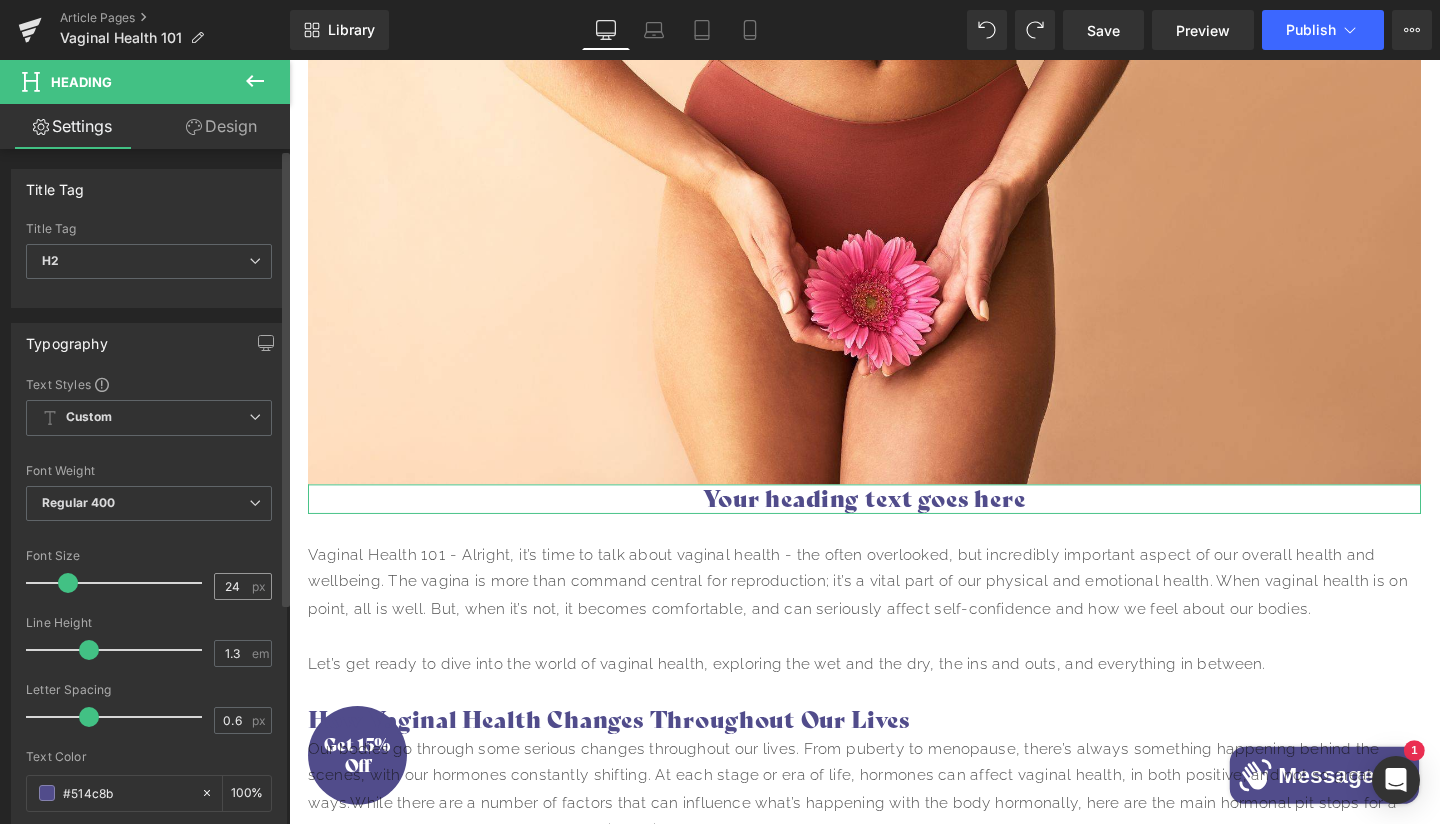 type on "#514c8b" 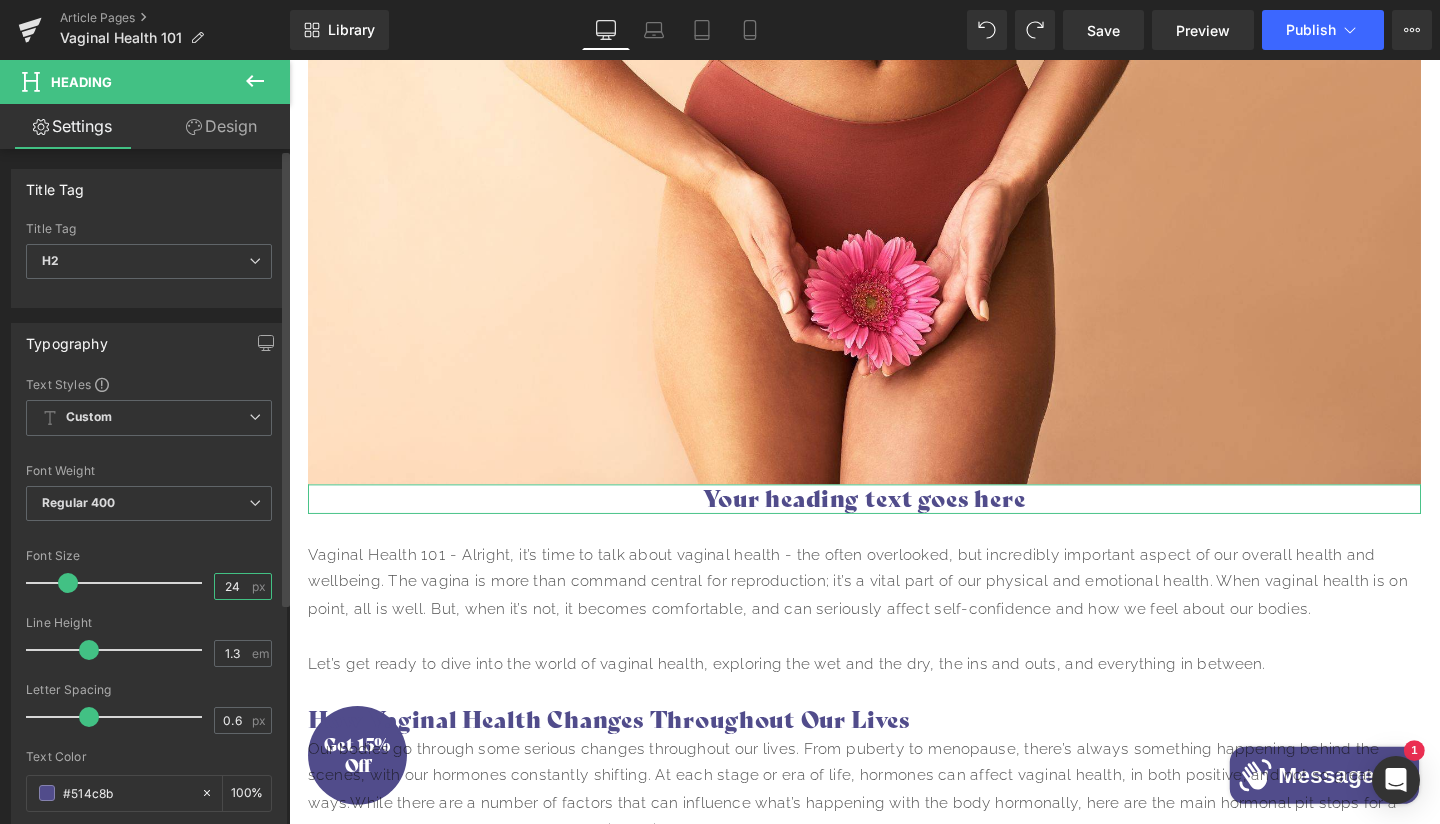 click on "24" at bounding box center (232, 586) 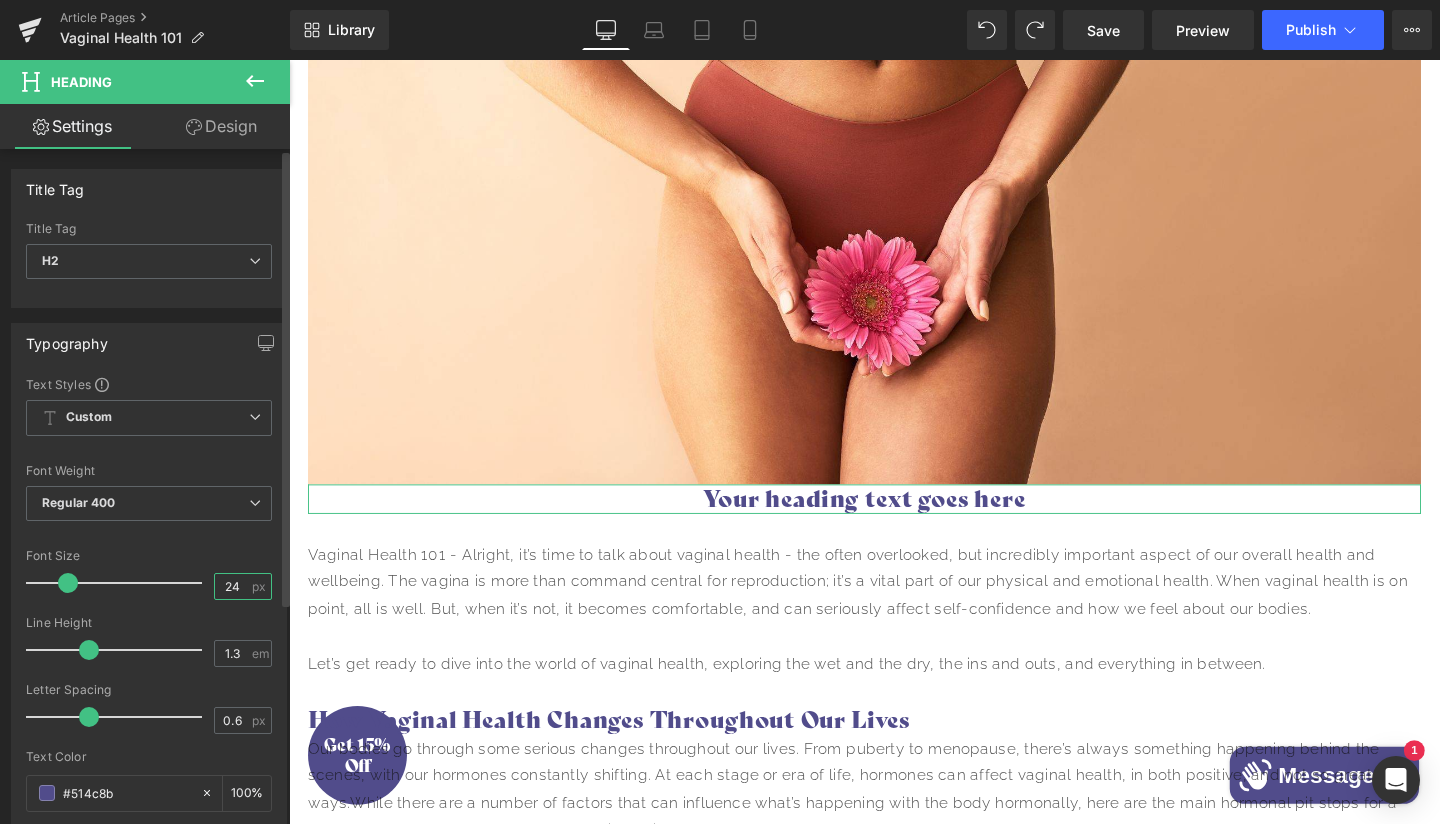 click on "24" at bounding box center [232, 586] 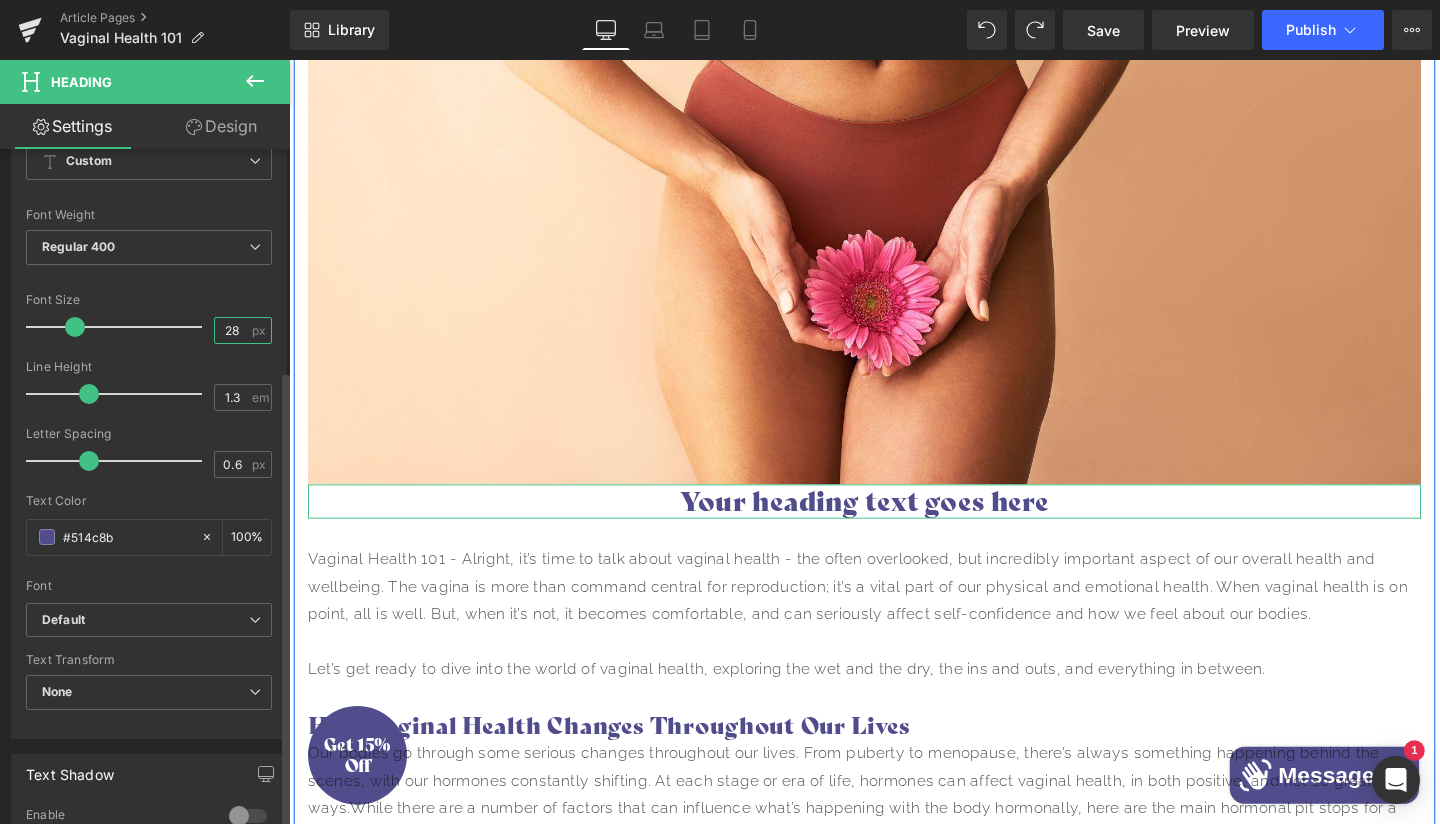 scroll, scrollTop: 601, scrollLeft: 0, axis: vertical 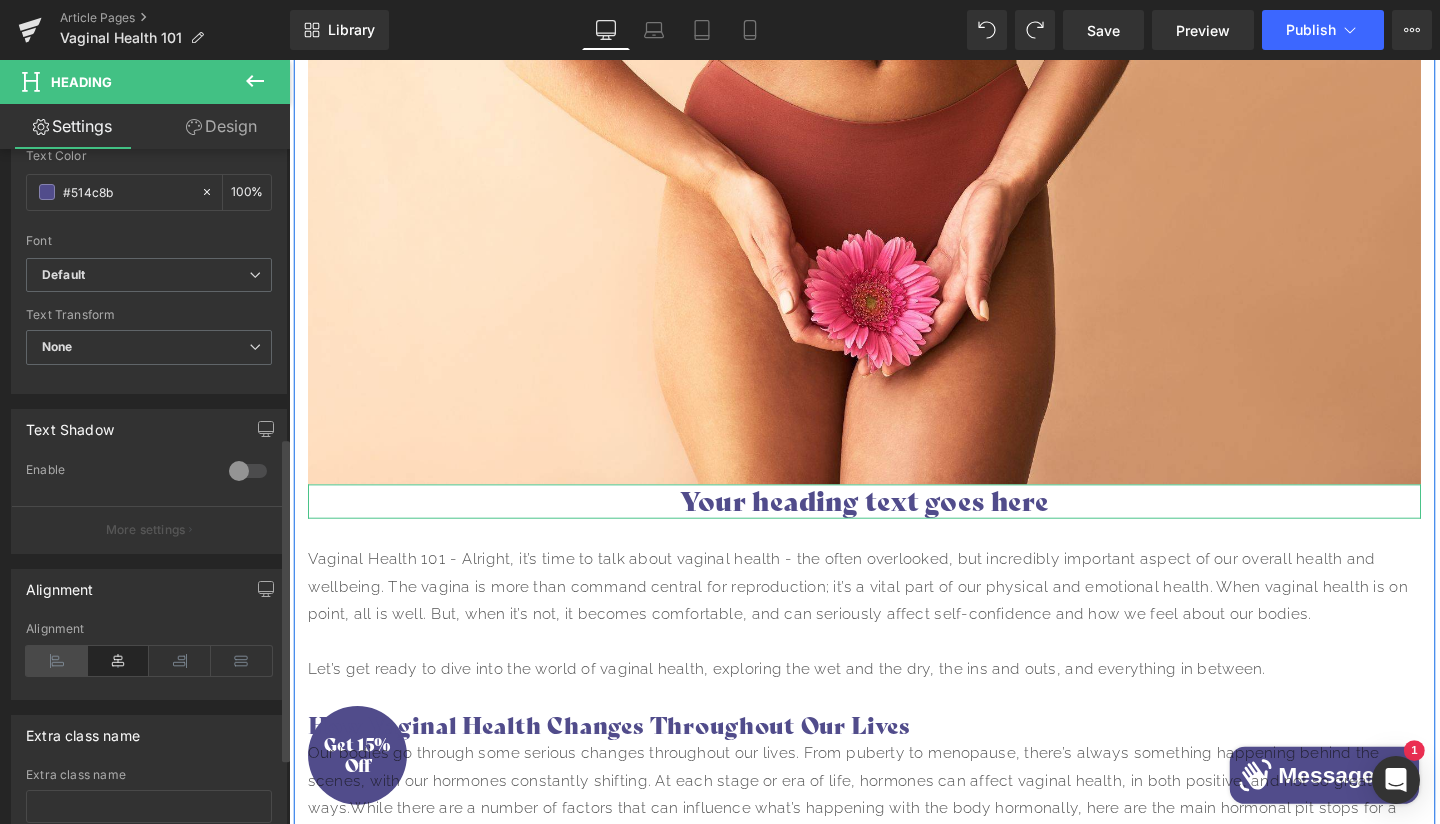 type on "28" 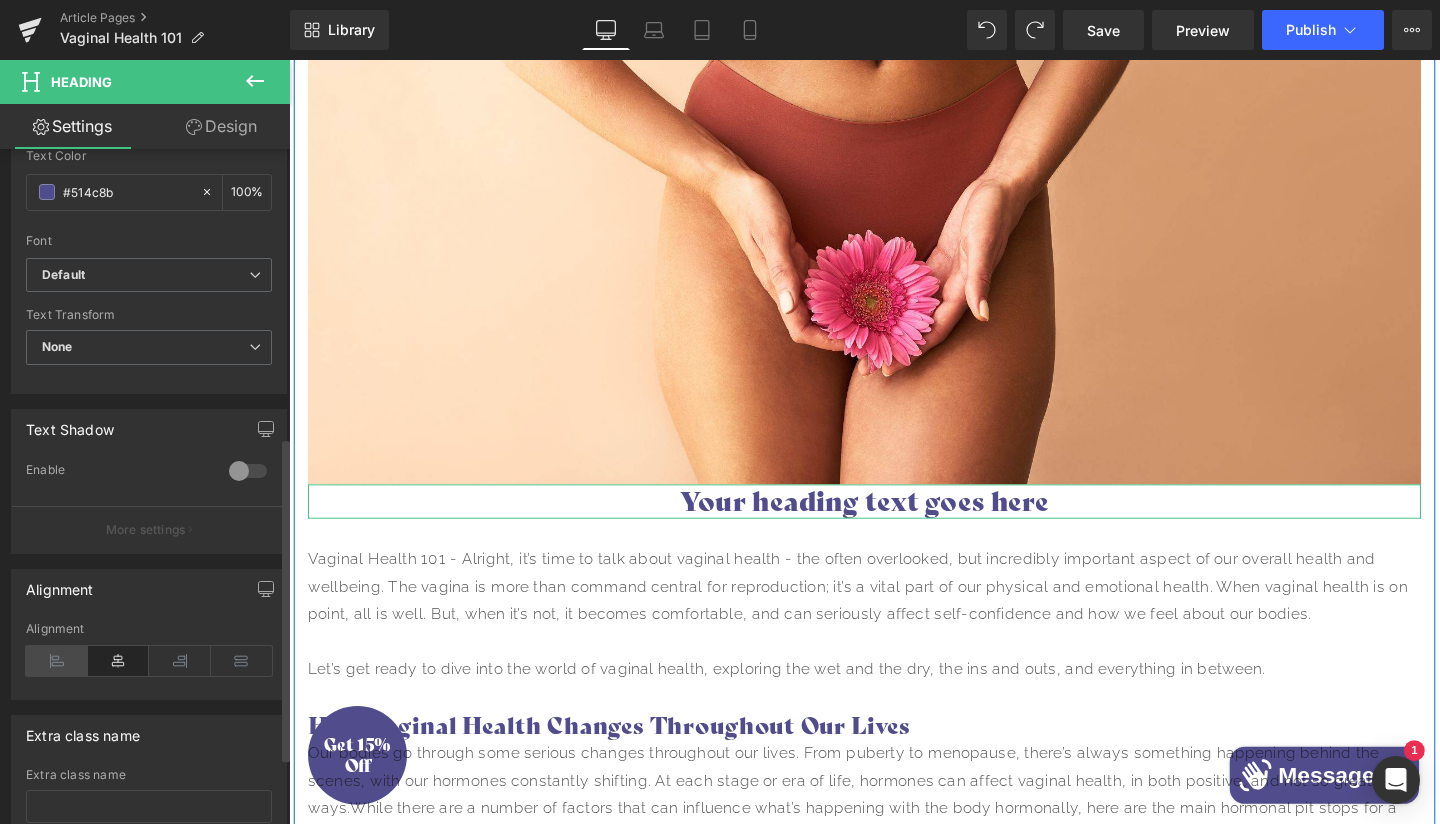 click at bounding box center [57, 661] 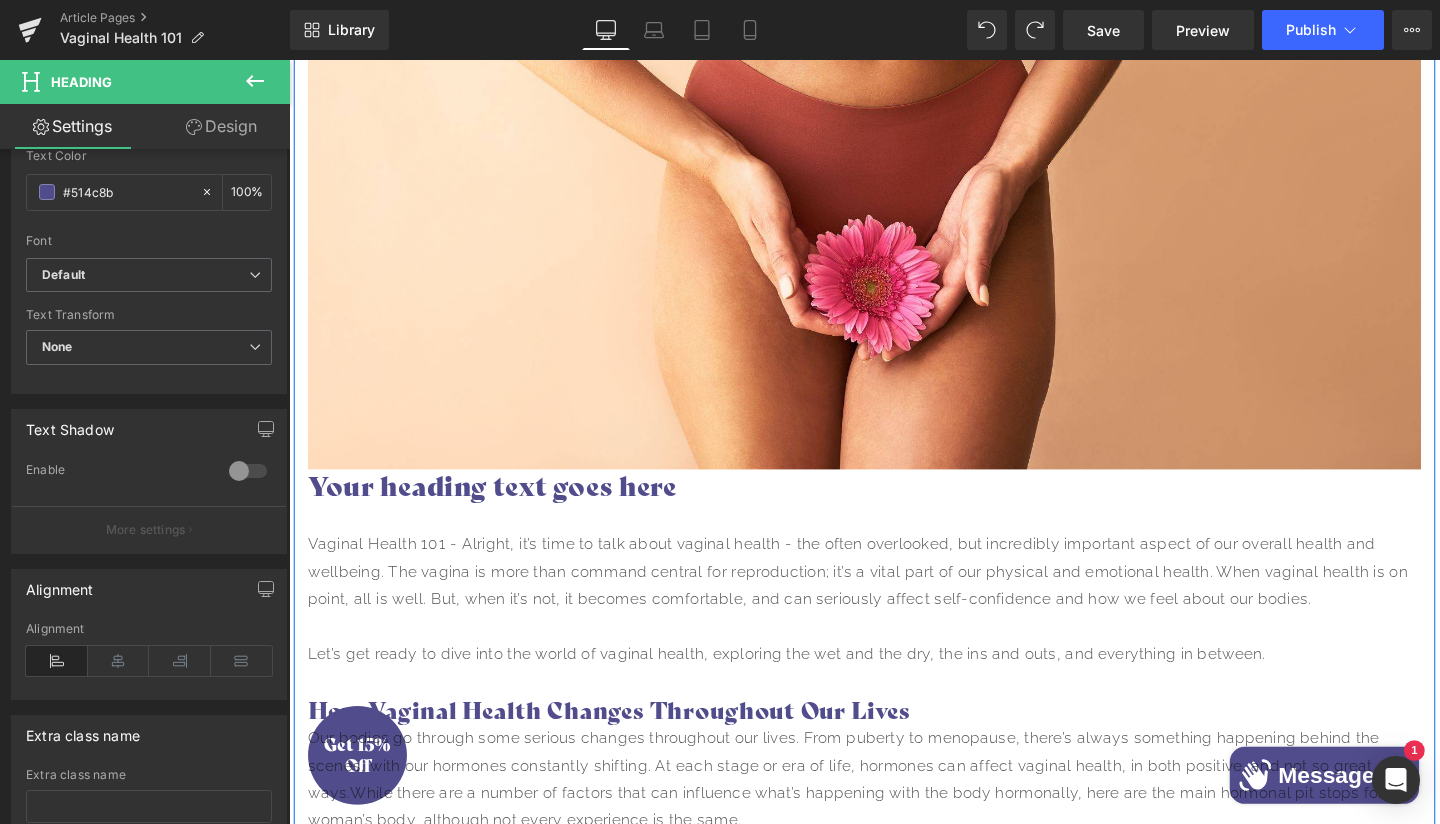 scroll, scrollTop: 632, scrollLeft: 0, axis: vertical 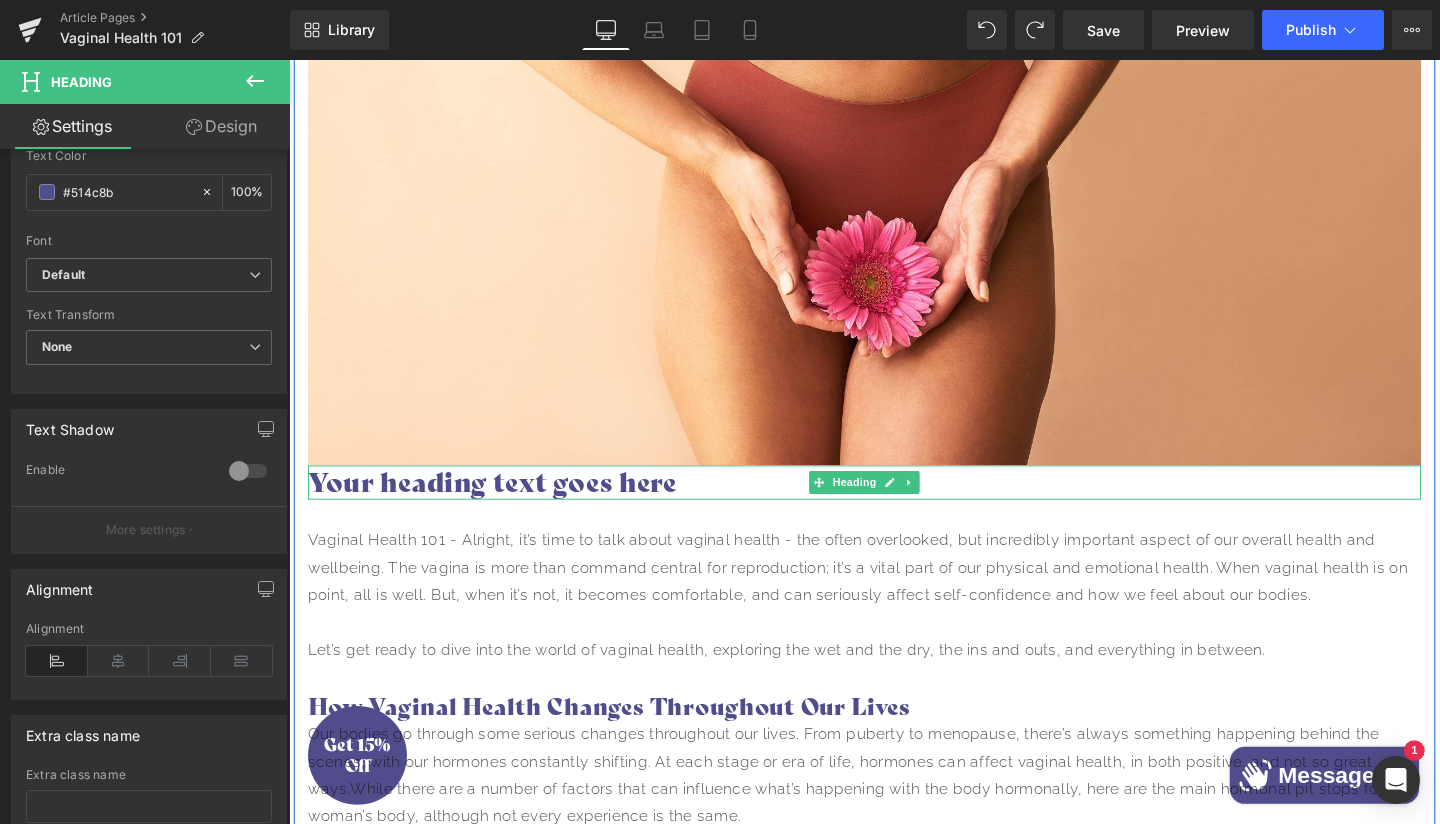 click on "Your heading text goes here" at bounding box center (894, 504) 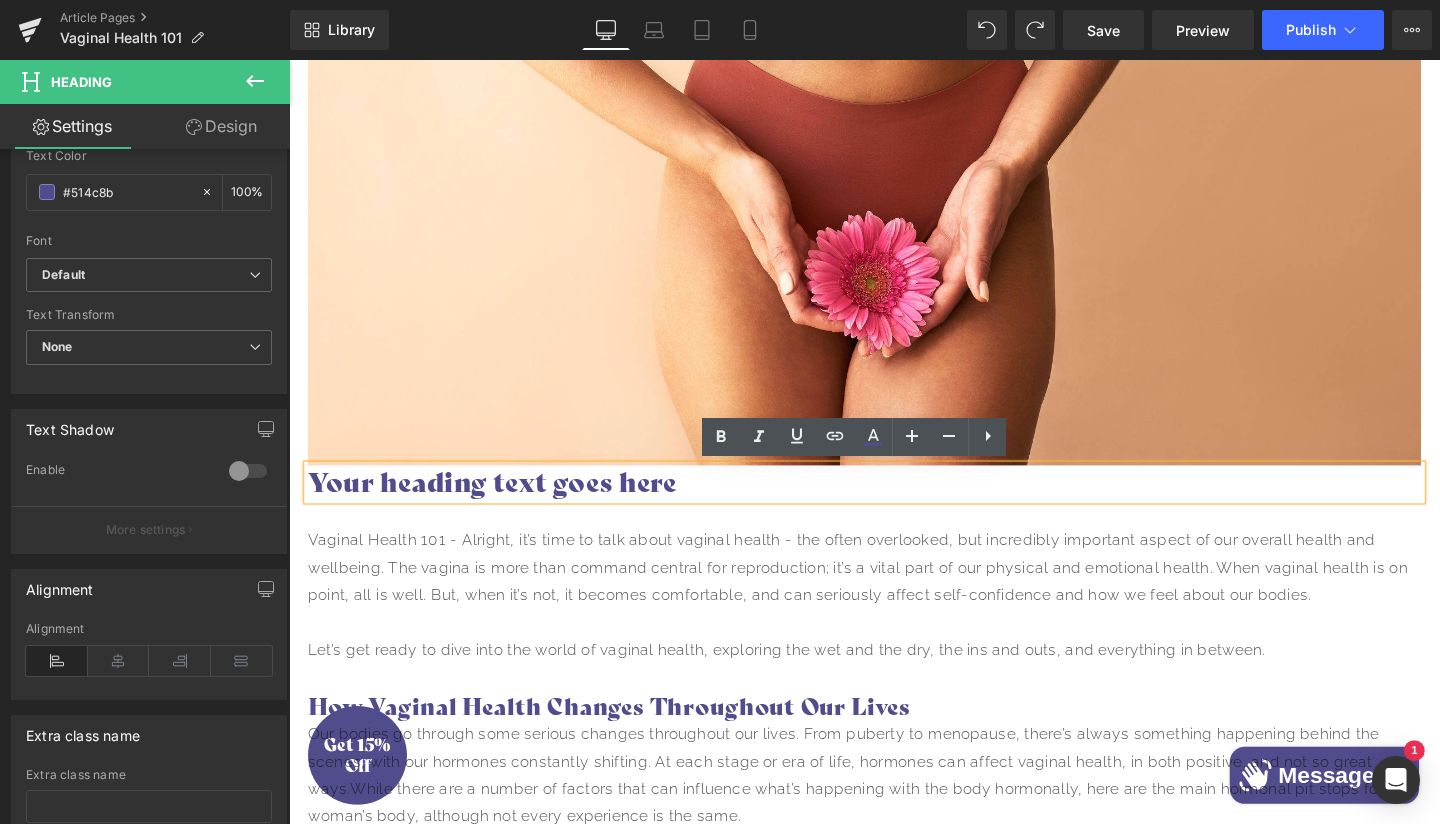 click on "Your heading text goes here" at bounding box center (894, 504) 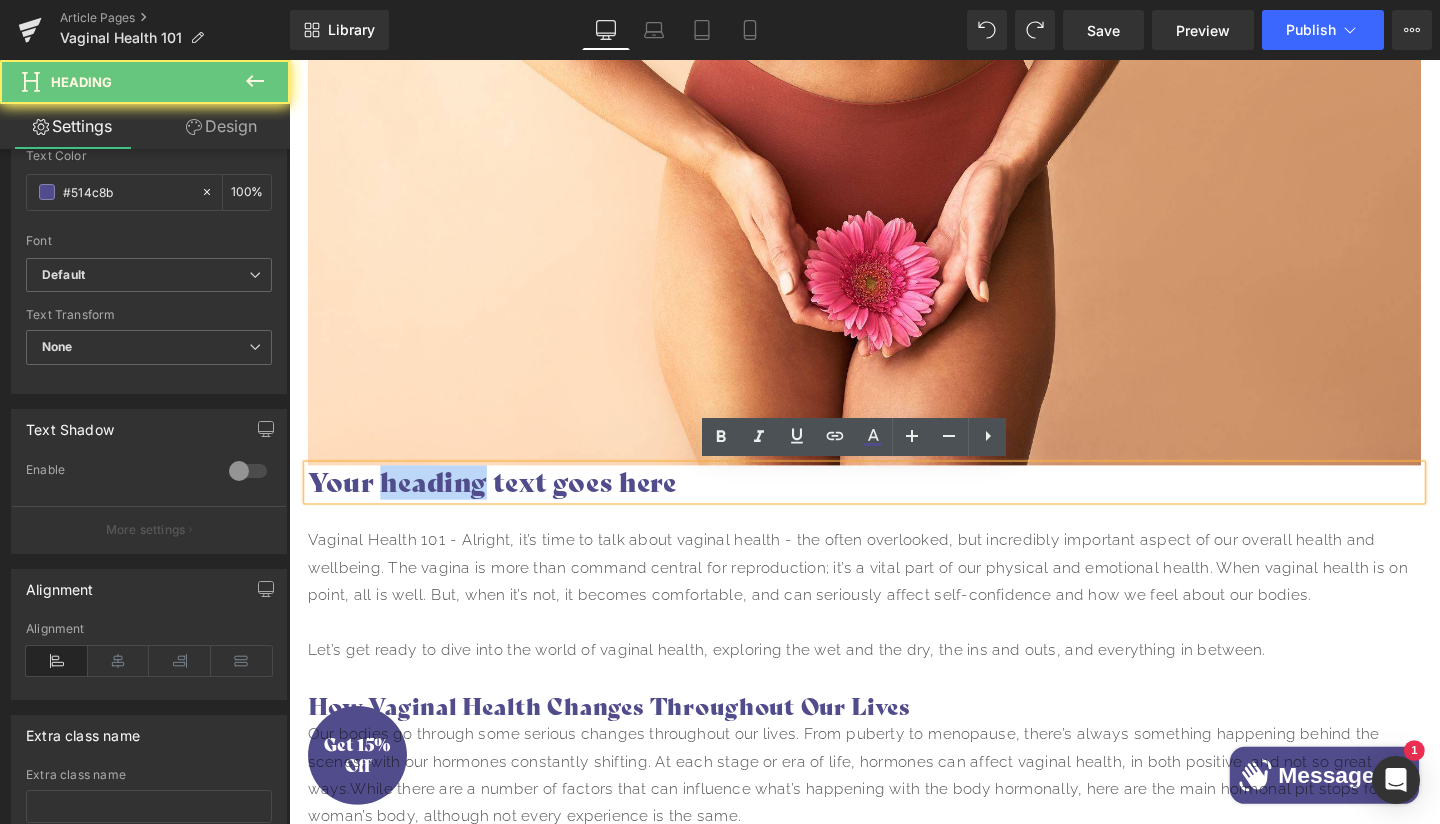 click on "Your heading text goes here" at bounding box center (894, 504) 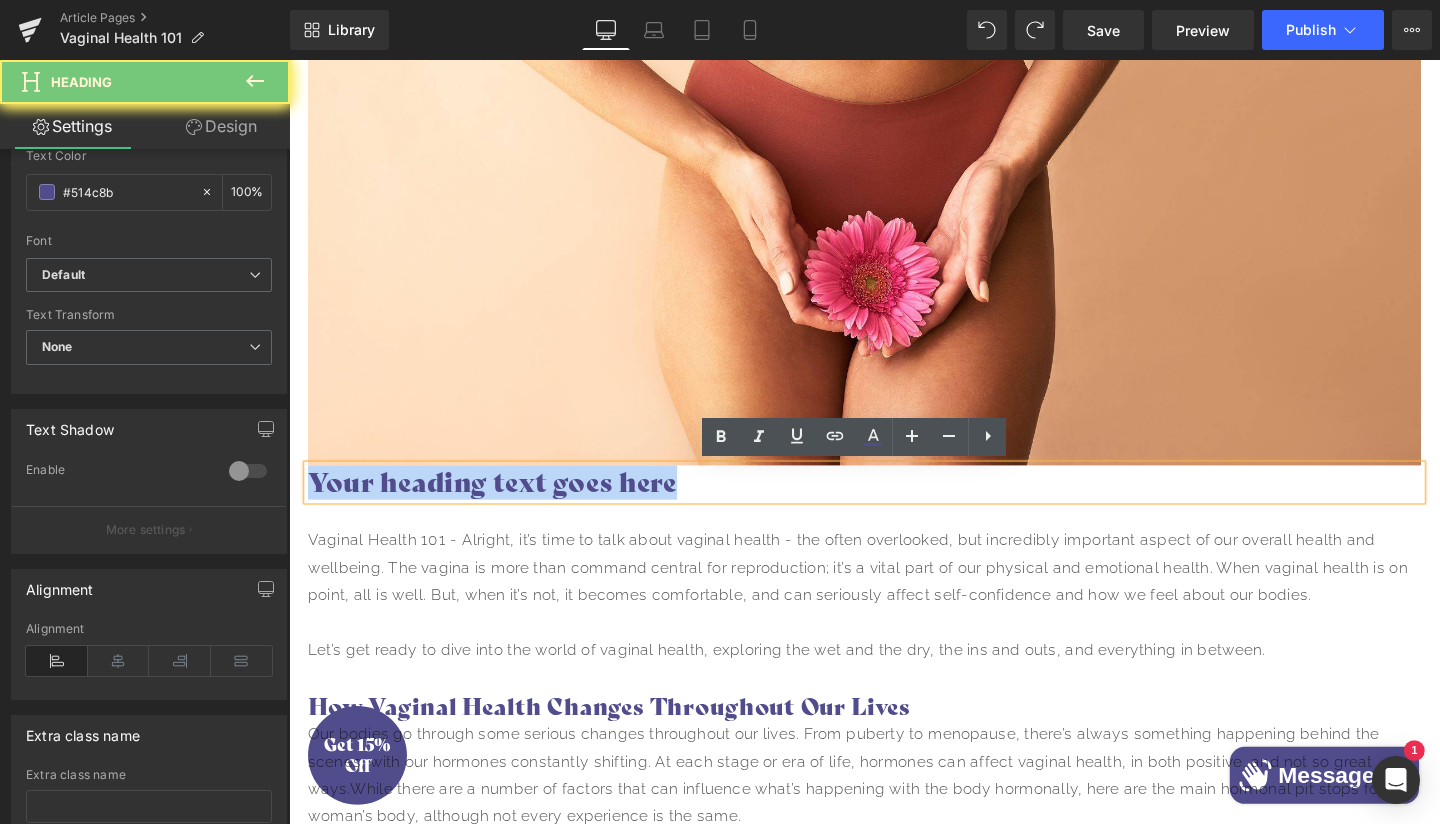 click on "Your heading text goes here" at bounding box center (894, 504) 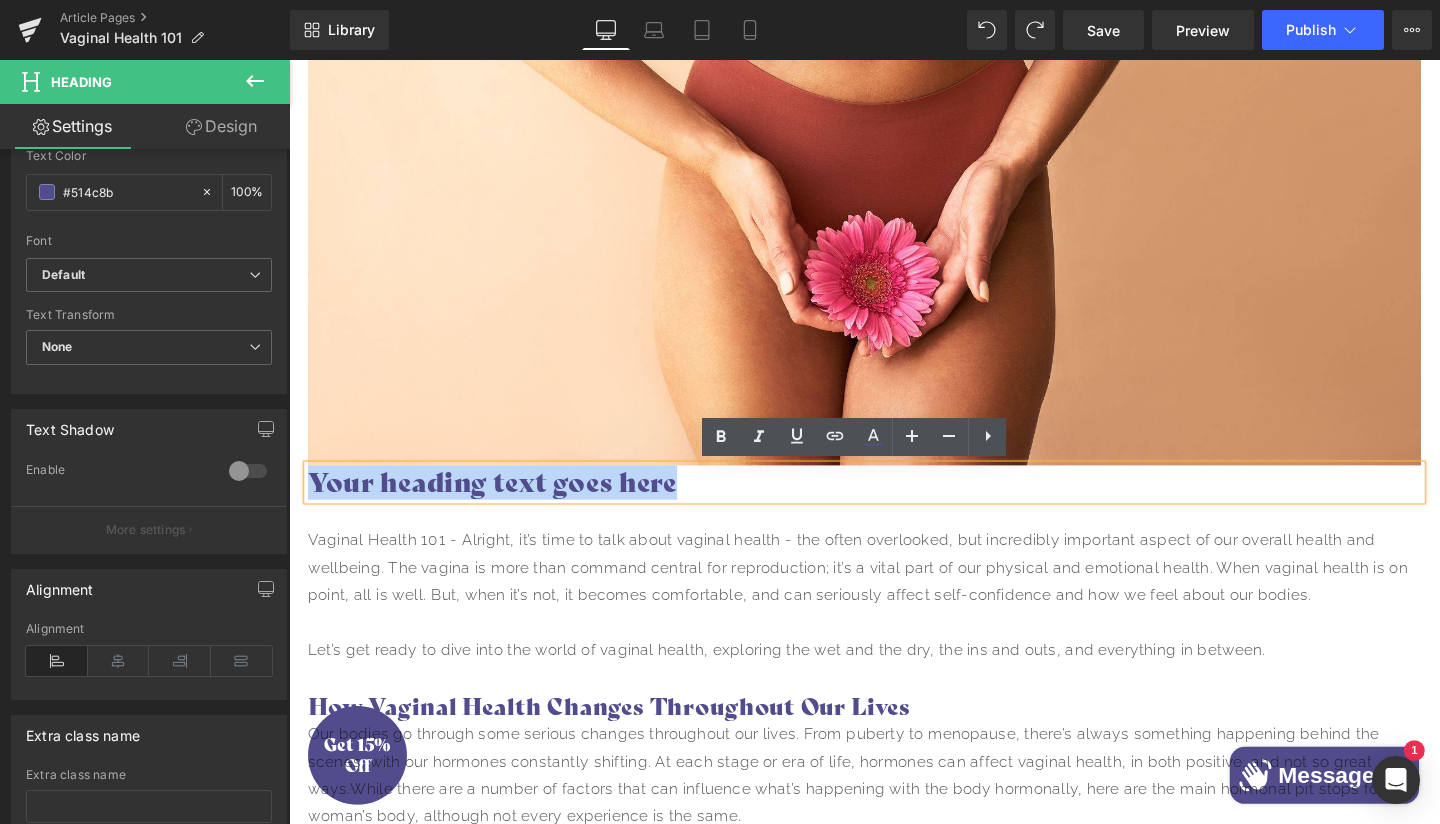 type 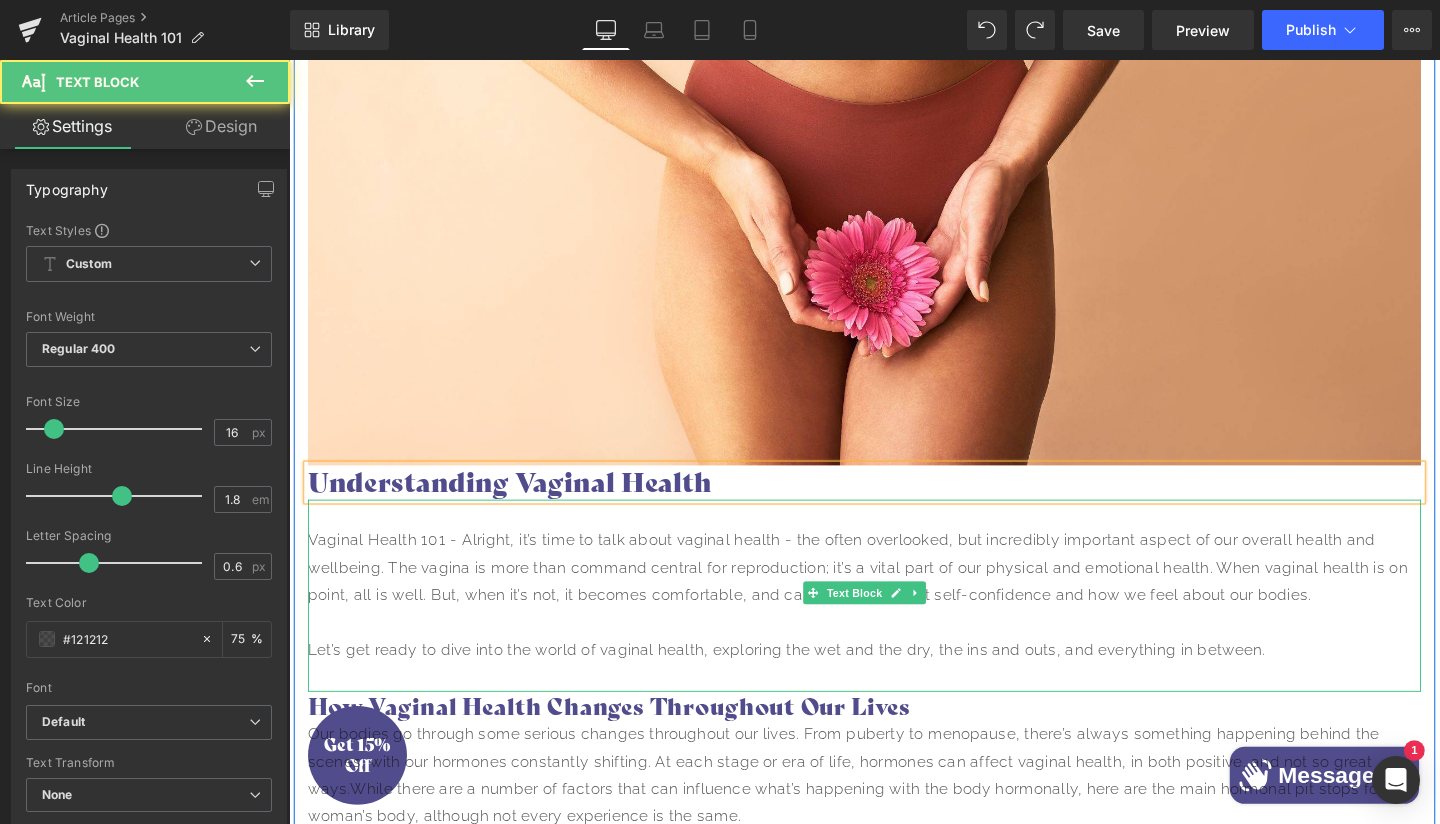click on "Vaginal Health 101 - Alright, it’s time to talk about vaginal health - the often overlooked, but incredibly important aspect of our overall health and wellbeing. The vagina is more than command central for reproduction; it’s a vital part of our physical and emotional health. When vaginal health is on point, all is well. But, when it’s not, it becomes comfortable, and can seriously affect self-confidence and how we feel about our bodies." at bounding box center (894, 594) 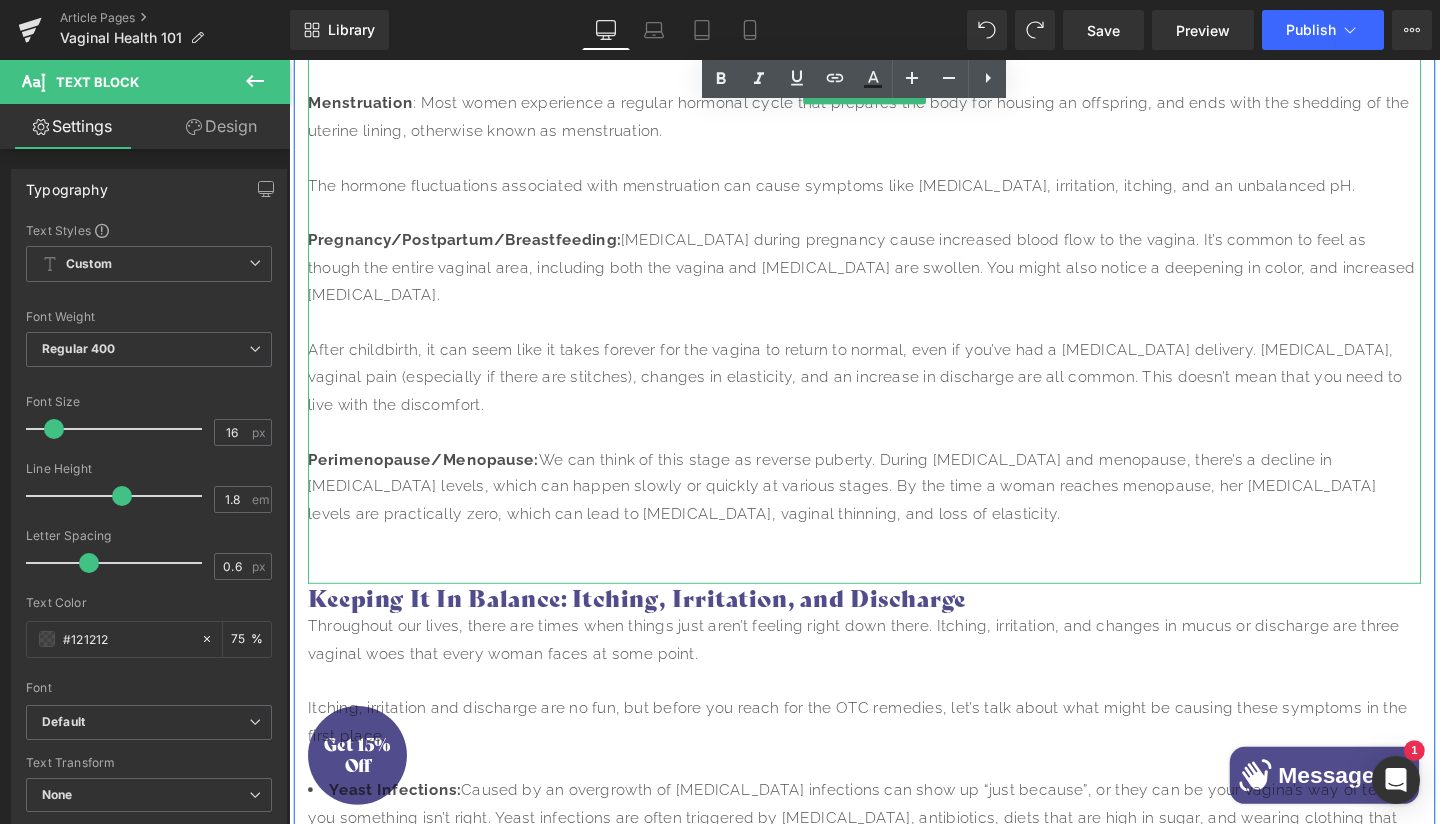 scroll, scrollTop: 1723, scrollLeft: 0, axis: vertical 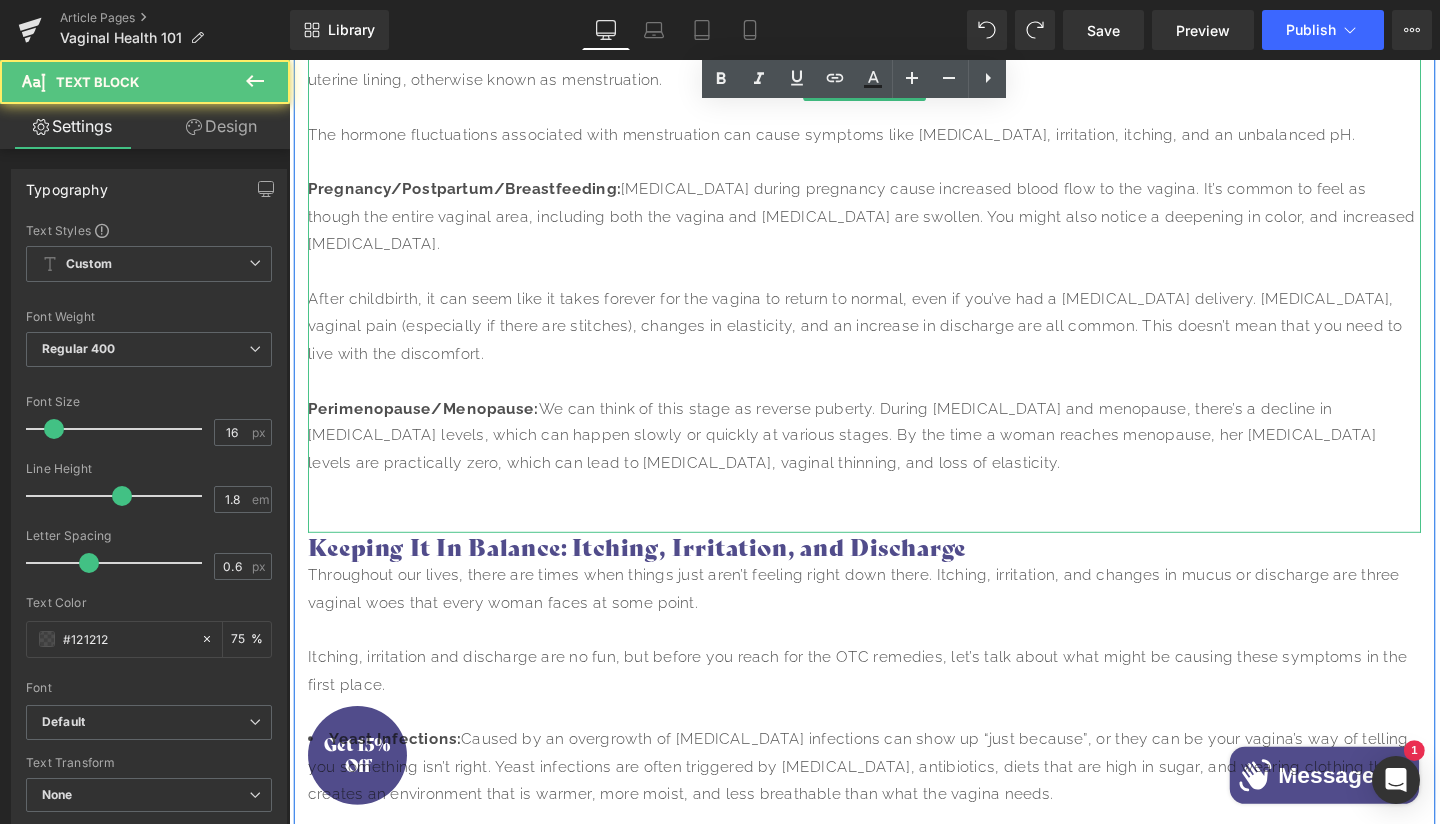 click on "Perimenopause/Menopause:  We can think of this stage as reverse puberty. During [MEDICAL_DATA] and menopause, there’s a decline in [MEDICAL_DATA] levels, which can happen slowly or quickly at various stages. By the time a woman reaches menopause, her [MEDICAL_DATA] levels are practically zero, which can lead to [MEDICAL_DATA], vaginal thinning, and loss of elasticity." at bounding box center [894, 456] 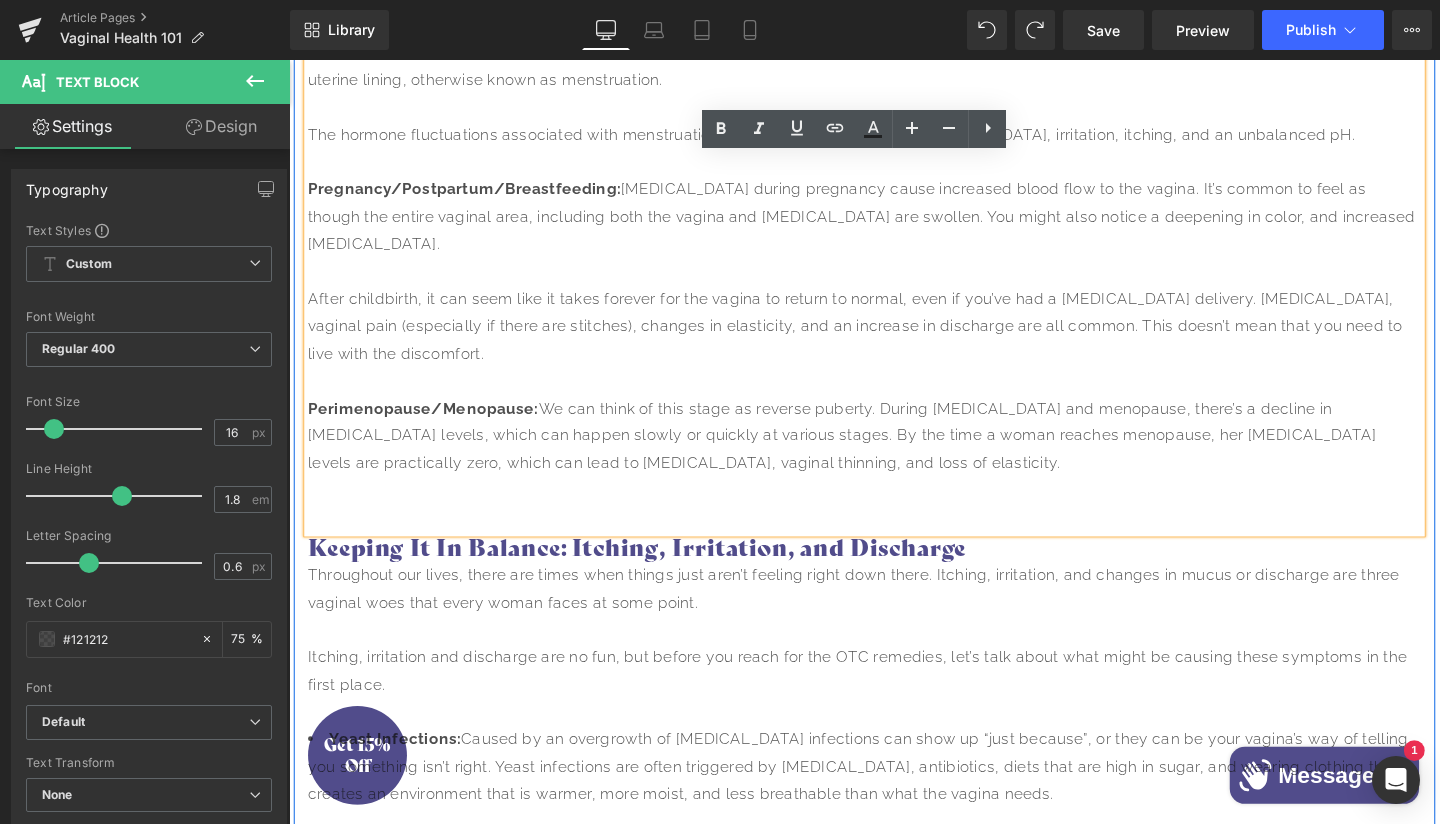 type 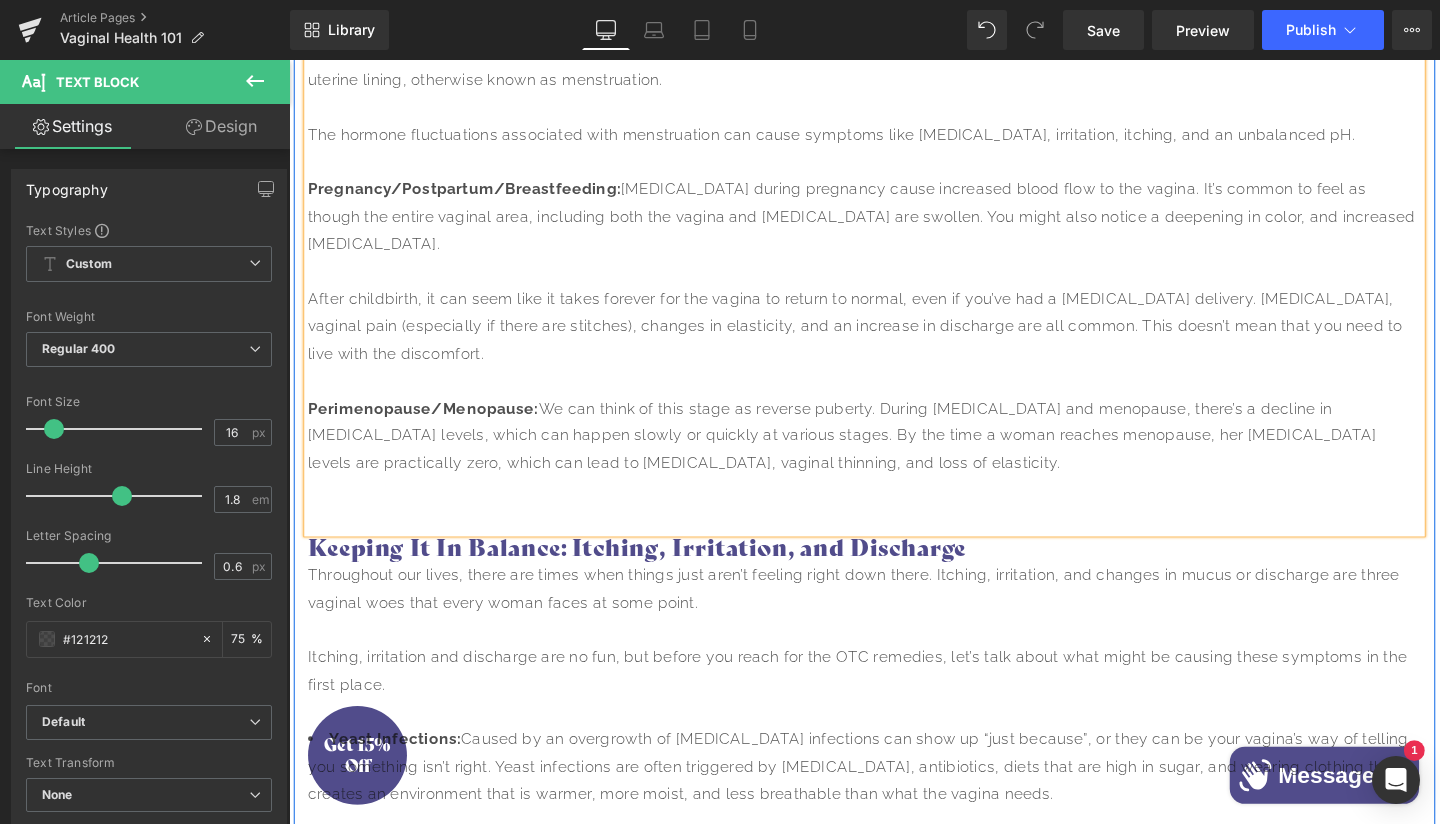 click on "Perimenopause/Menopause:  We can think of this stage as reverse puberty. During [MEDICAL_DATA] and menopause, there’s a decline in [MEDICAL_DATA] levels, which can happen slowly or quickly at various stages. By the time a woman reaches menopause, her [MEDICAL_DATA] levels are practically zero, which can lead to [MEDICAL_DATA], vaginal thinning, and loss of elasticity." at bounding box center [894, 456] 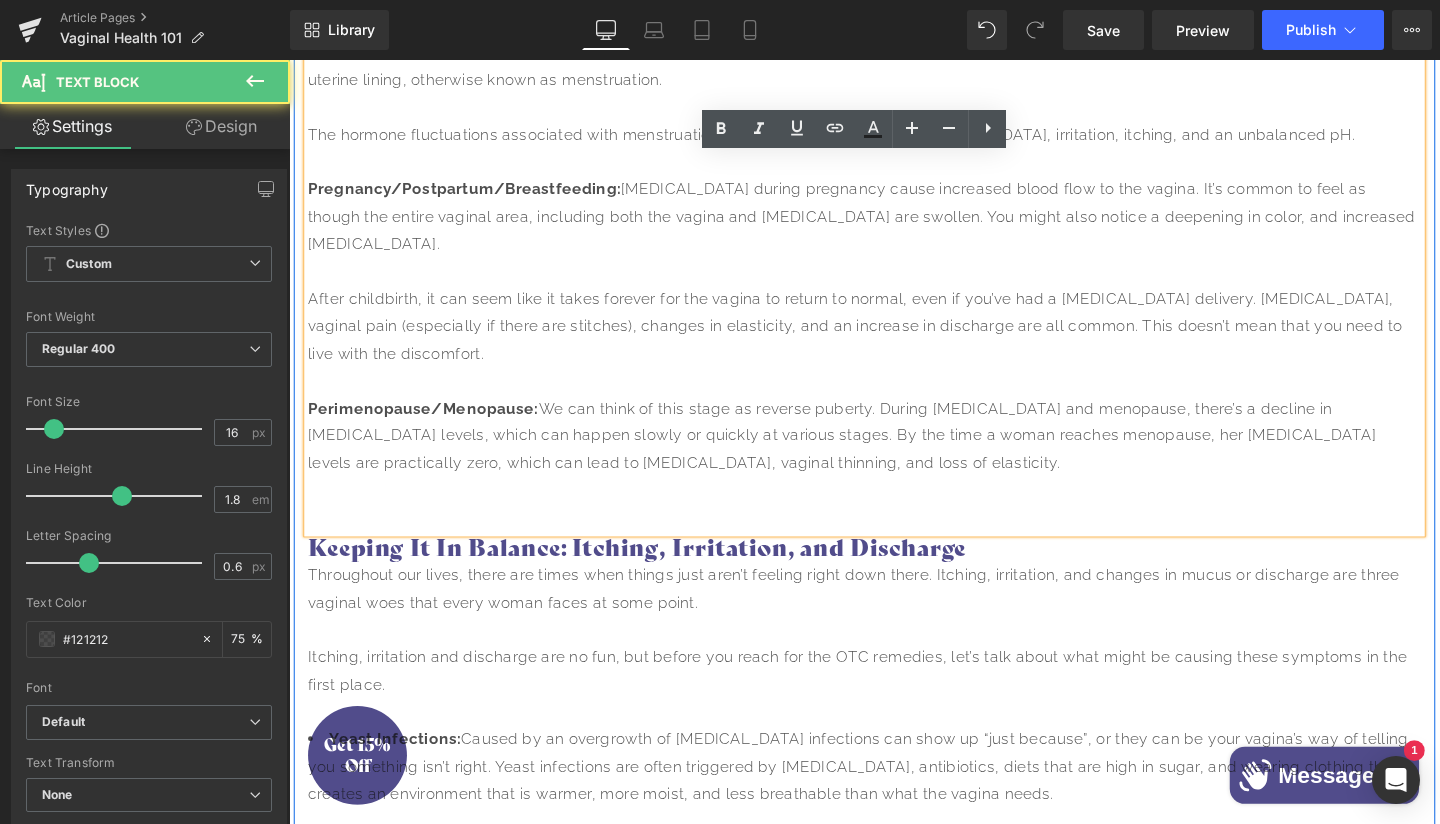 click on "Perimenopause/Menopause:  We can think of this stage as reverse puberty. During [MEDICAL_DATA] and menopause, there’s a decline in [MEDICAL_DATA] levels, which can happen slowly or quickly at various stages. By the time a woman reaches menopause, her [MEDICAL_DATA] levels are practically zero, which can lead to [MEDICAL_DATA], vaginal thinning, and loss of elasticity." at bounding box center [894, 456] 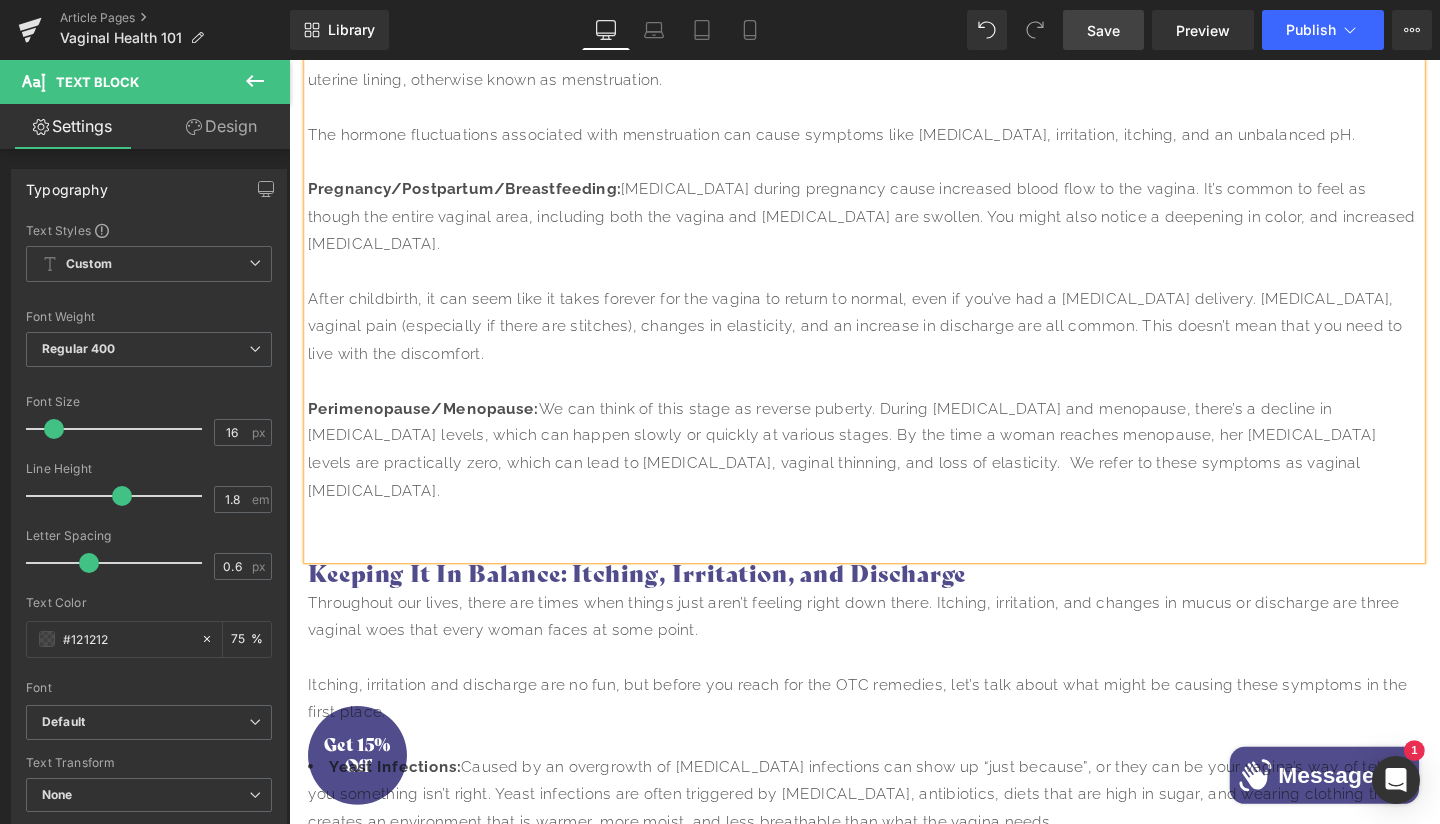 click on "Save" at bounding box center (1103, 30) 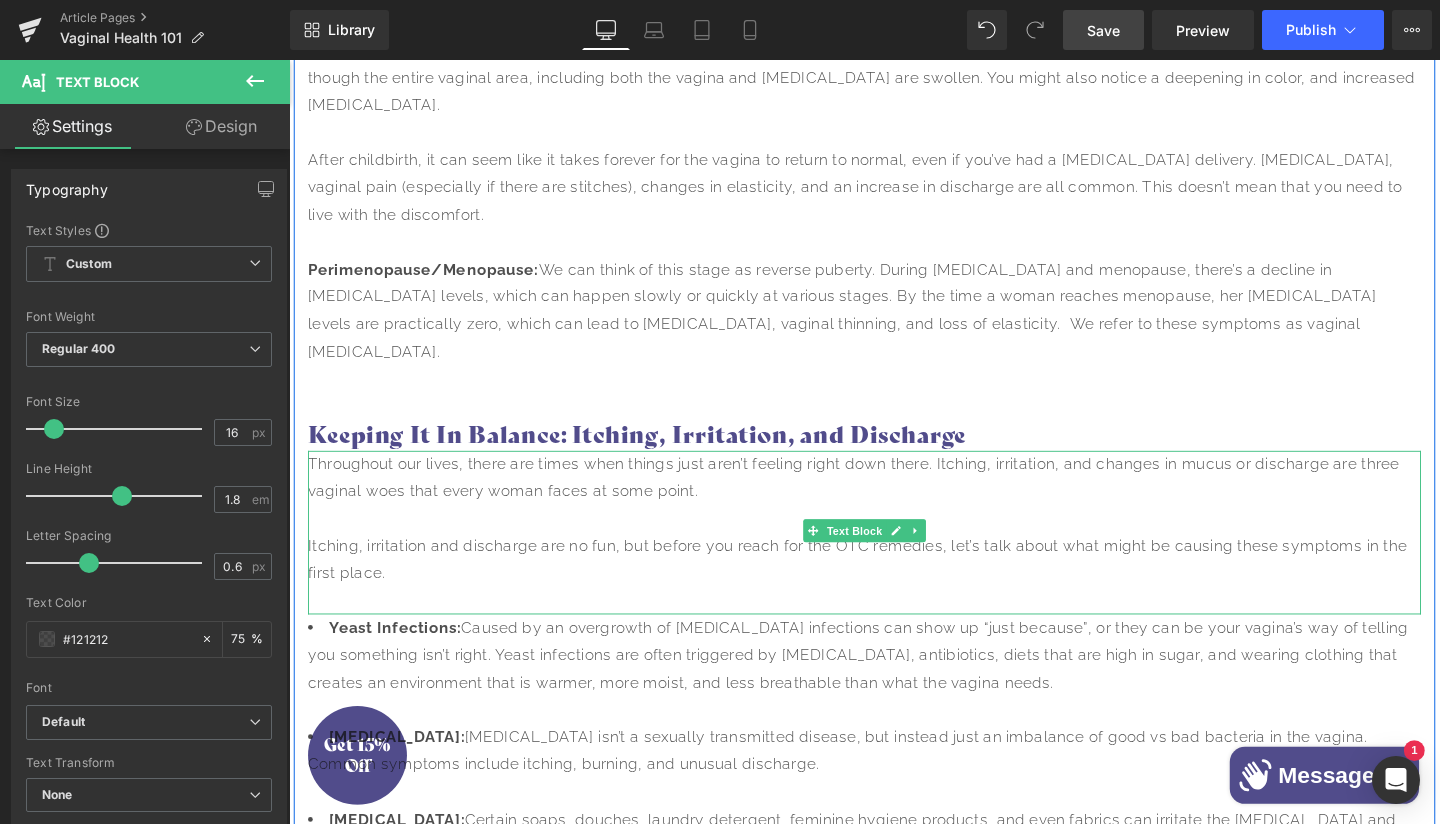 scroll, scrollTop: 1917, scrollLeft: 0, axis: vertical 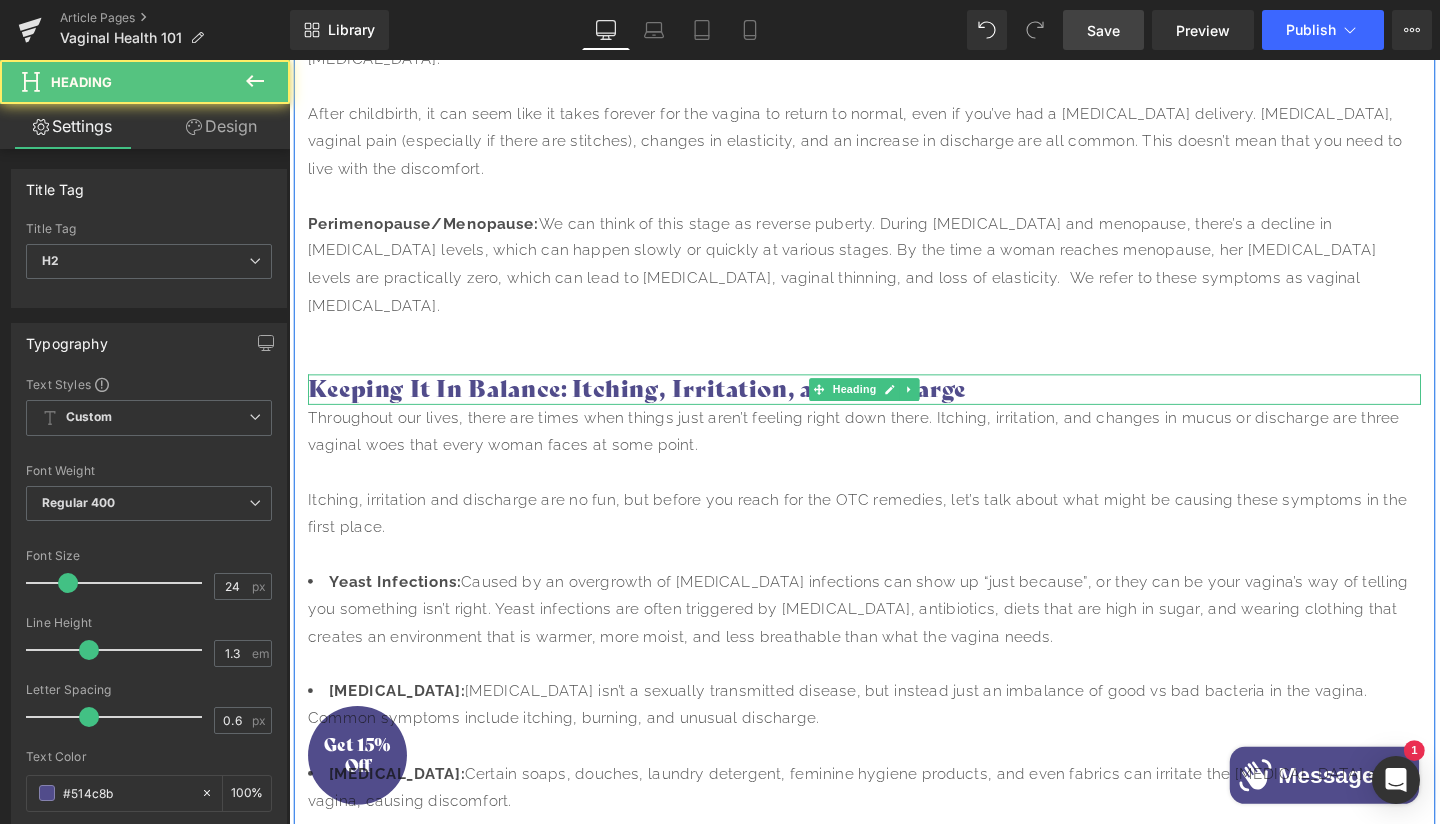 click on "Keeping It In Balance: Itching, Irritation, and Discharge" at bounding box center (894, 406) 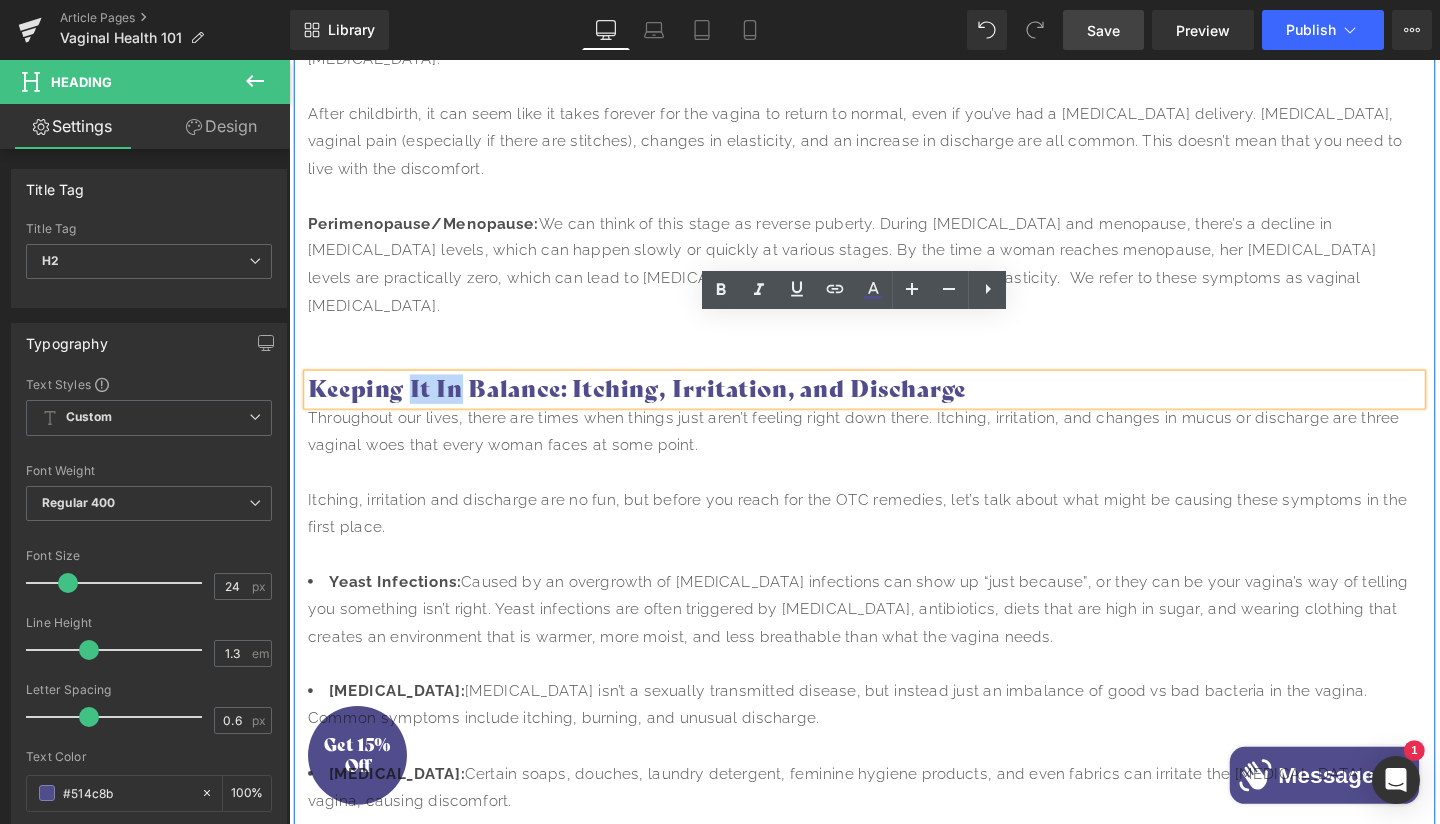 drag, startPoint x: 468, startPoint y: 351, endPoint x: 416, endPoint y: 348, distance: 52.086468 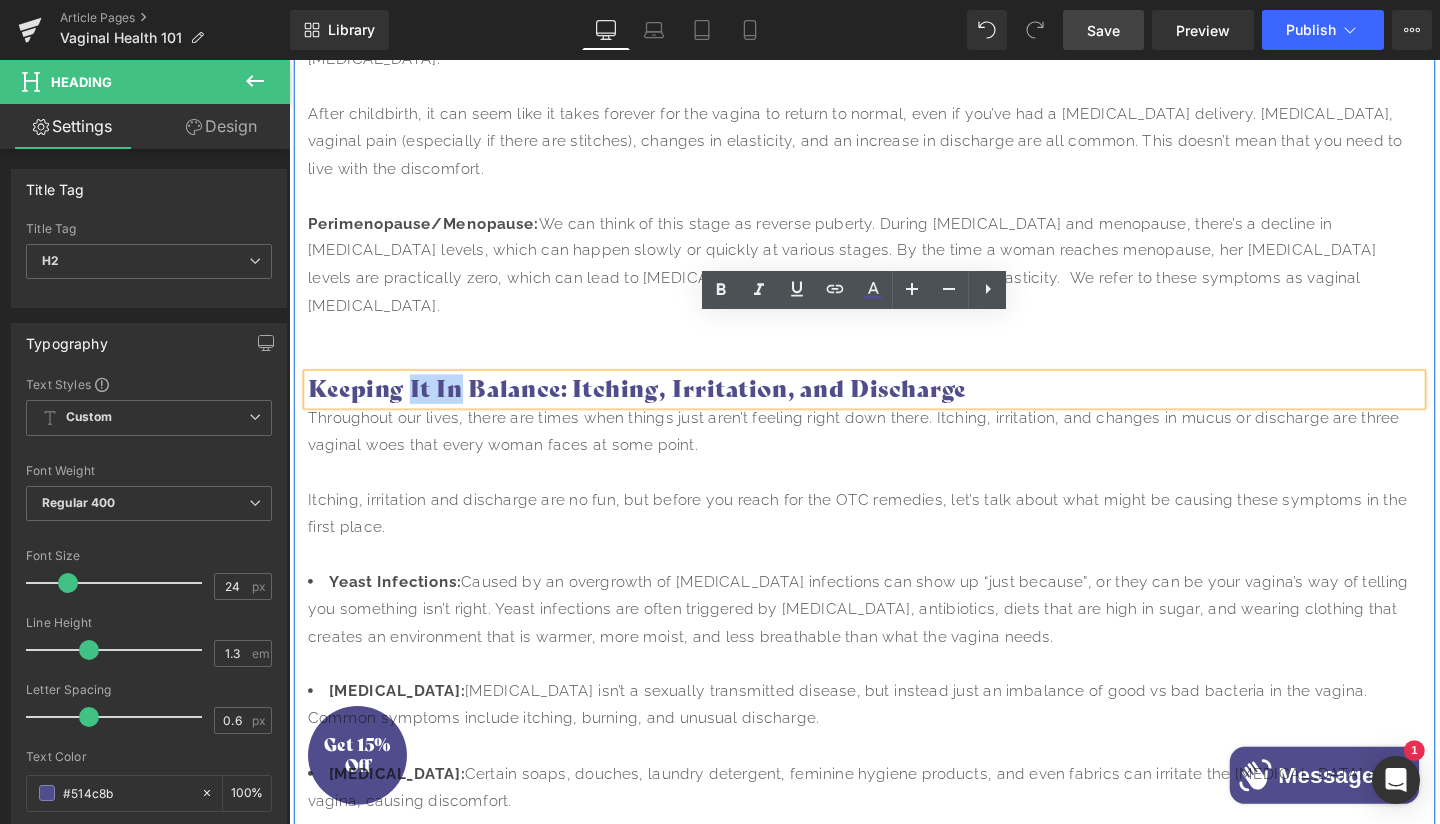 click on "Keeping It In Balance: Itching, Irritation, and Discharge" at bounding box center [894, 406] 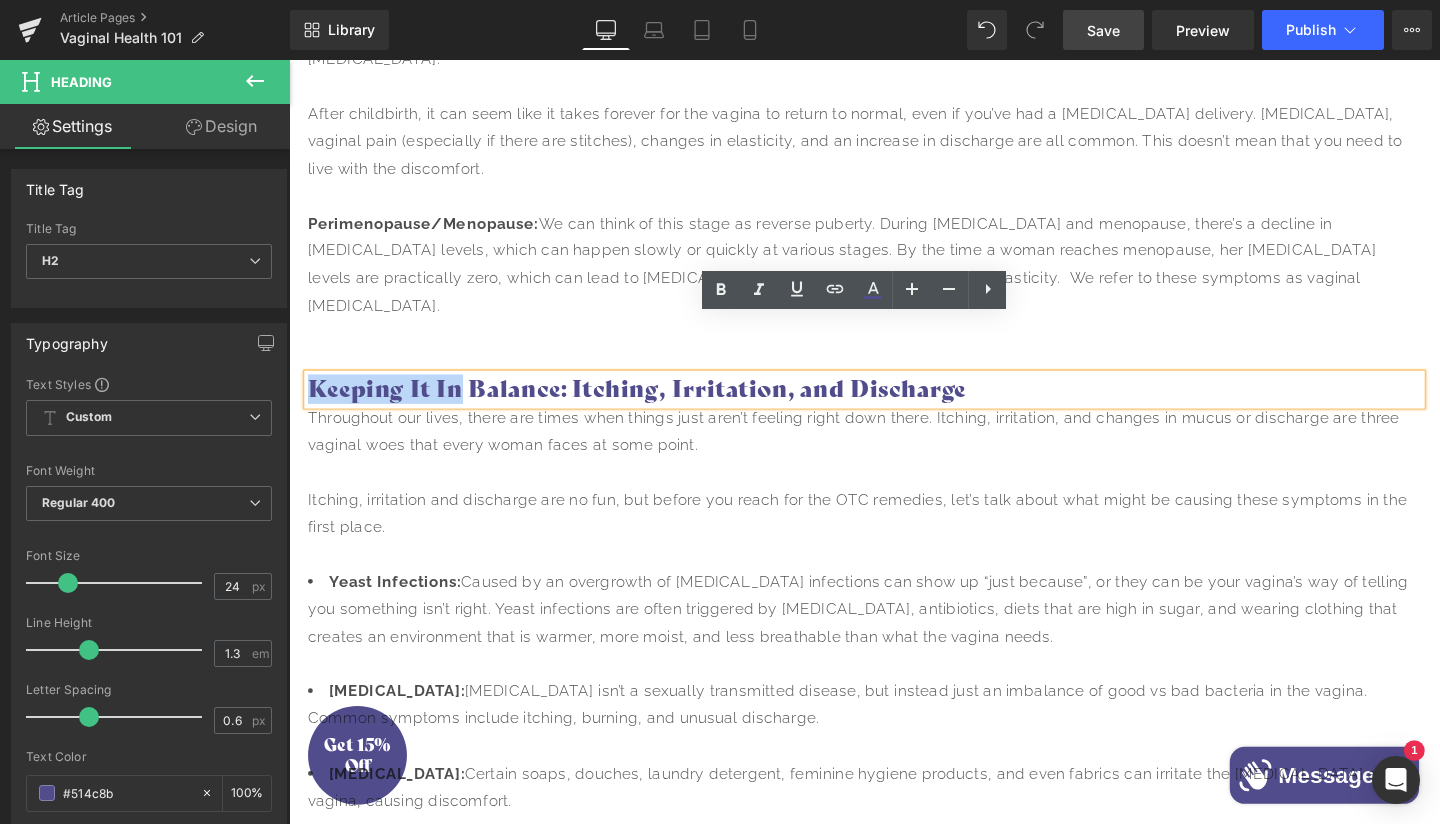 drag, startPoint x: 445, startPoint y: 349, endPoint x: 309, endPoint y: 348, distance: 136.00368 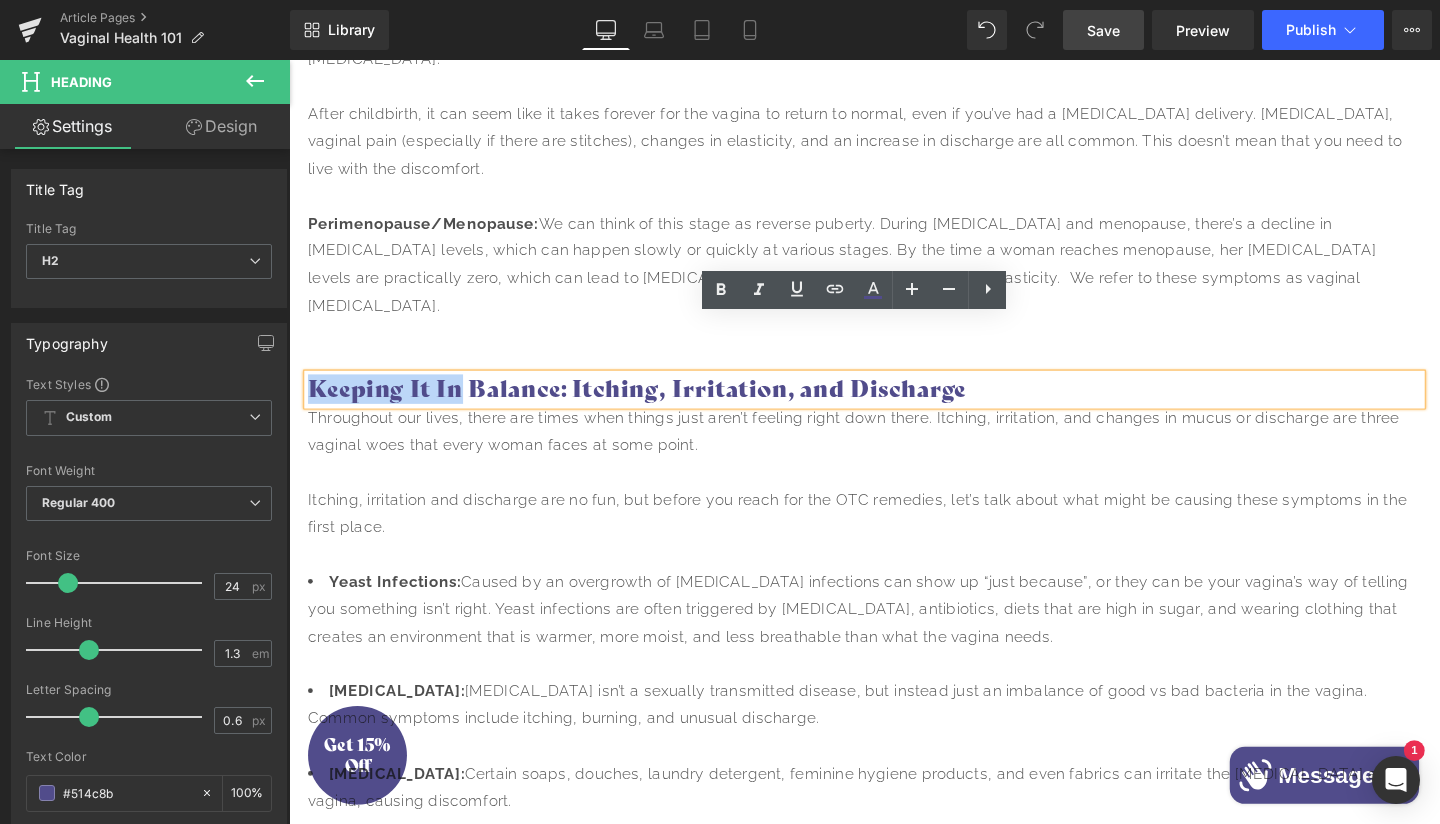click on "Keeping It In Balance: Itching, Irritation, and Discharge" at bounding box center [894, 406] 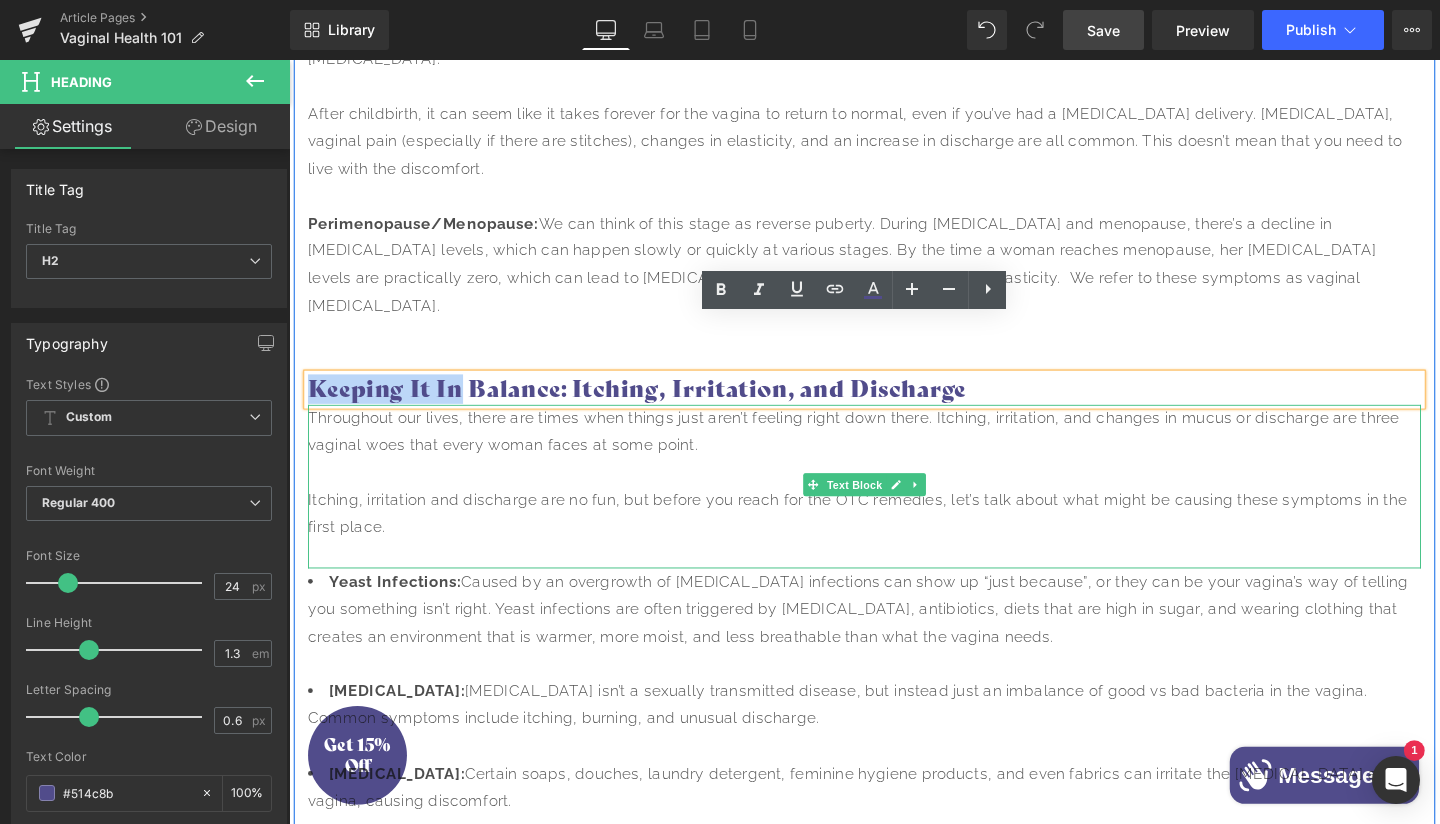 type 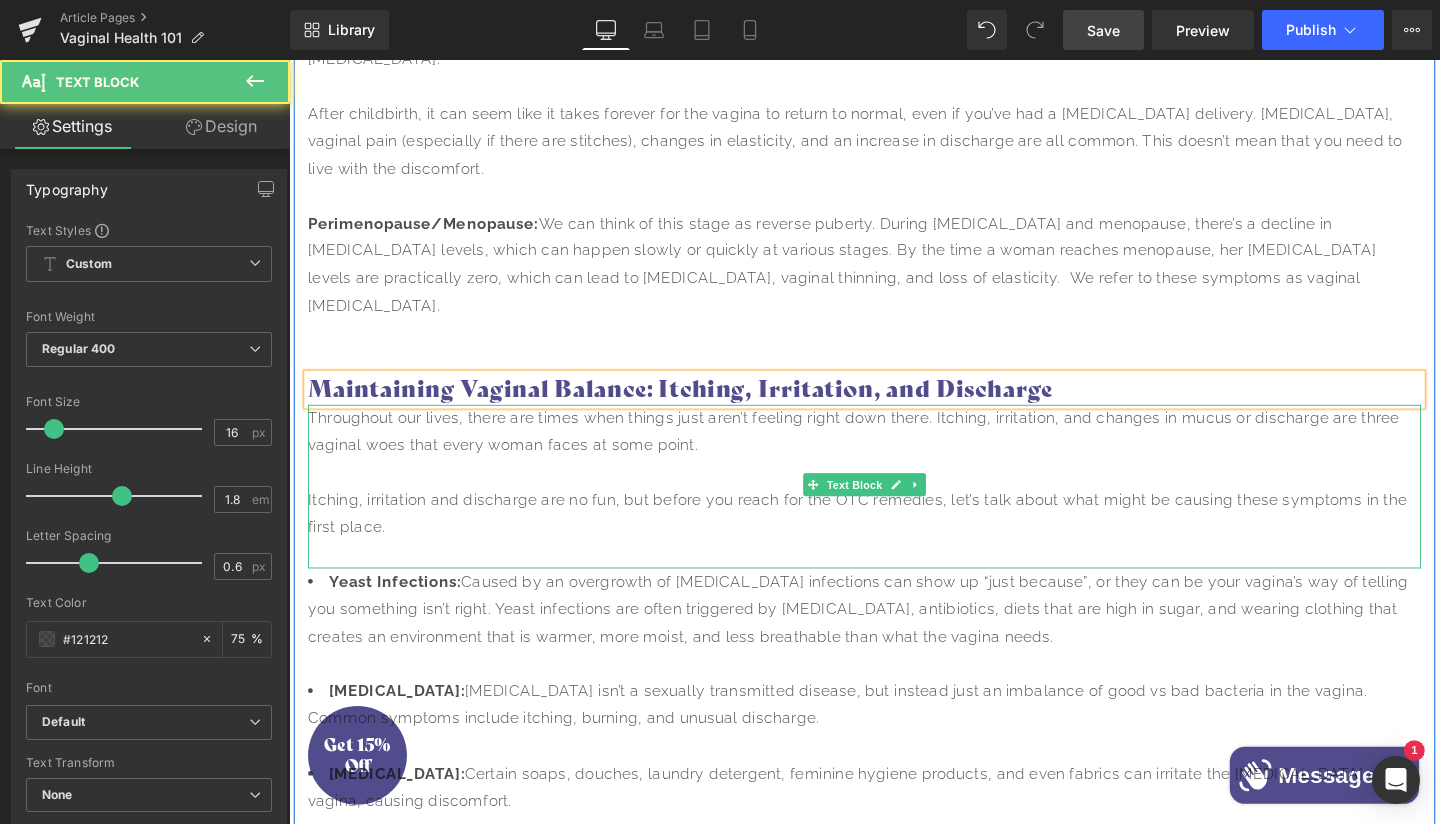 click on "Throughout our lives, there are times when things just aren’t feeling right down there. Itching, irritation, and changes in mucus or discharge are three vaginal woes that every woman faces at some point." at bounding box center (894, 452) 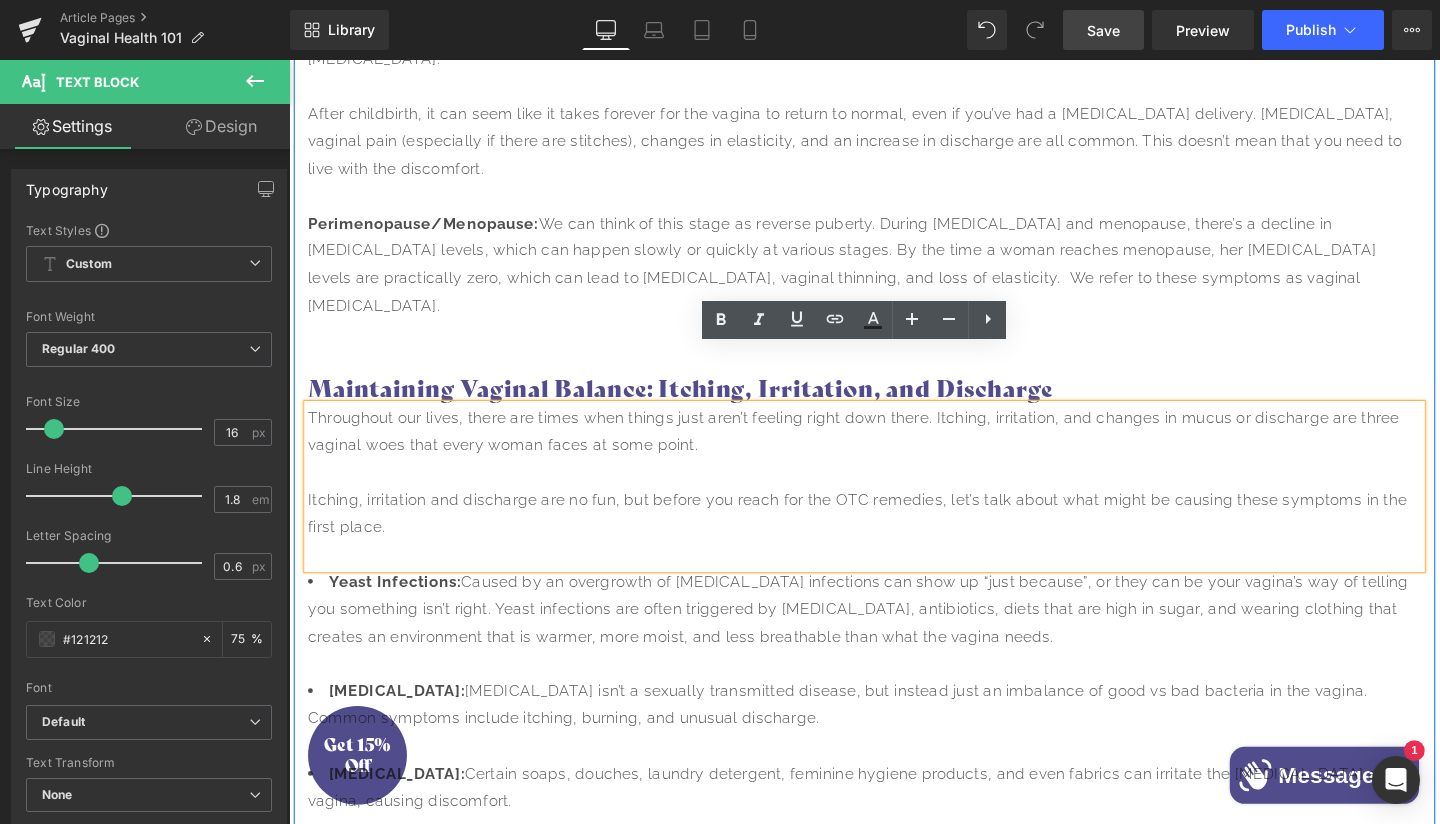 click on "Throughout our lives, there are times when things just aren’t feeling right down there. Itching, irritation, and changes in mucus or discharge are three vaginal woes that every woman faces at some point." at bounding box center [894, 452] 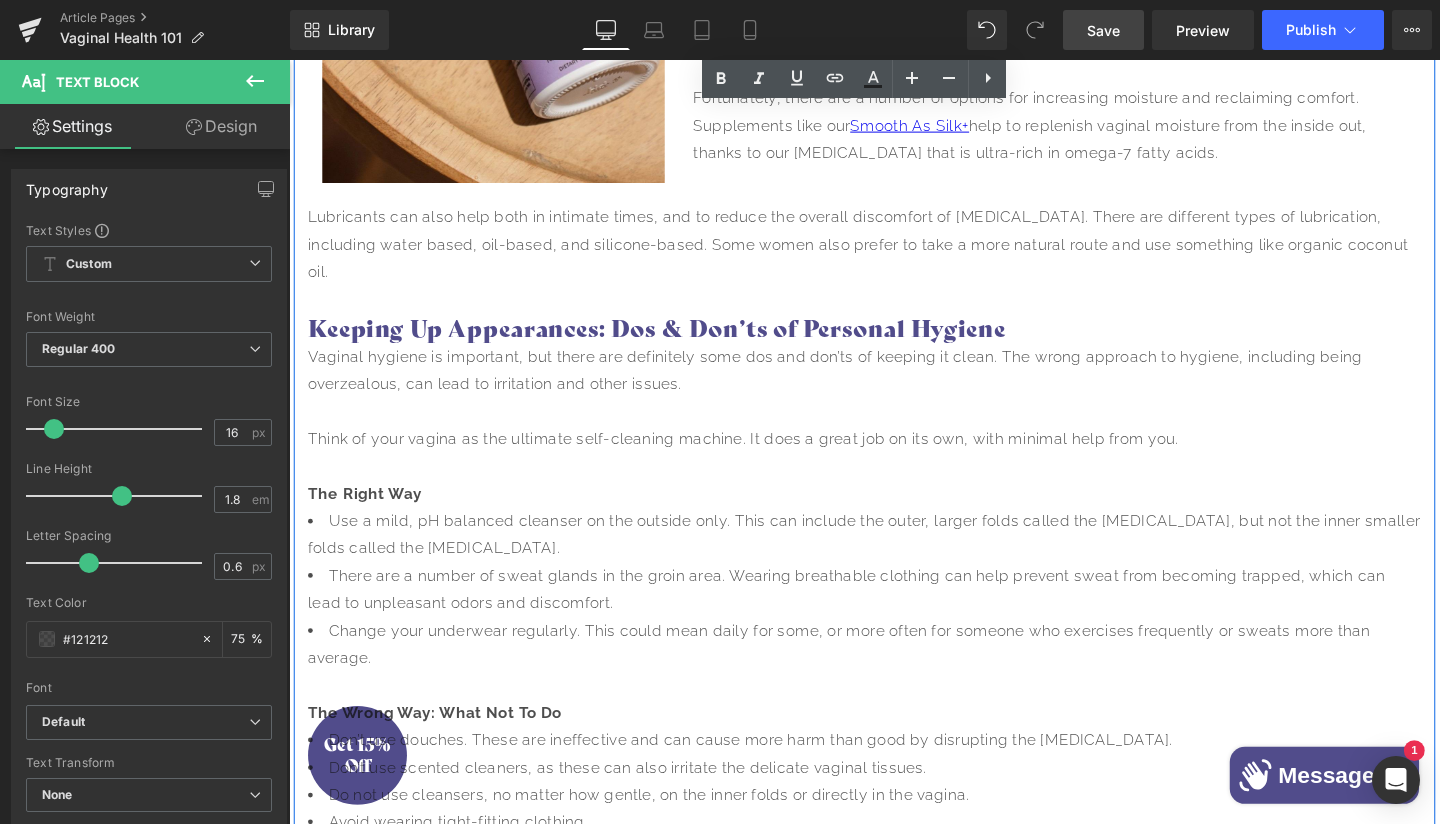 scroll, scrollTop: 3321, scrollLeft: 0, axis: vertical 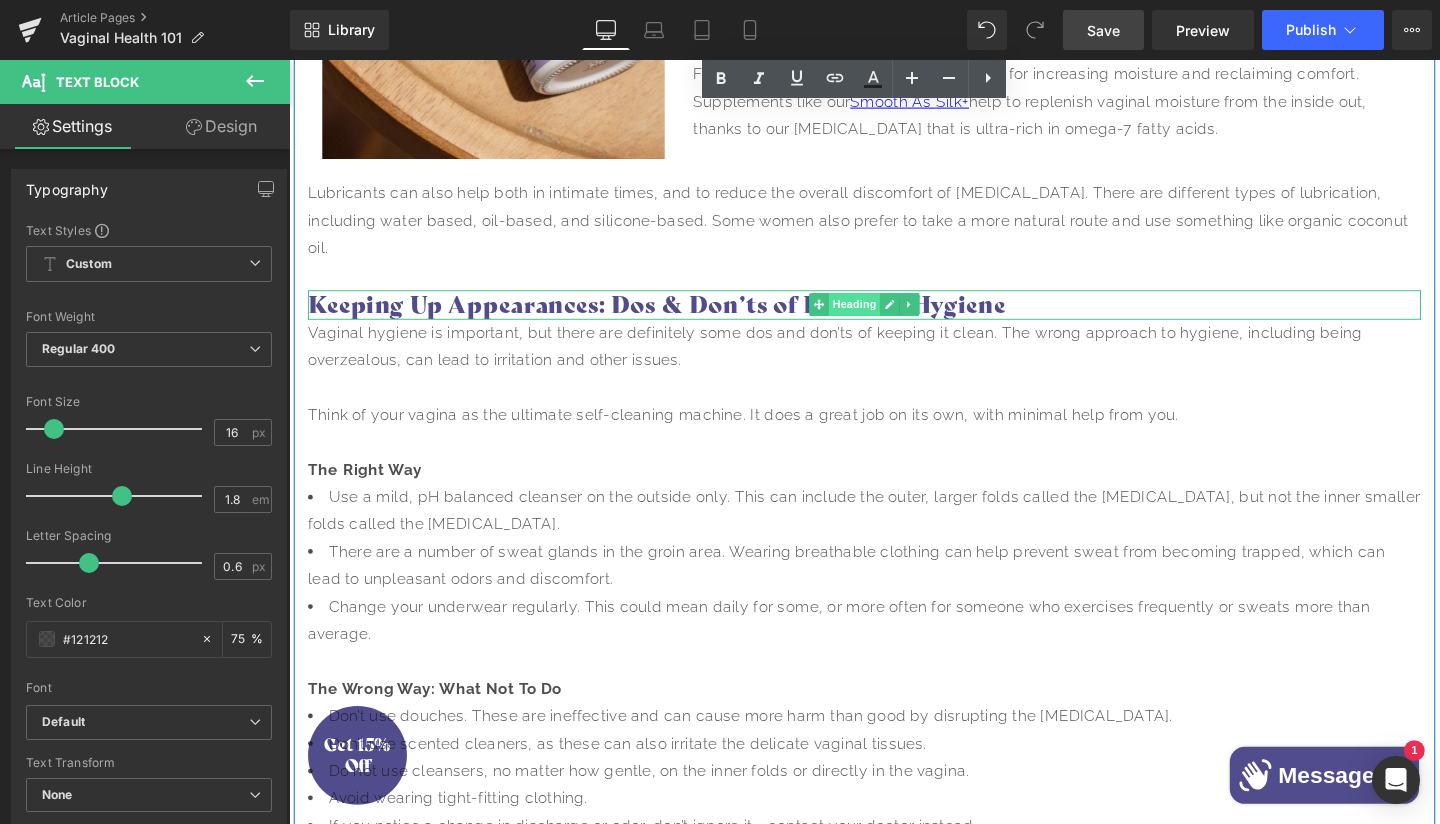 click on "Heading" at bounding box center (884, 317) 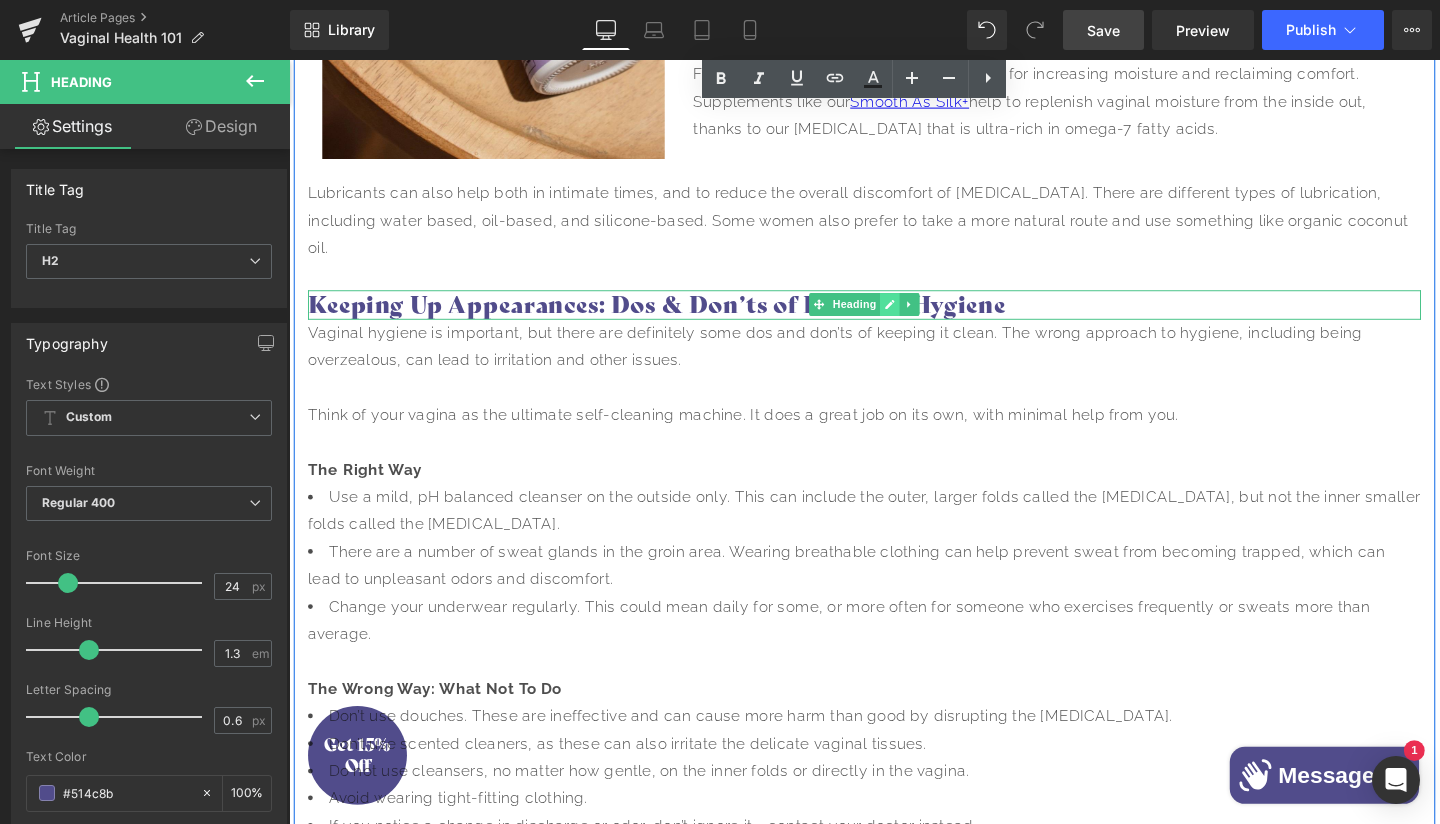 click 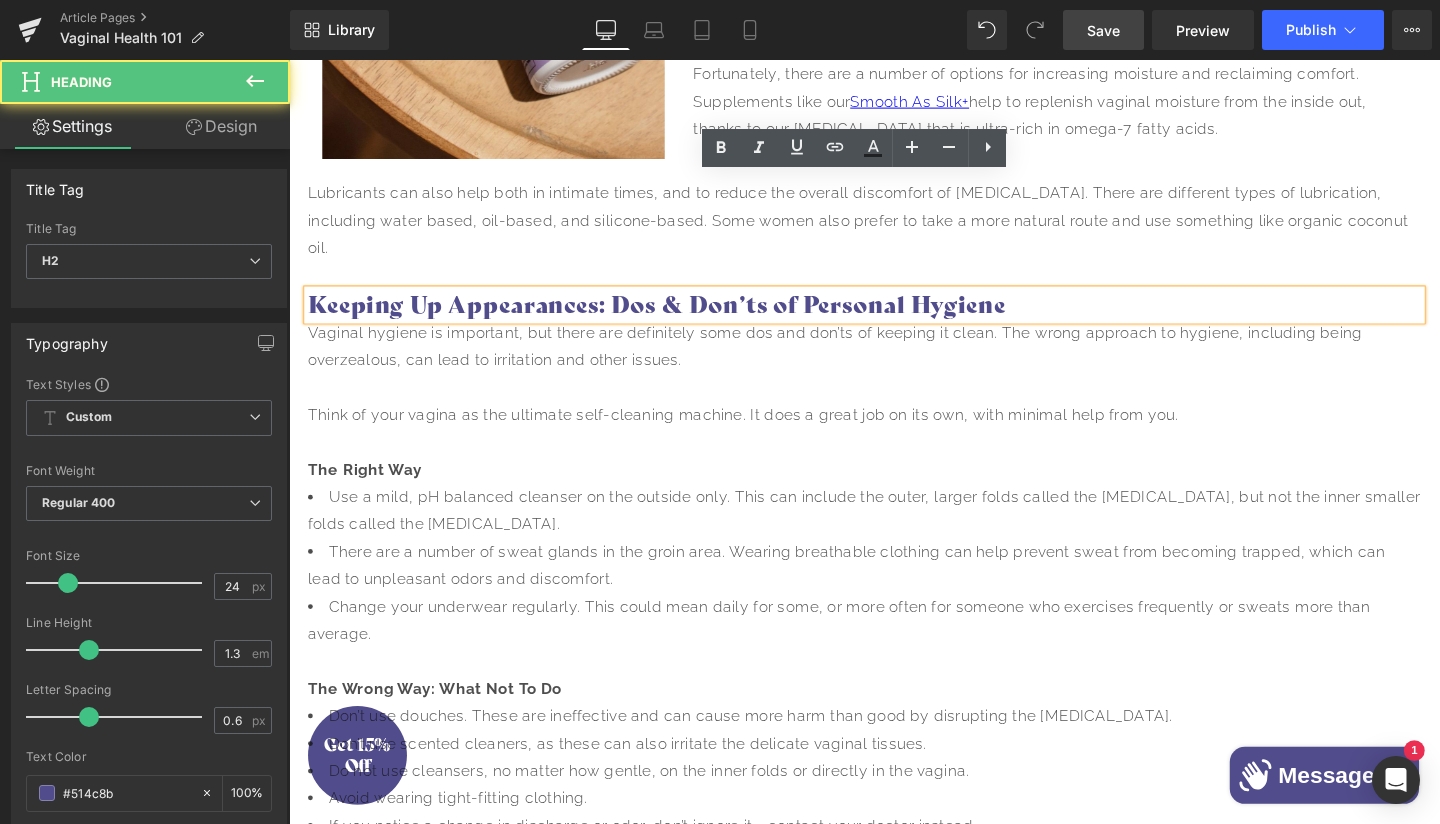 click on "Keeping Up Appearances: Dos & Don’ts of Personal Hygiene" at bounding box center (894, 317) 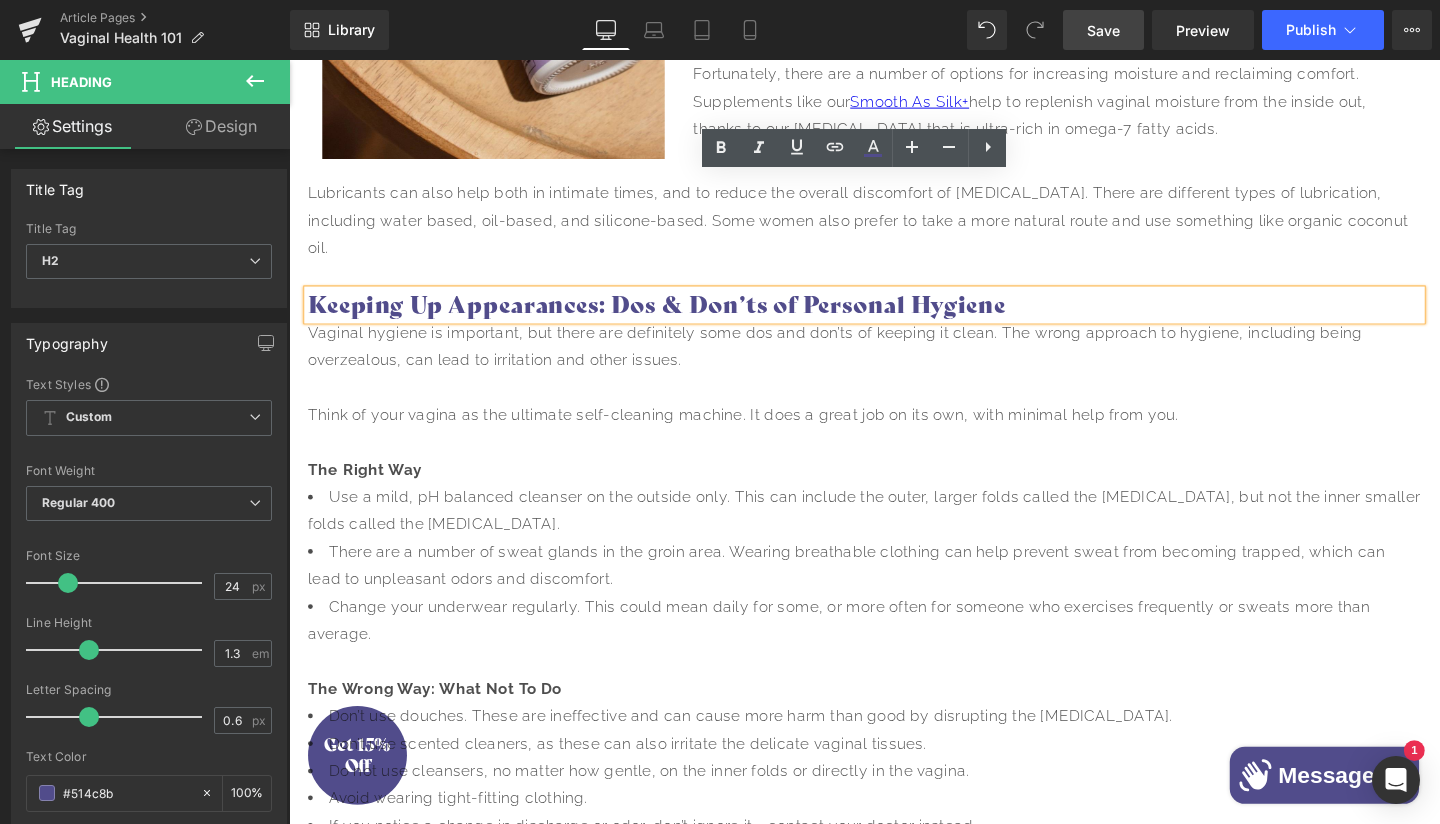type 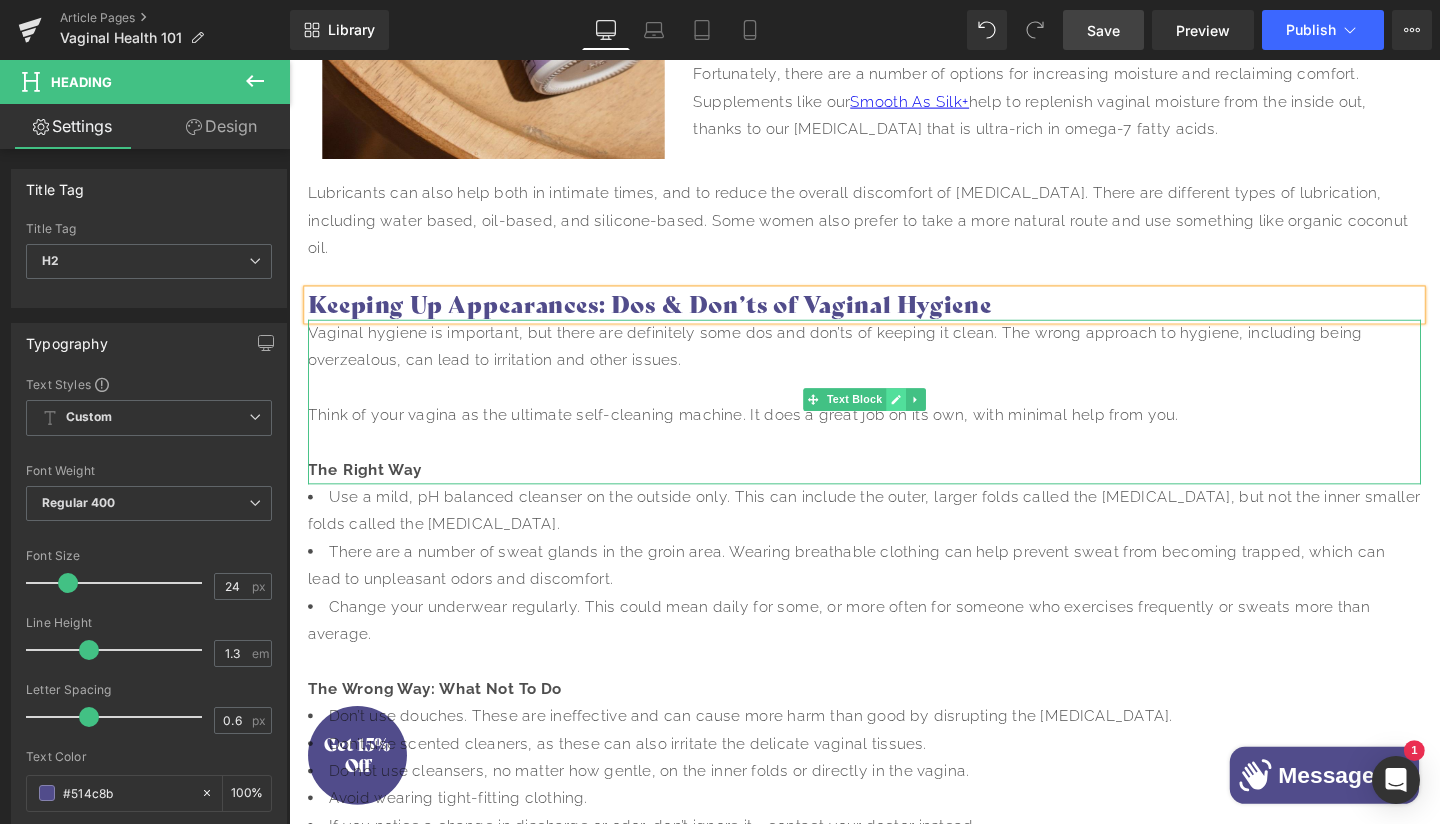 click at bounding box center [927, 417] 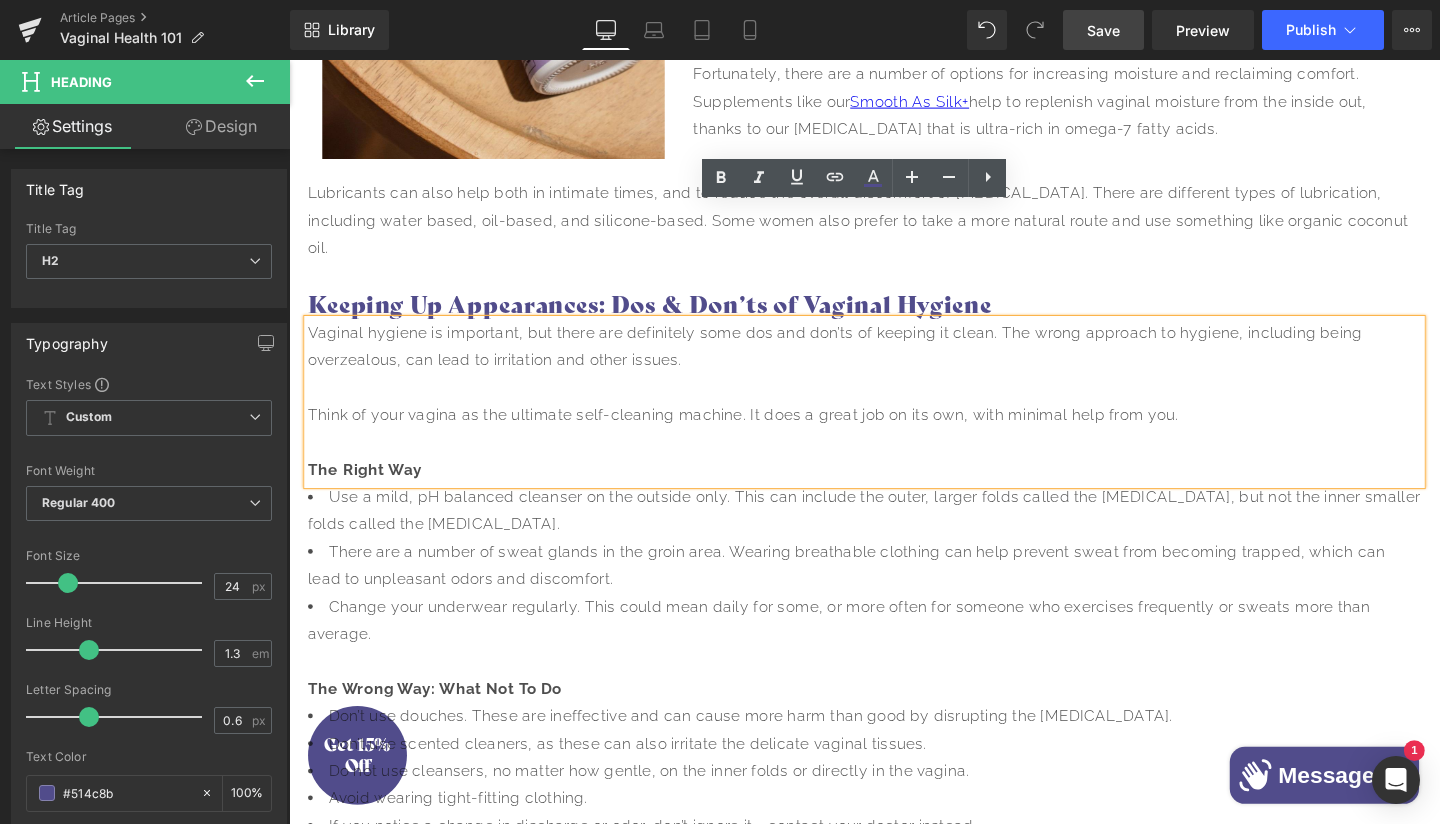click on "The Right Way" at bounding box center [894, 491] 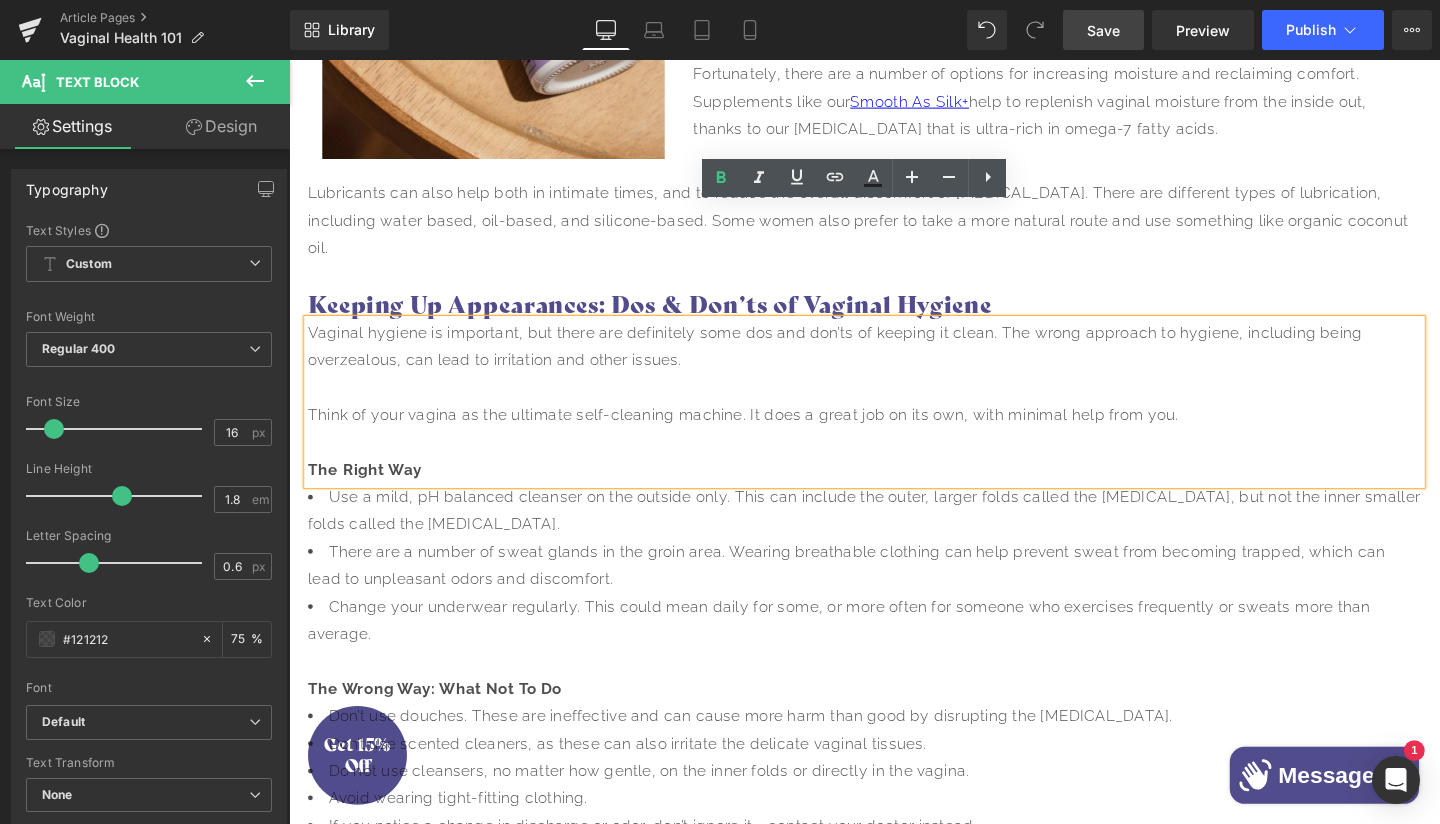 type 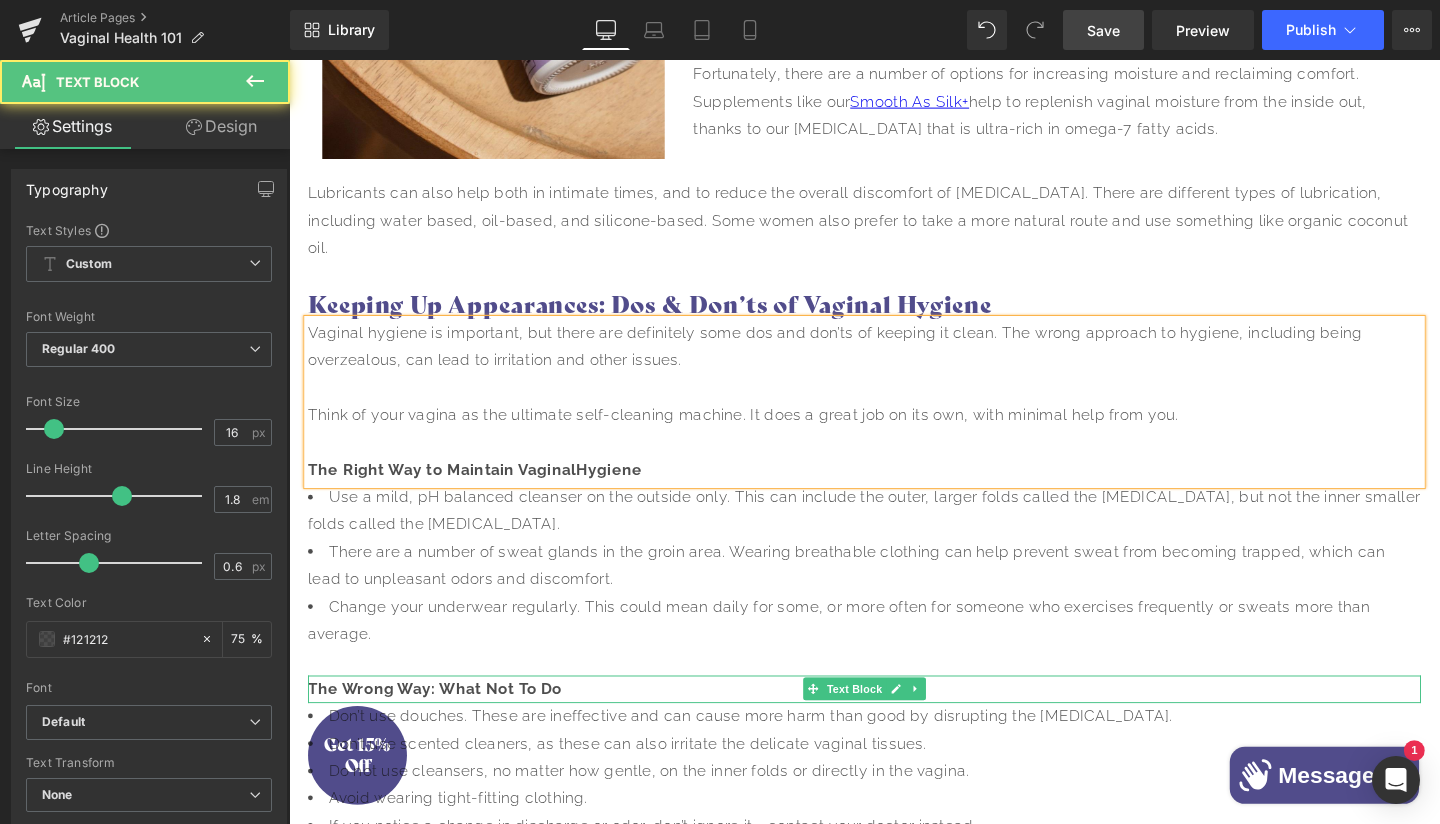 drag, startPoint x: 458, startPoint y: 373, endPoint x: 447, endPoint y: 622, distance: 249.24286 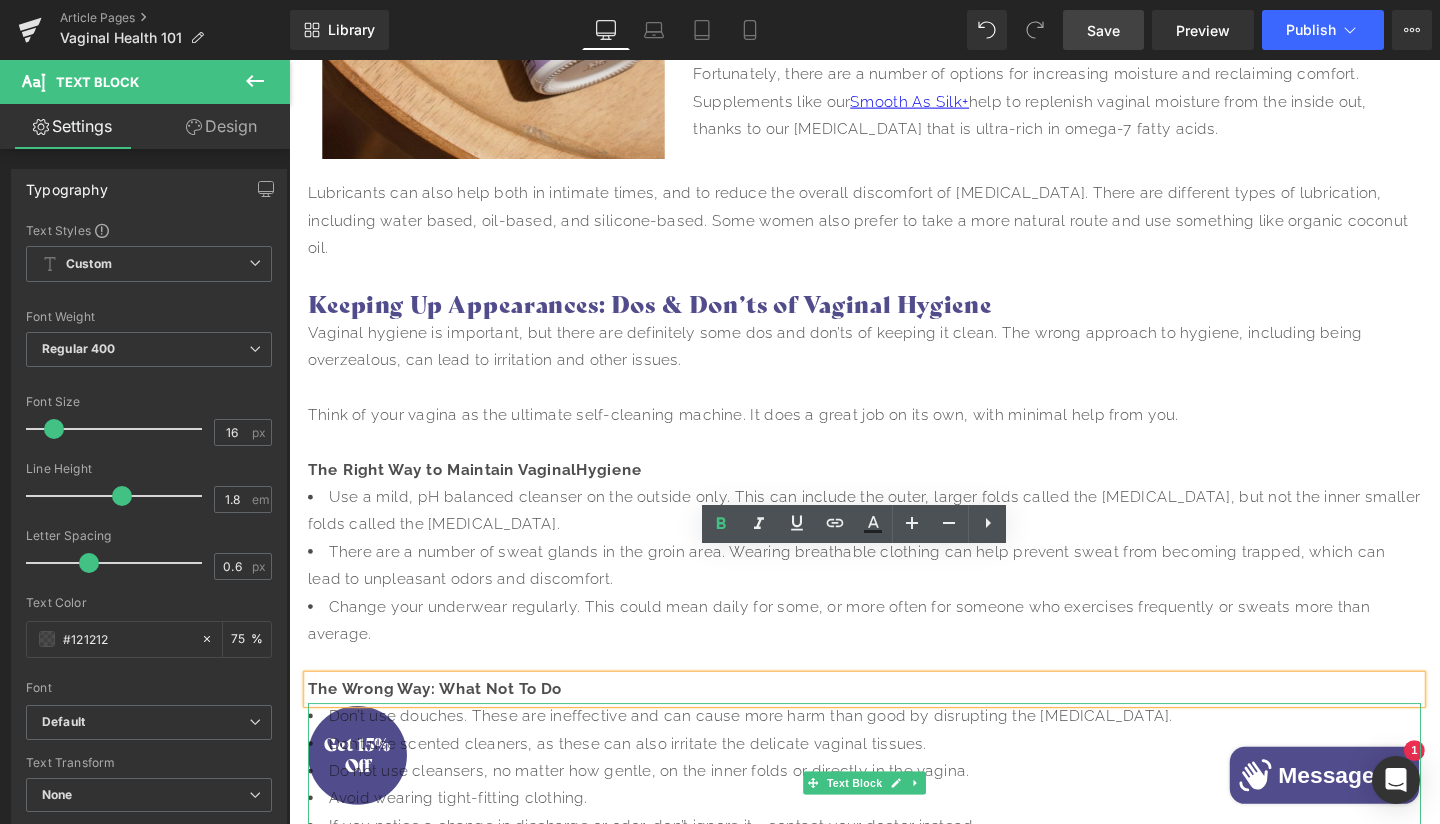 type 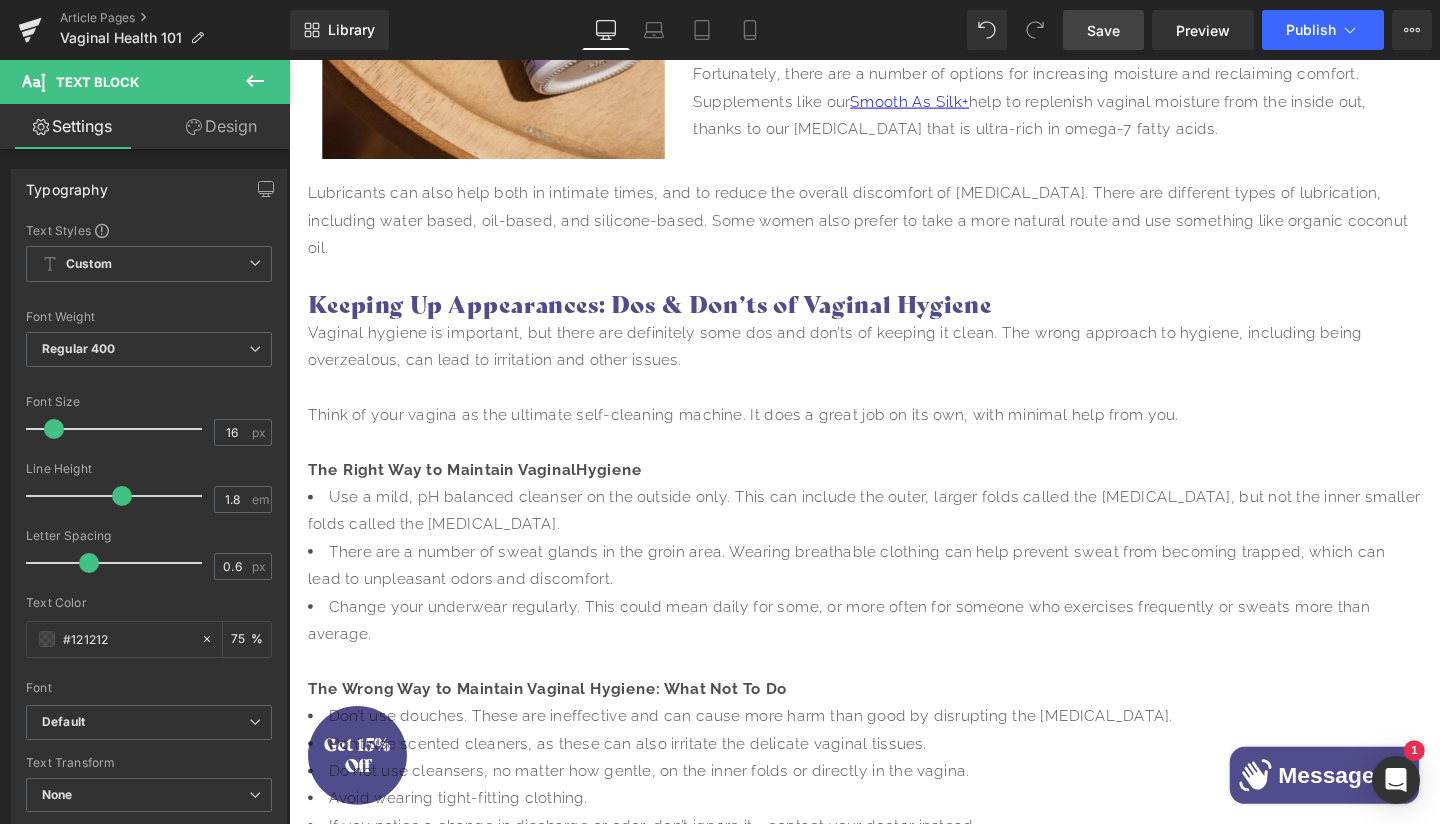 click on "Save" at bounding box center [1103, 30] 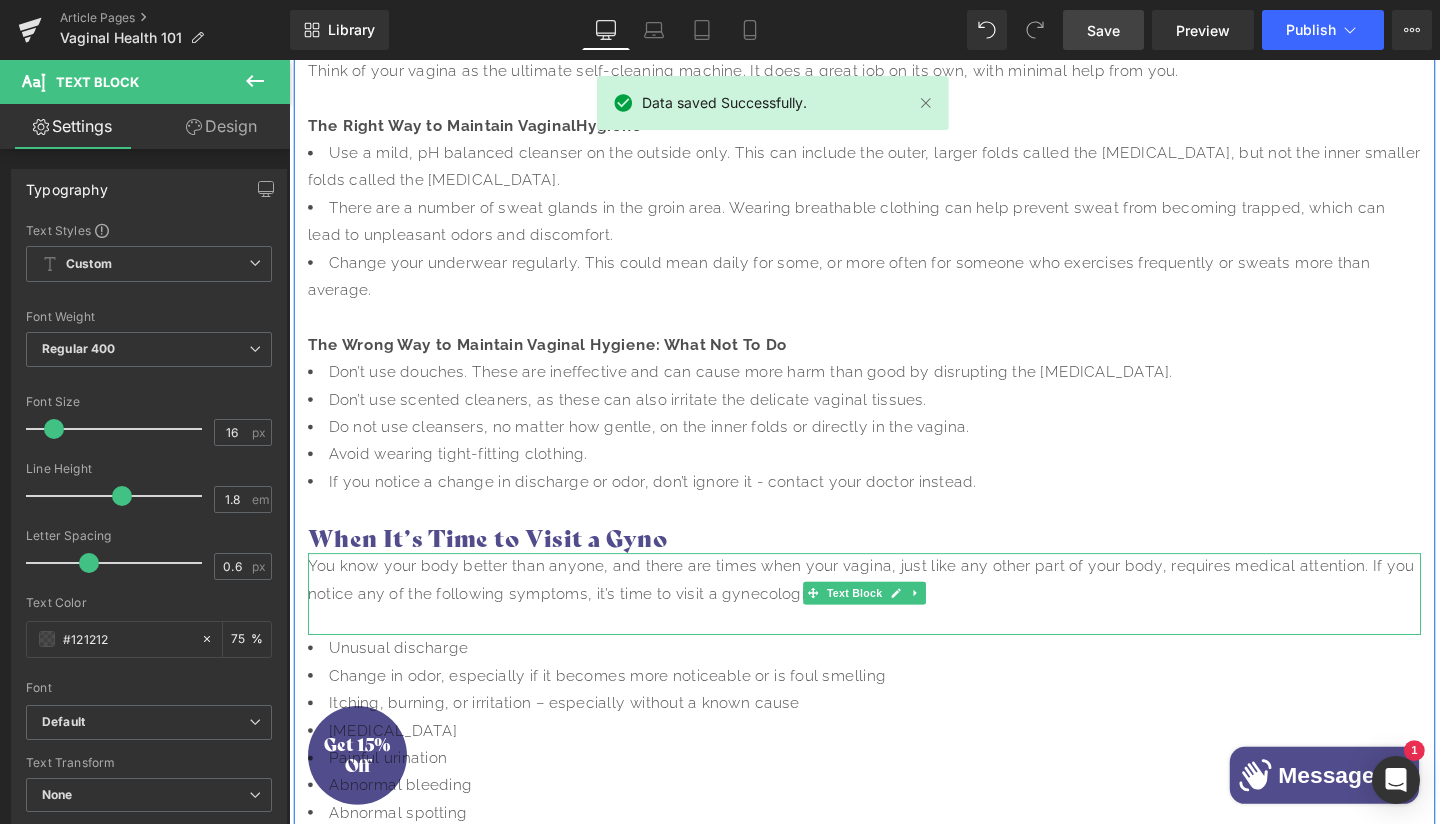 scroll, scrollTop: 3732, scrollLeft: 0, axis: vertical 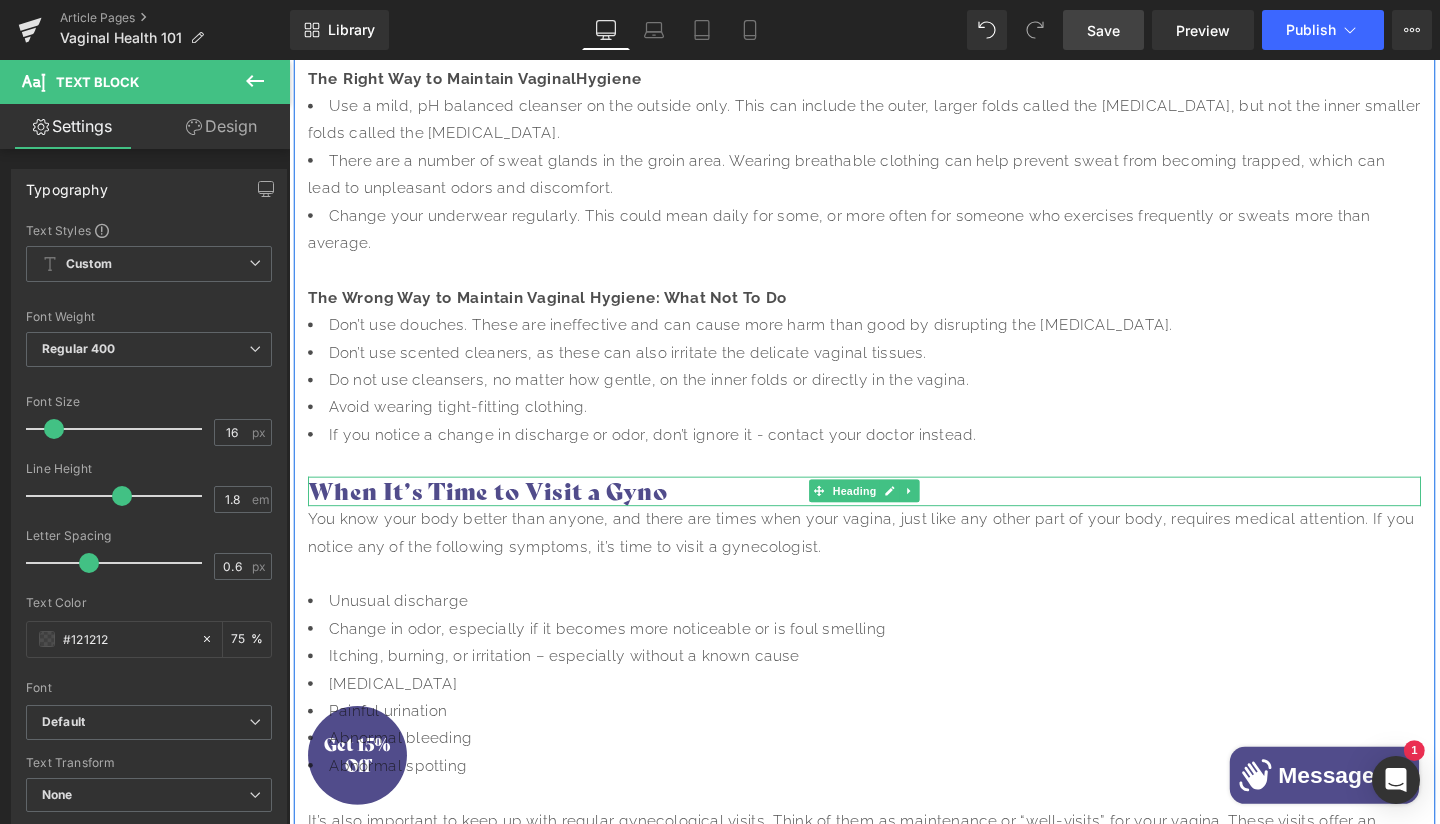 click on "When It’s Time to Visit a Gyno" at bounding box center (894, 513) 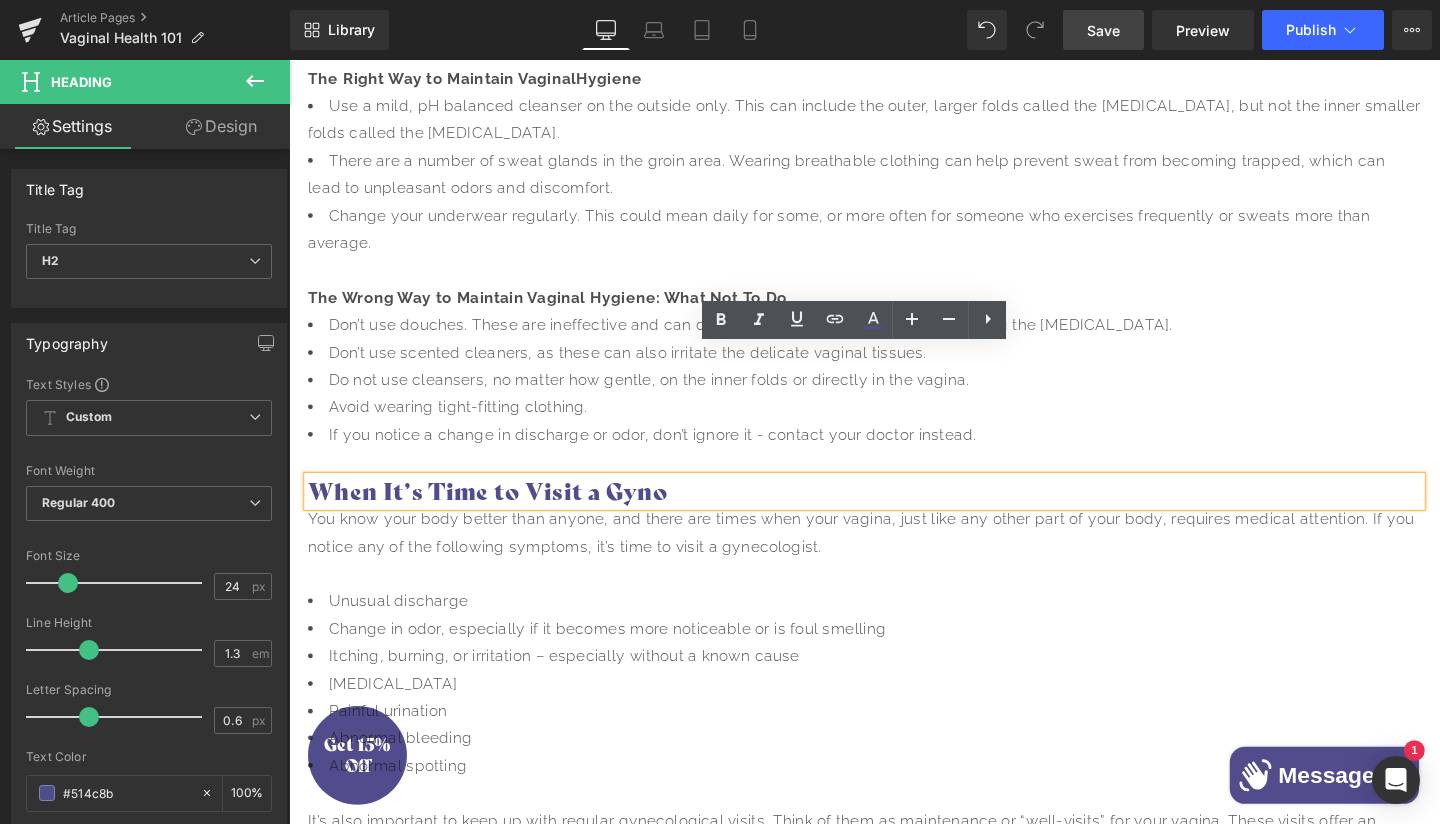 type 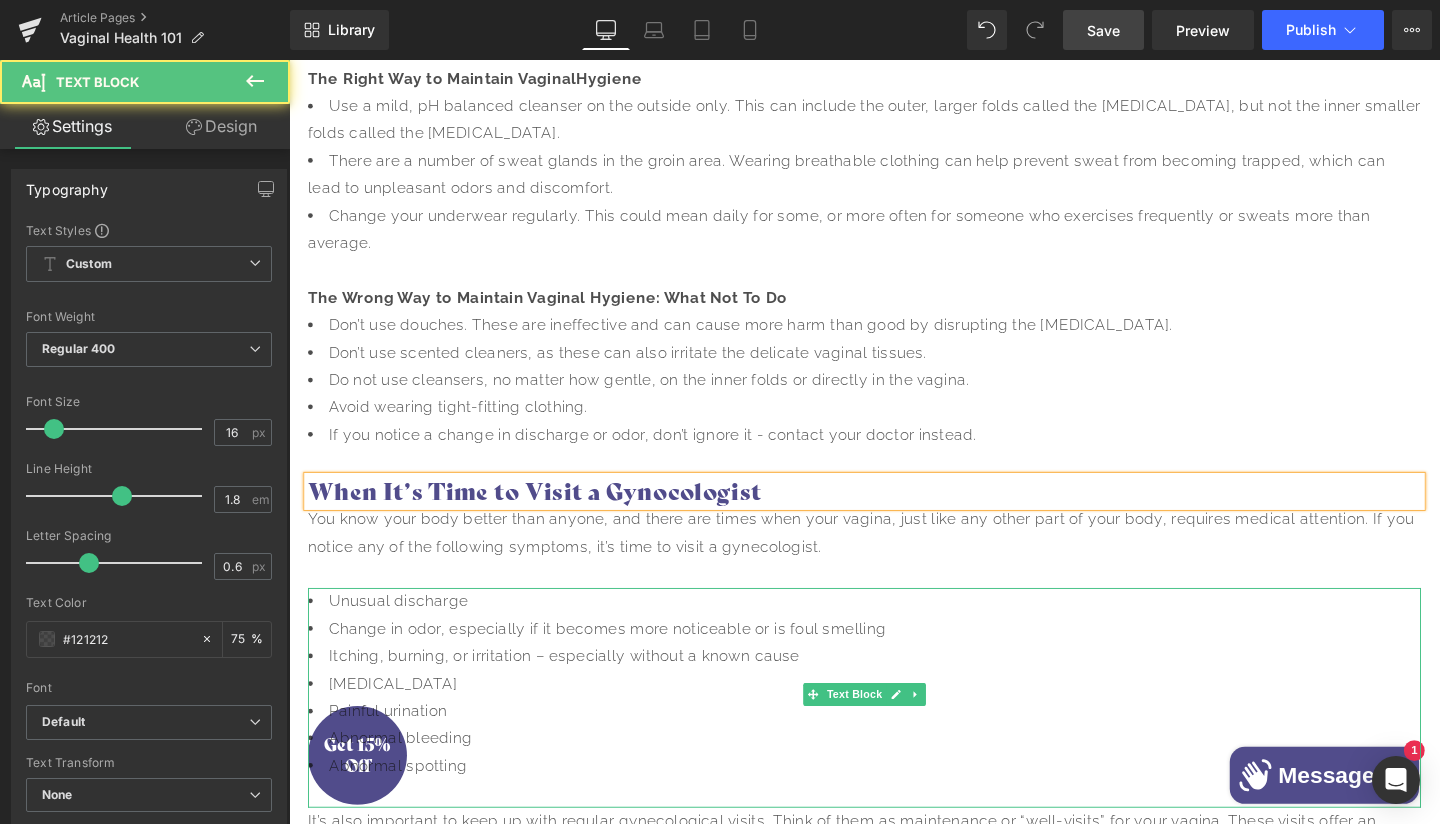 click on "Change in odor, especially if it becomes more noticeable or is foul smelling" at bounding box center [894, 658] 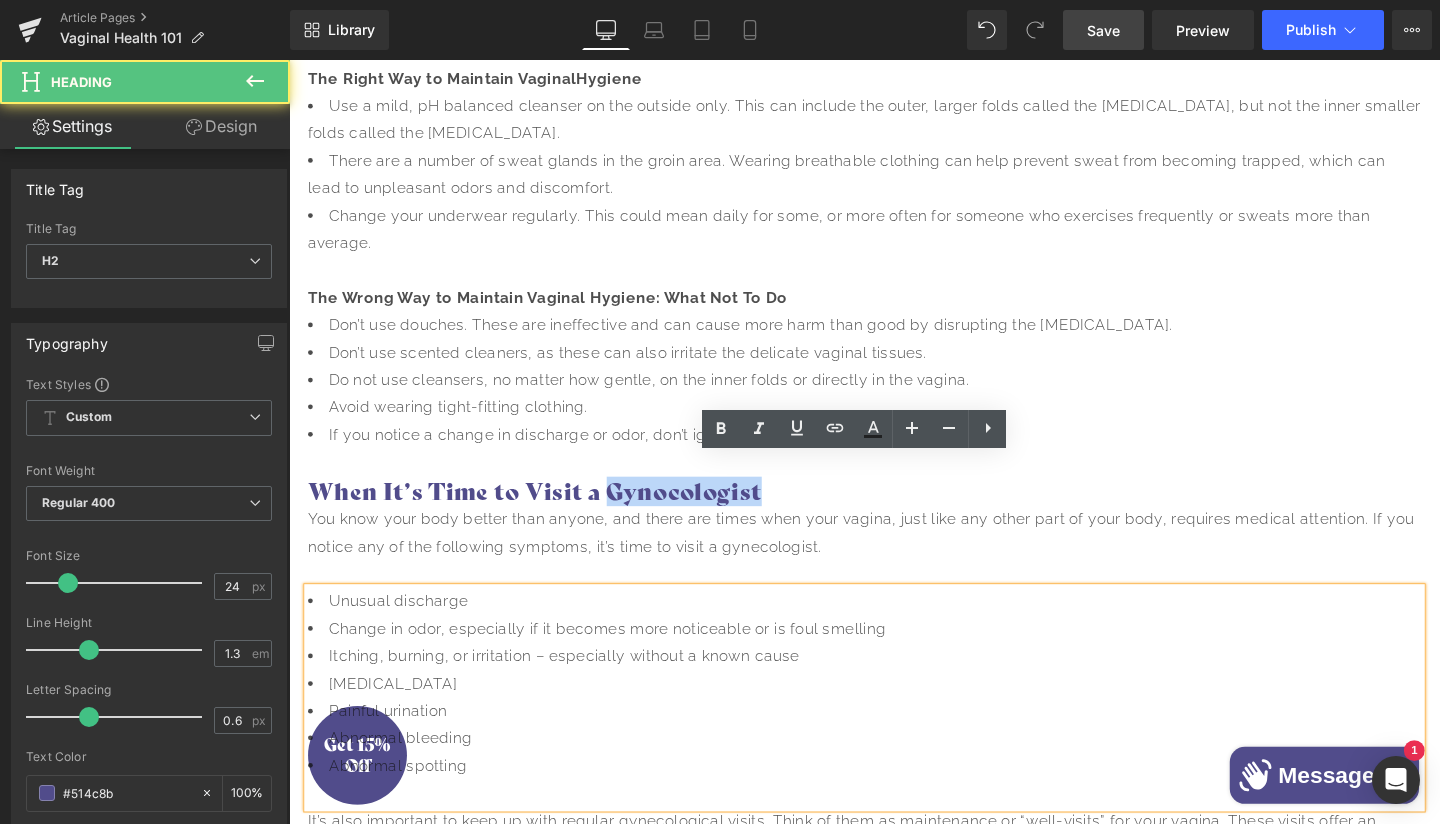 click on "When It’s Time to Visit a Gynocologist" at bounding box center (894, 513) 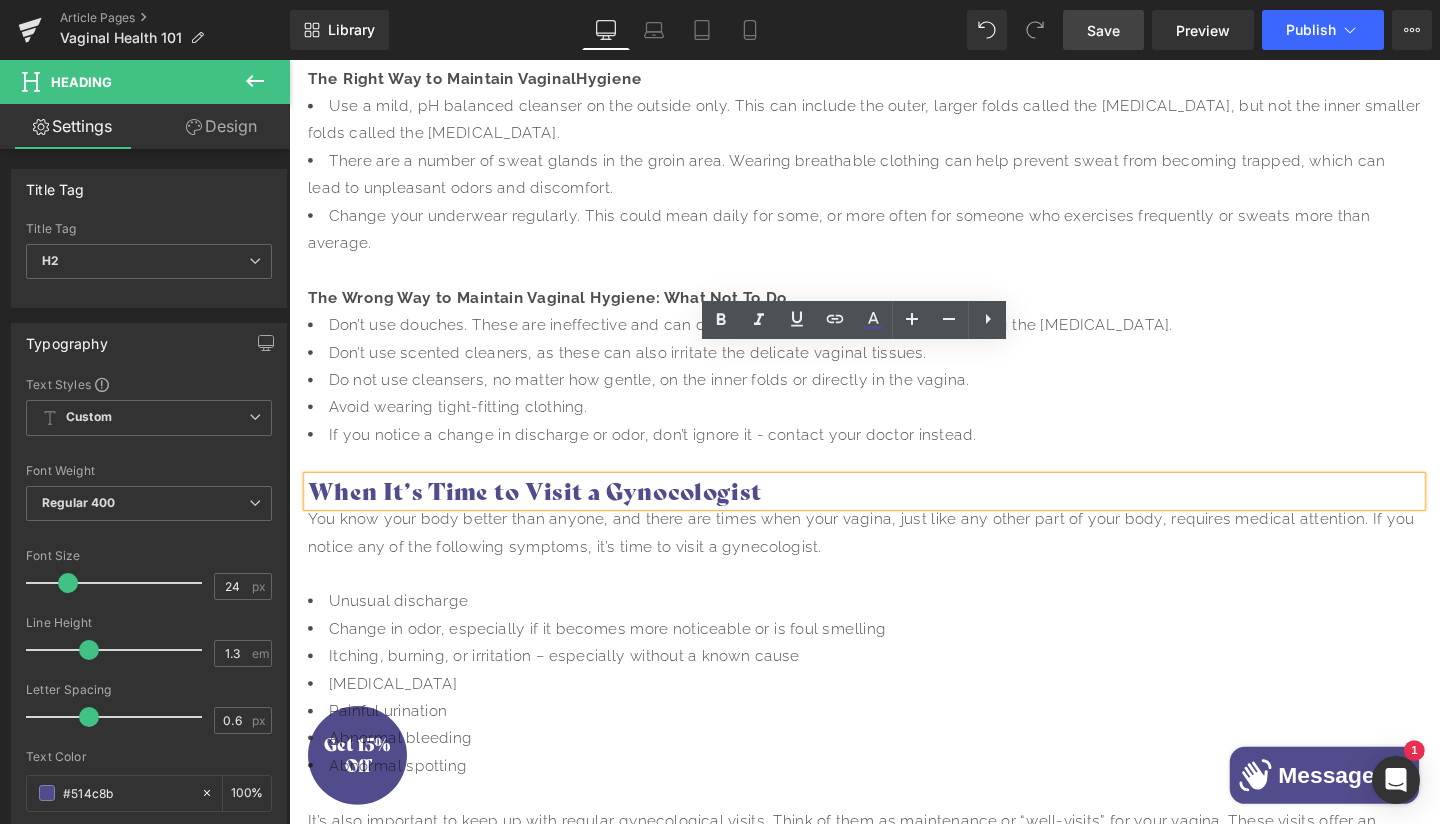 click on "When It’s Time to Visit a Gynocologist" at bounding box center [894, 513] 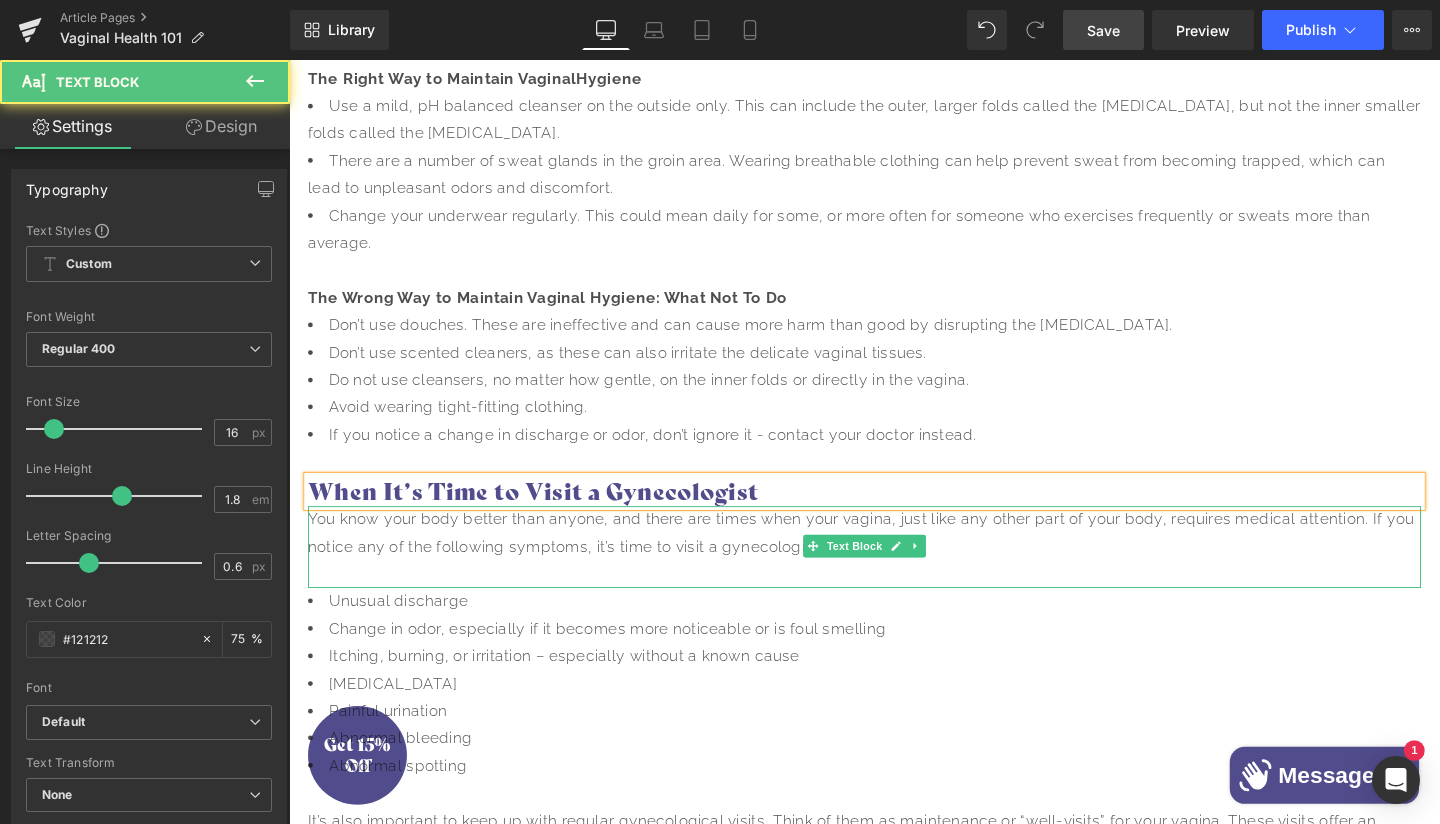 click on "You know your body better than anyone, and there are times when your vagina, just like any other part of your body, requires medical attention. If you notice any of the following symptoms, it’s time to visit a gynecologist." at bounding box center [894, 572] 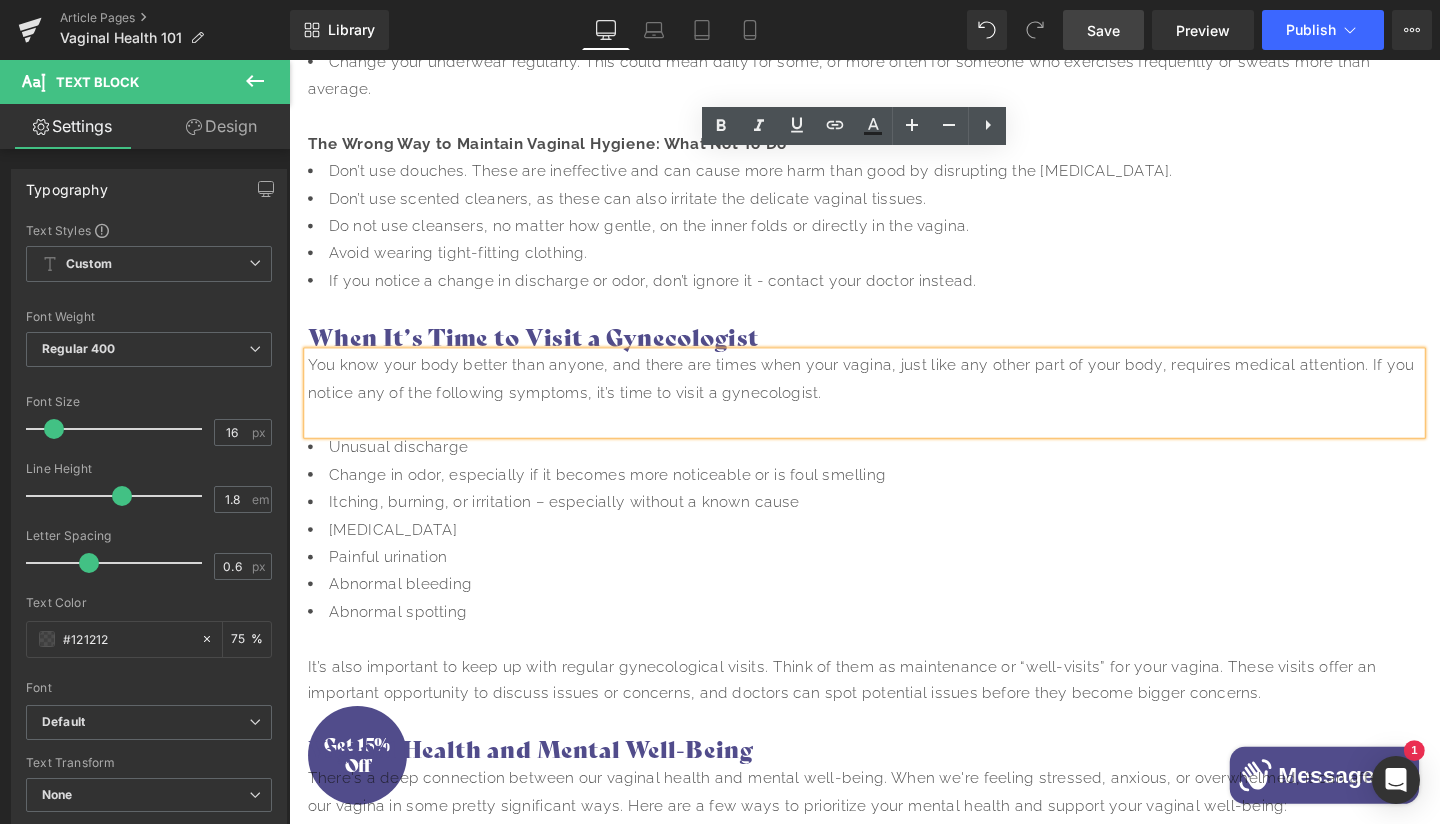 scroll, scrollTop: 3966, scrollLeft: 0, axis: vertical 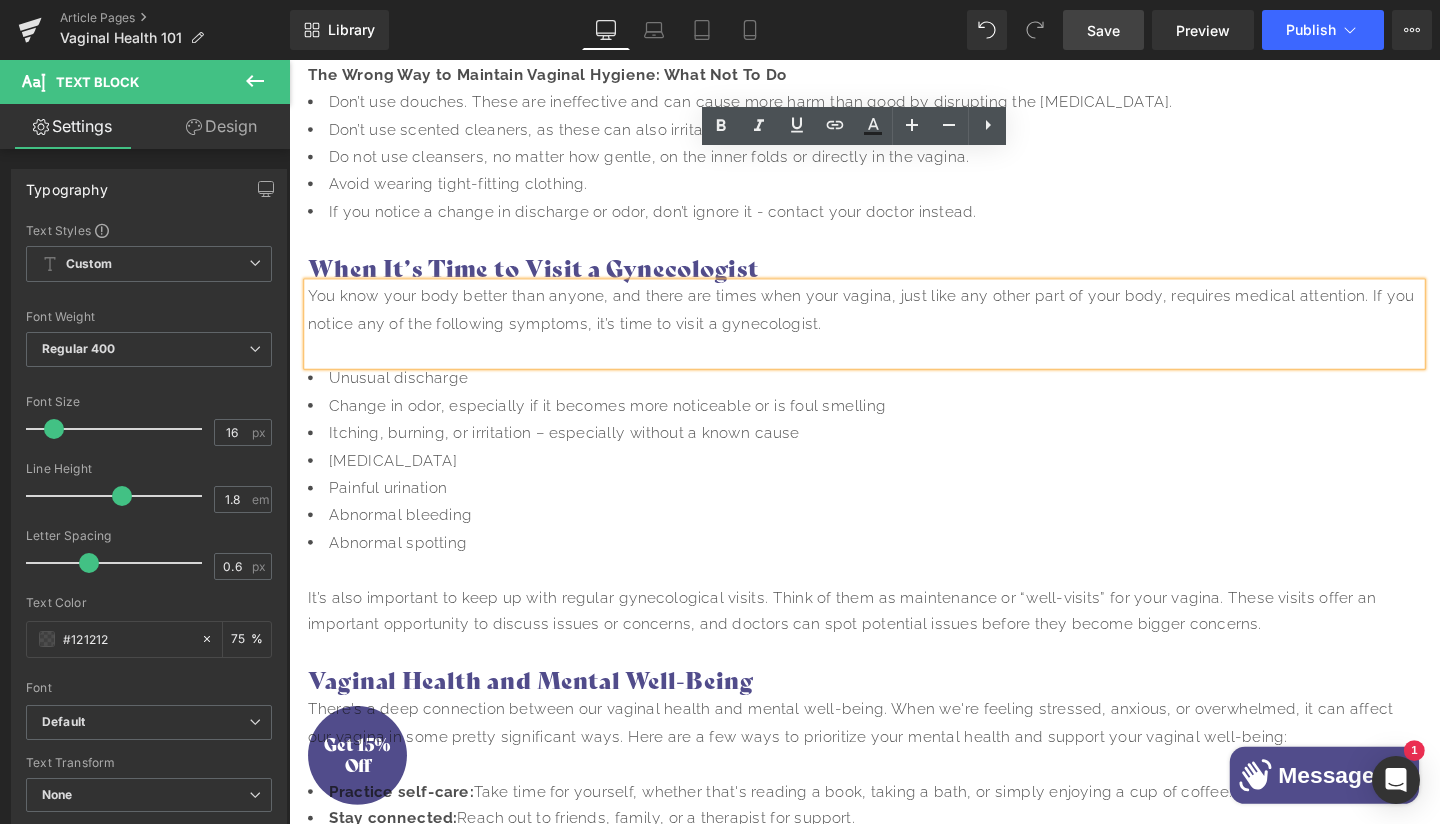 click on "Save" at bounding box center (1103, 30) 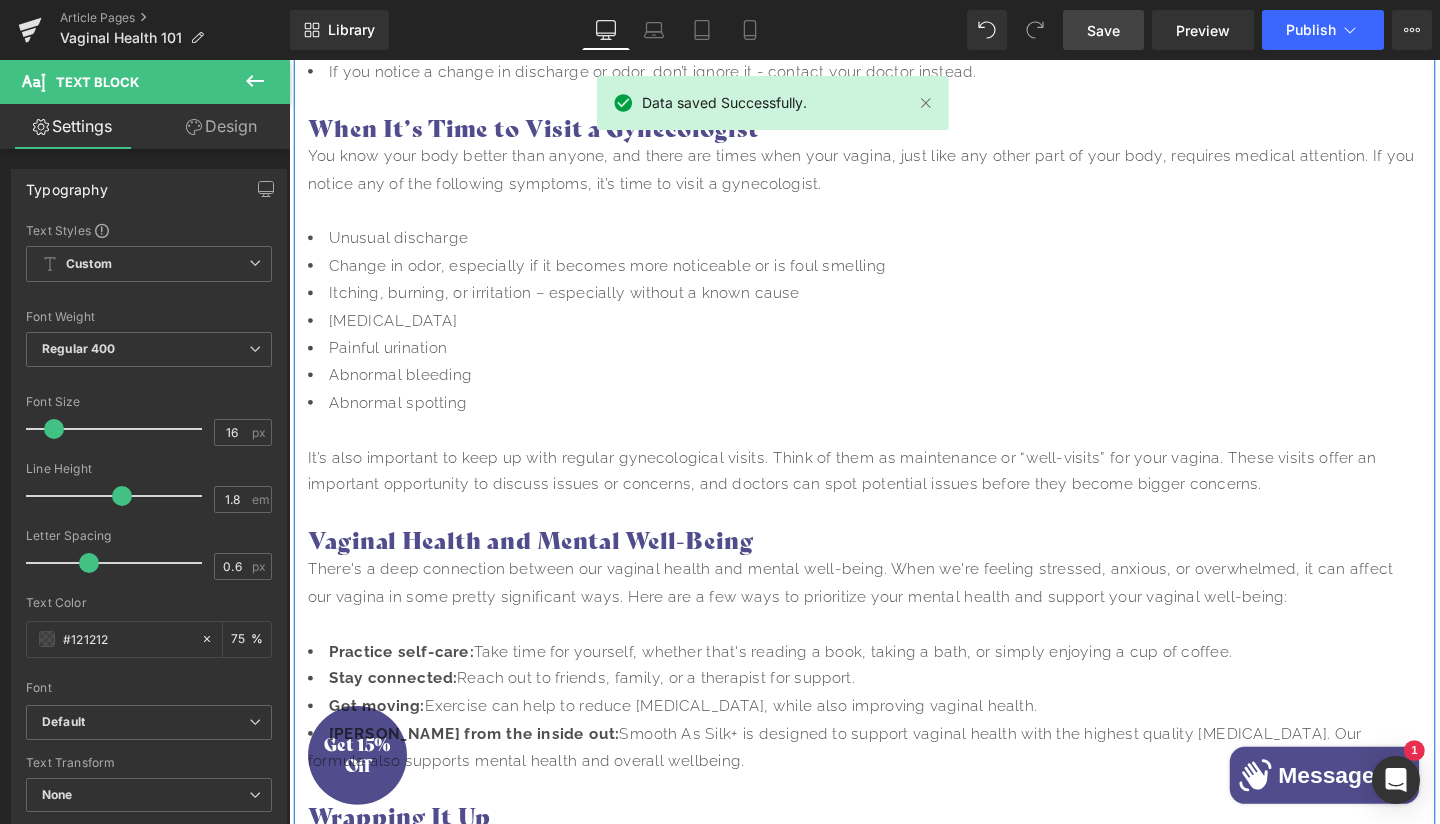 scroll, scrollTop: 4188, scrollLeft: 0, axis: vertical 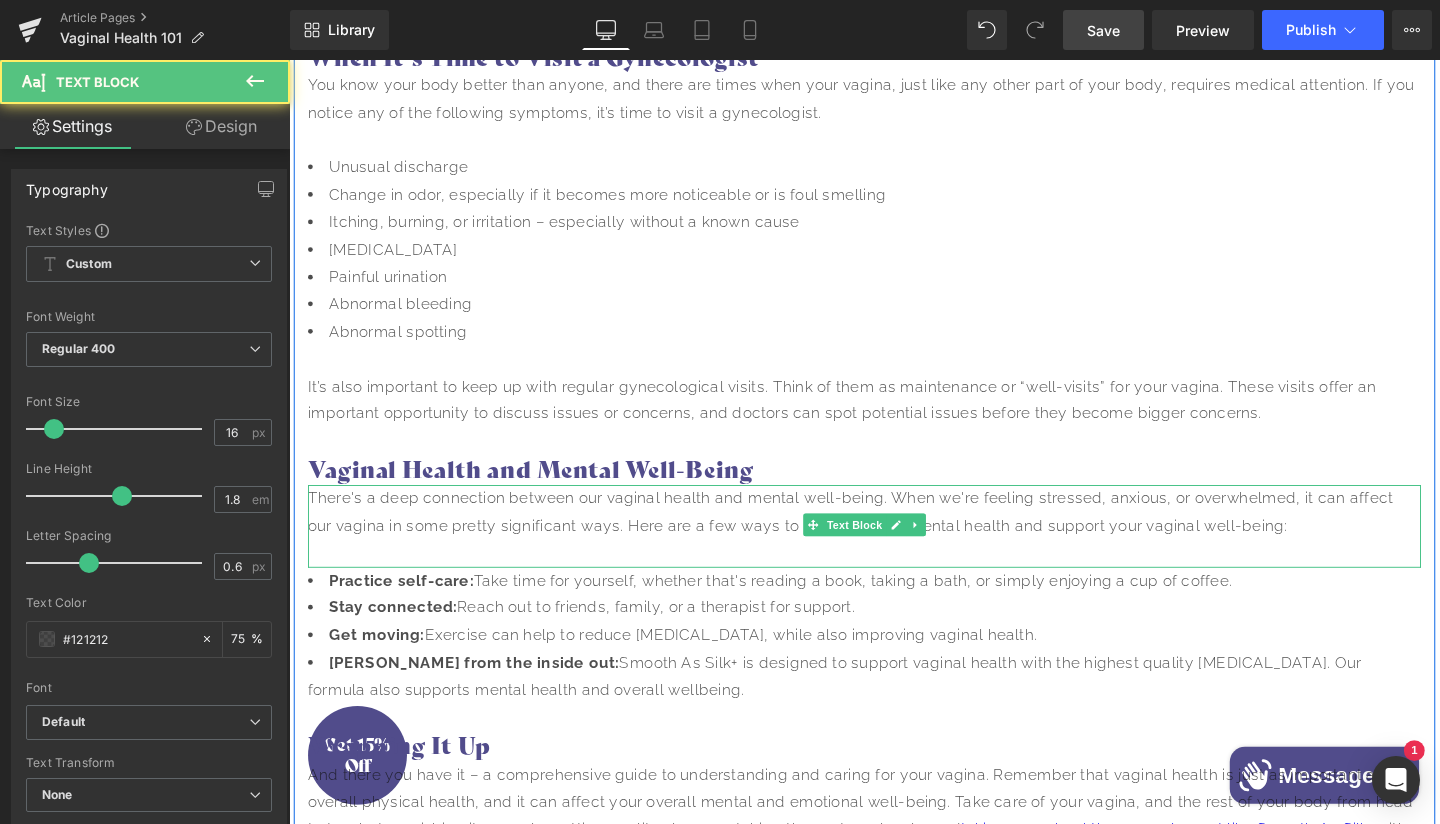 click on "There's a deep connection between our vaginal health and mental well-being. When we're feeling stressed, anxious, or overwhelmed, it can affect our vagina in some pretty significant ways. Here are a few ways to prioritize your mental health and support your vaginal well-being:" at bounding box center (894, 536) 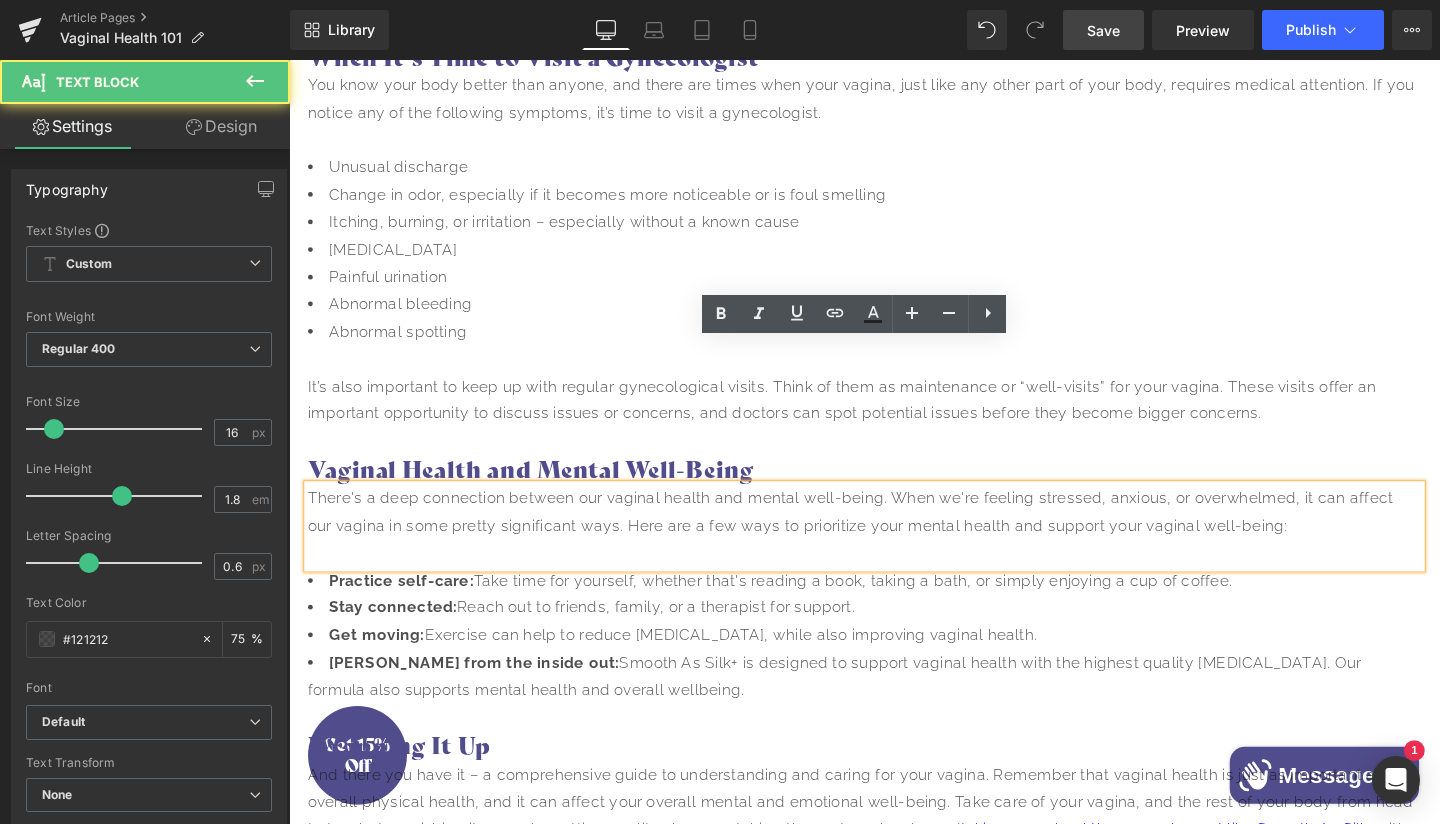 scroll, scrollTop: 4192, scrollLeft: 0, axis: vertical 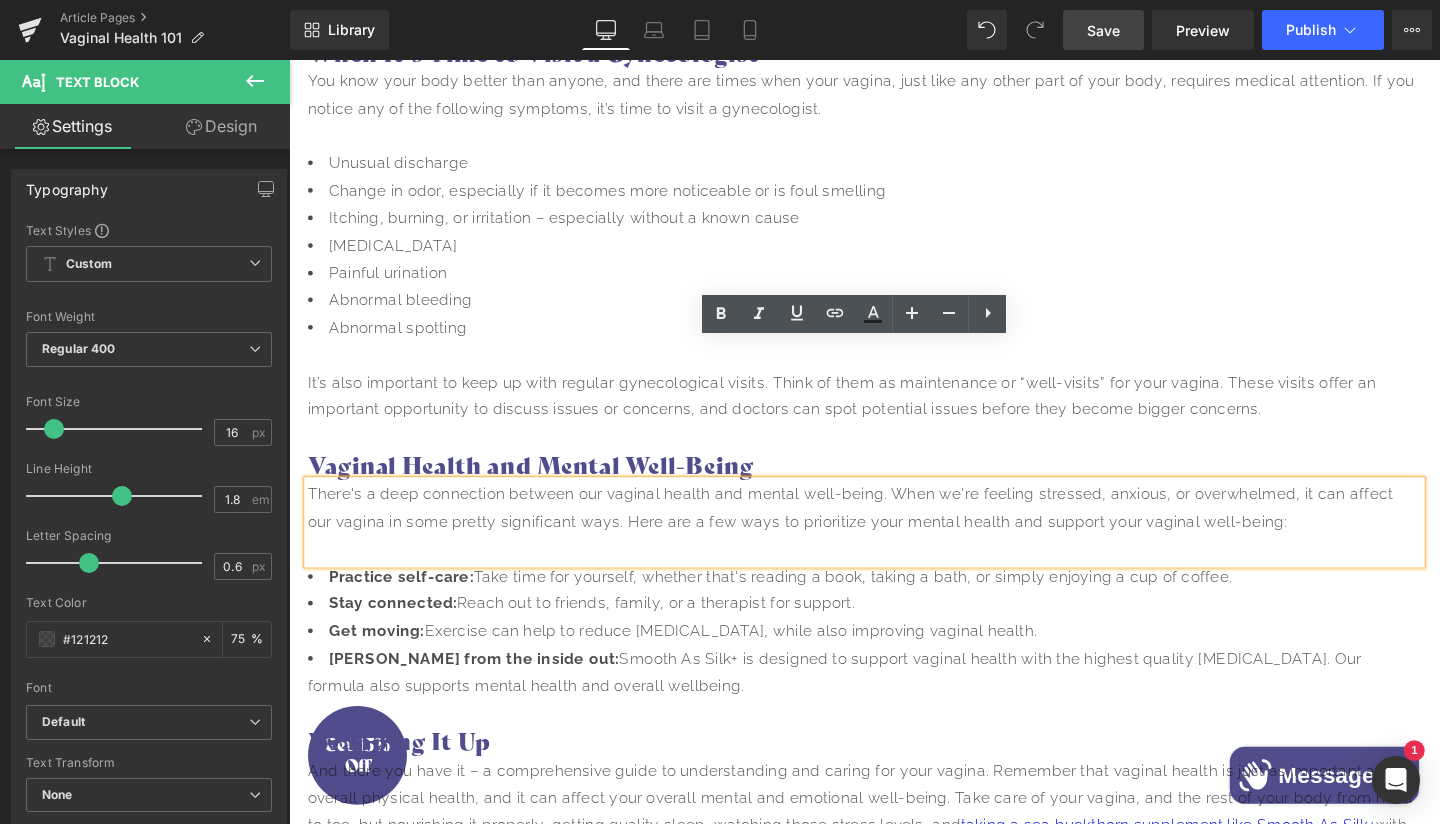 type 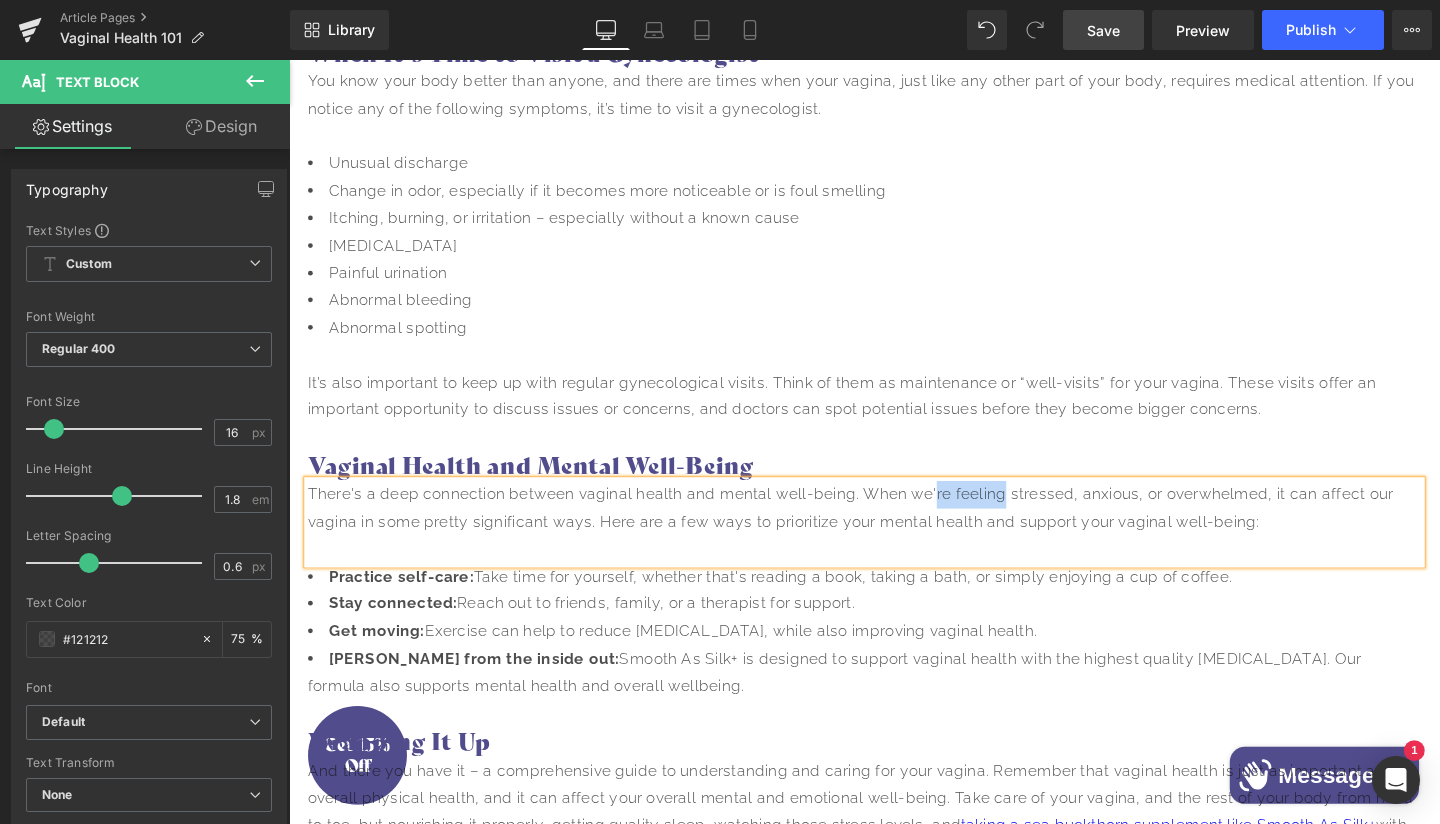 drag, startPoint x: 1045, startPoint y: 371, endPoint x: 968, endPoint y: 371, distance: 77 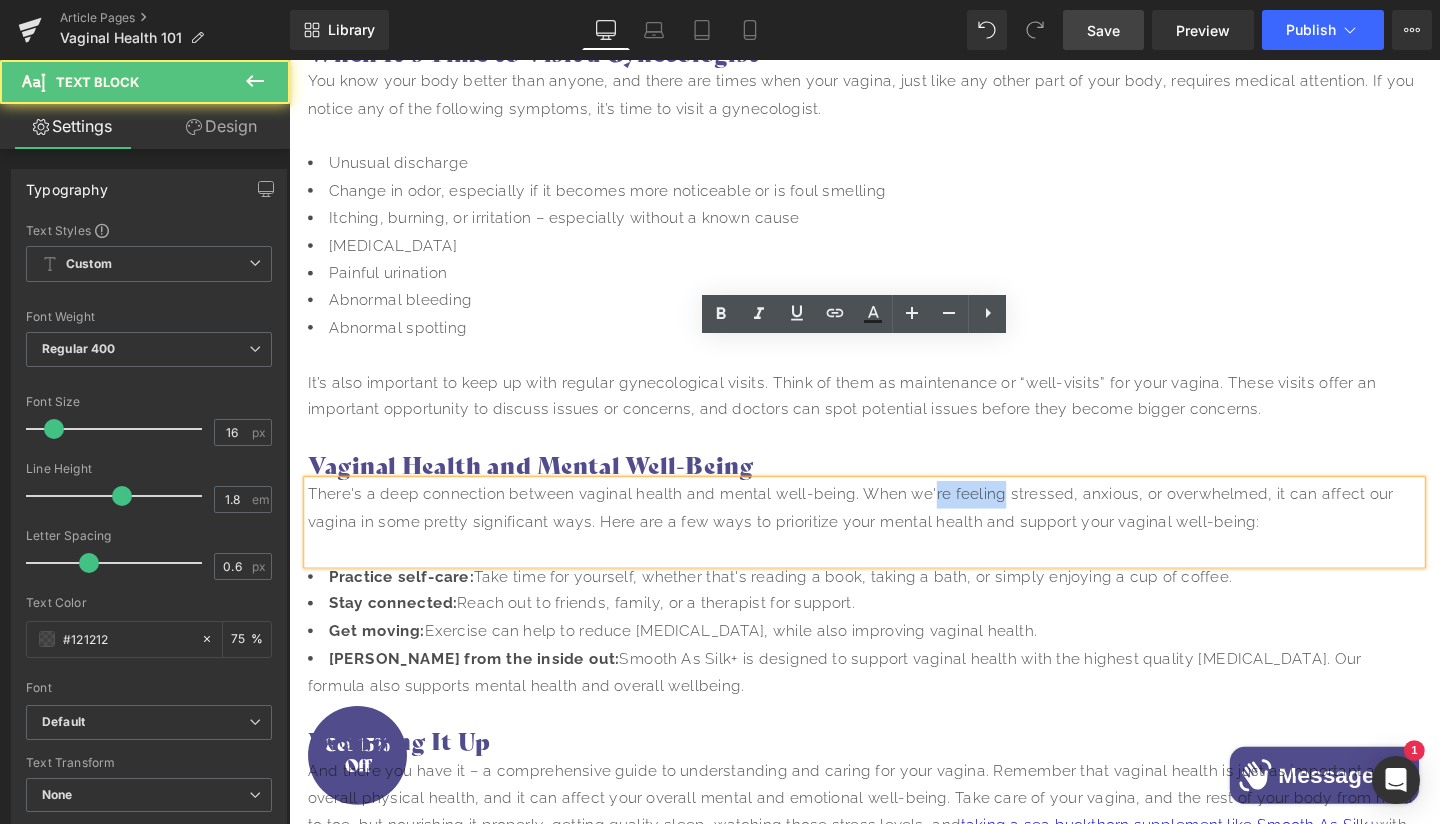click on "There's a deep connection between vaginal health and mental well-being. When we're feeling stressed, anxious, or overwhelmed, it can affect our vagina in some pretty significant ways. Here are a few ways to prioritize your mental health and support your vaginal well-being:" at bounding box center [894, 532] 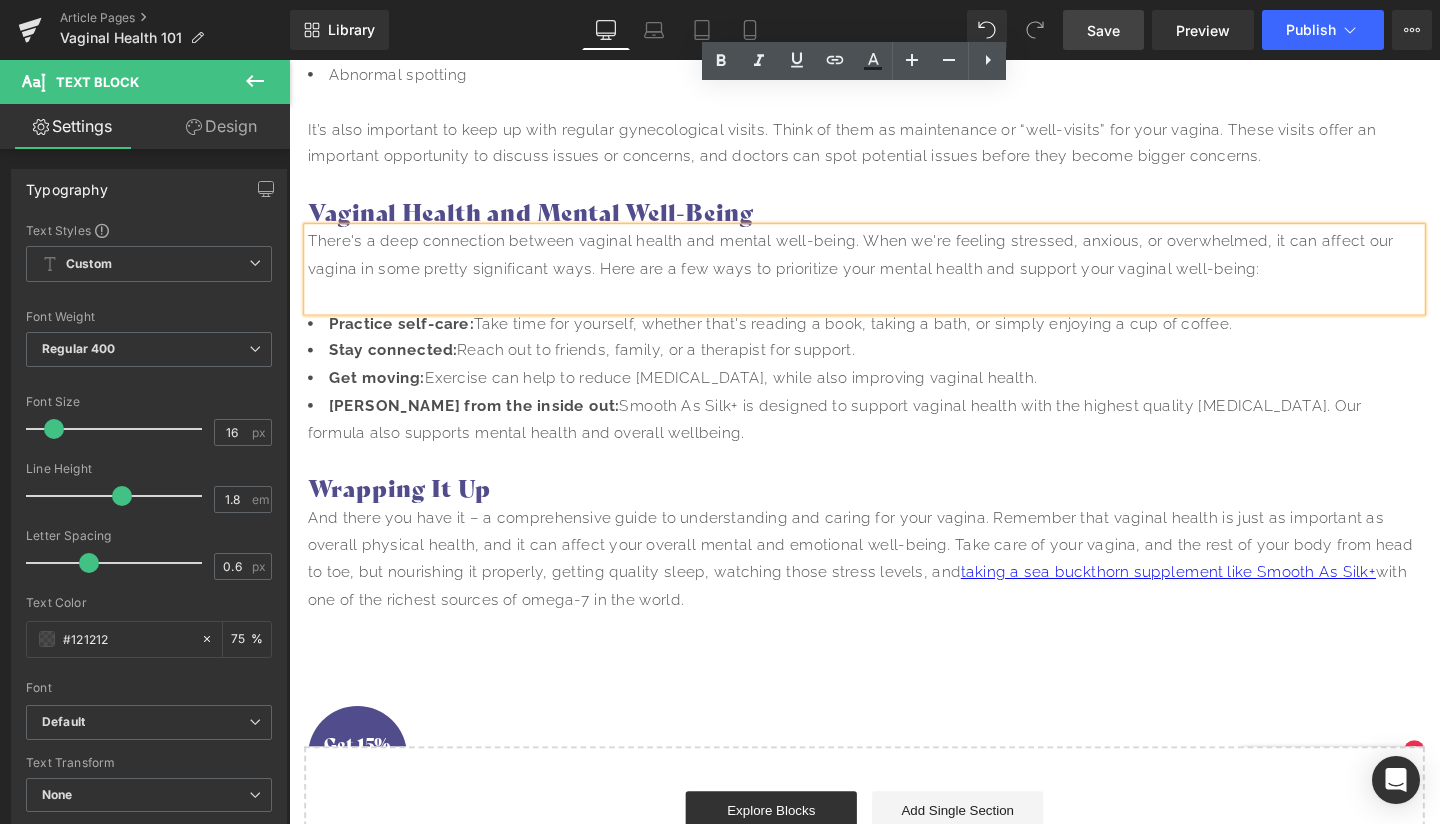 scroll, scrollTop: 4319, scrollLeft: 0, axis: vertical 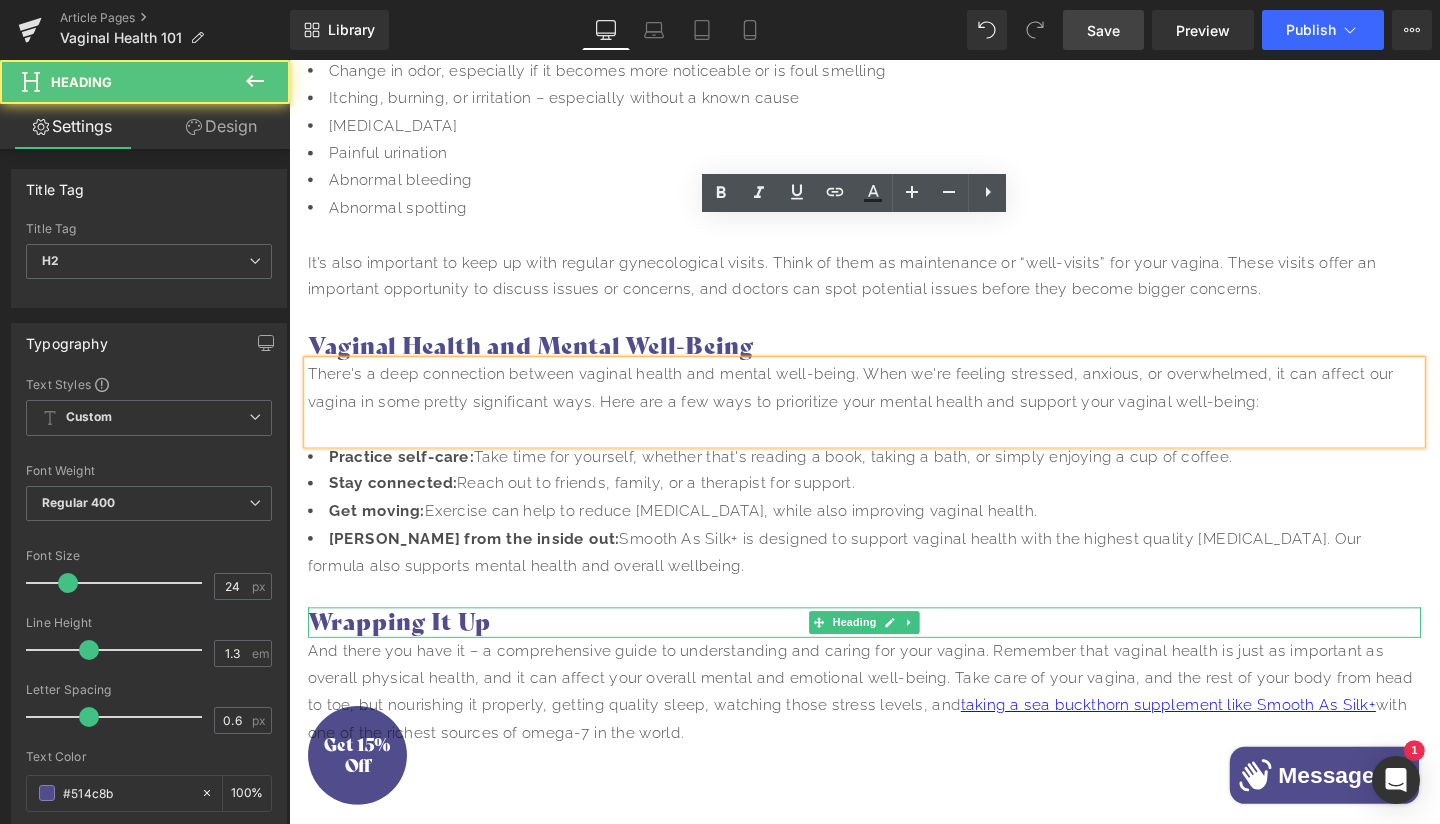 click on "Wrapping It Up" at bounding box center (894, 650) 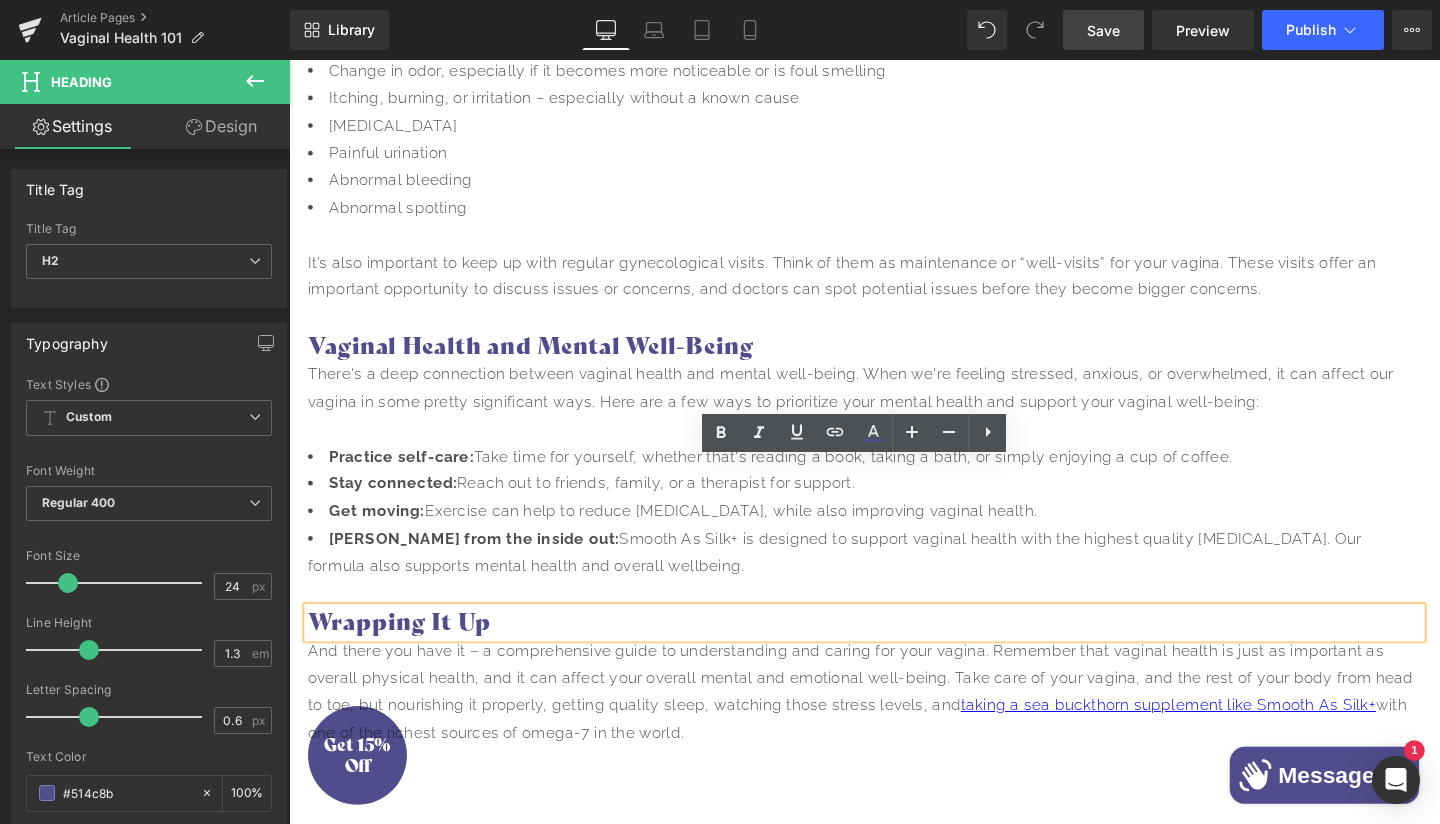 click on "Wrapping It Up" at bounding box center [894, 650] 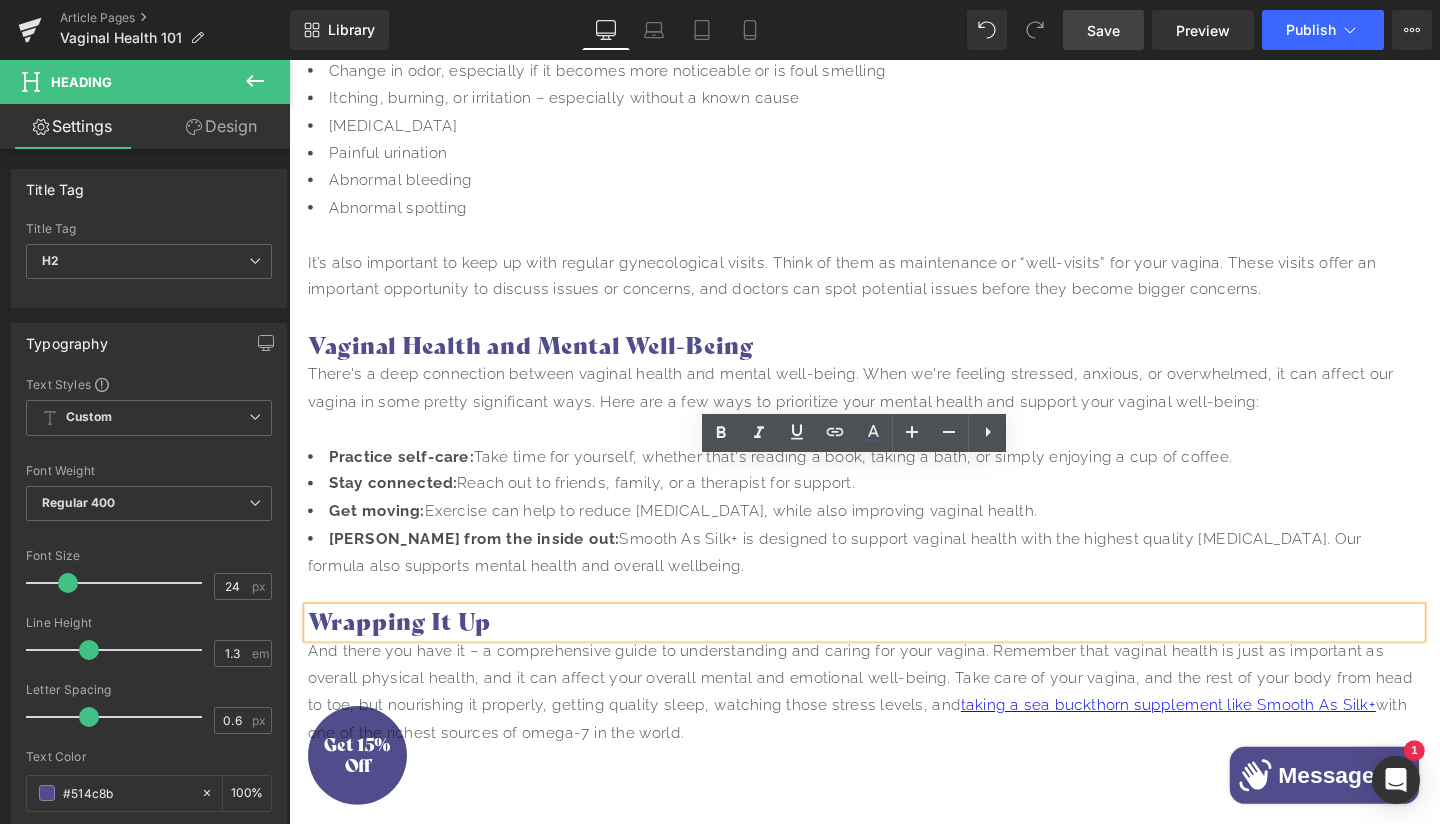 type 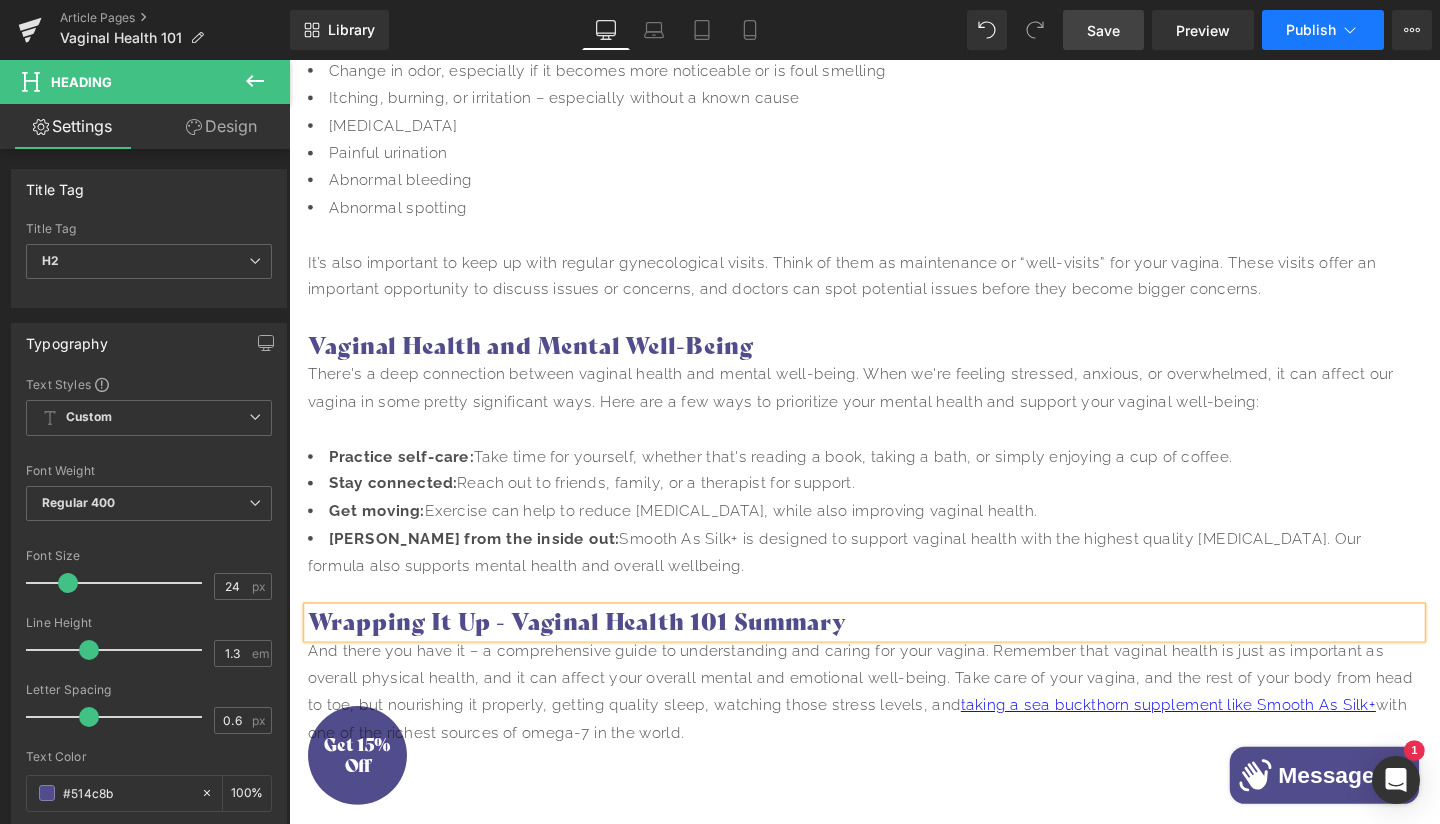 click on "Publish" at bounding box center (1311, 30) 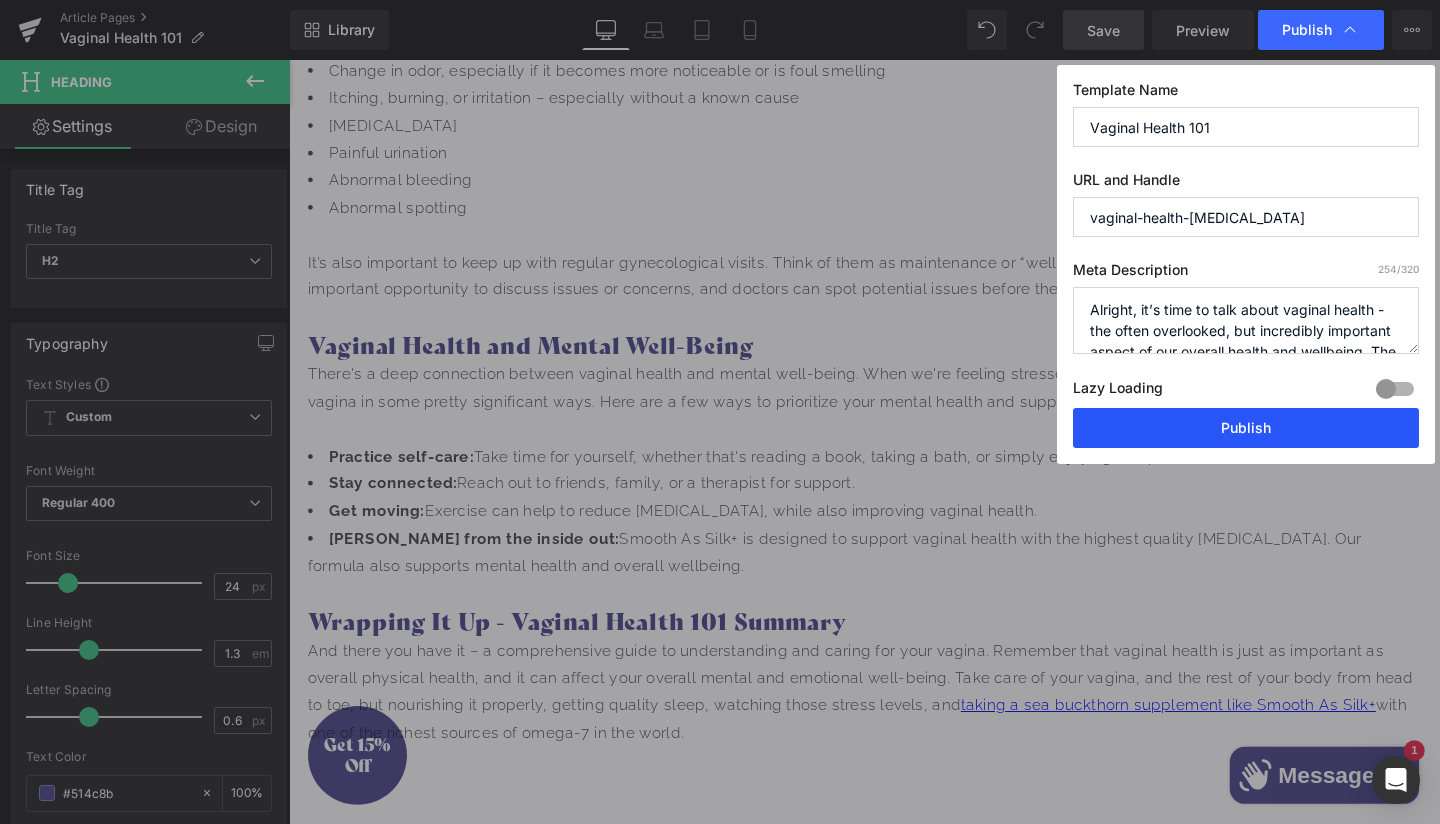 click on "Publish" at bounding box center [1246, 428] 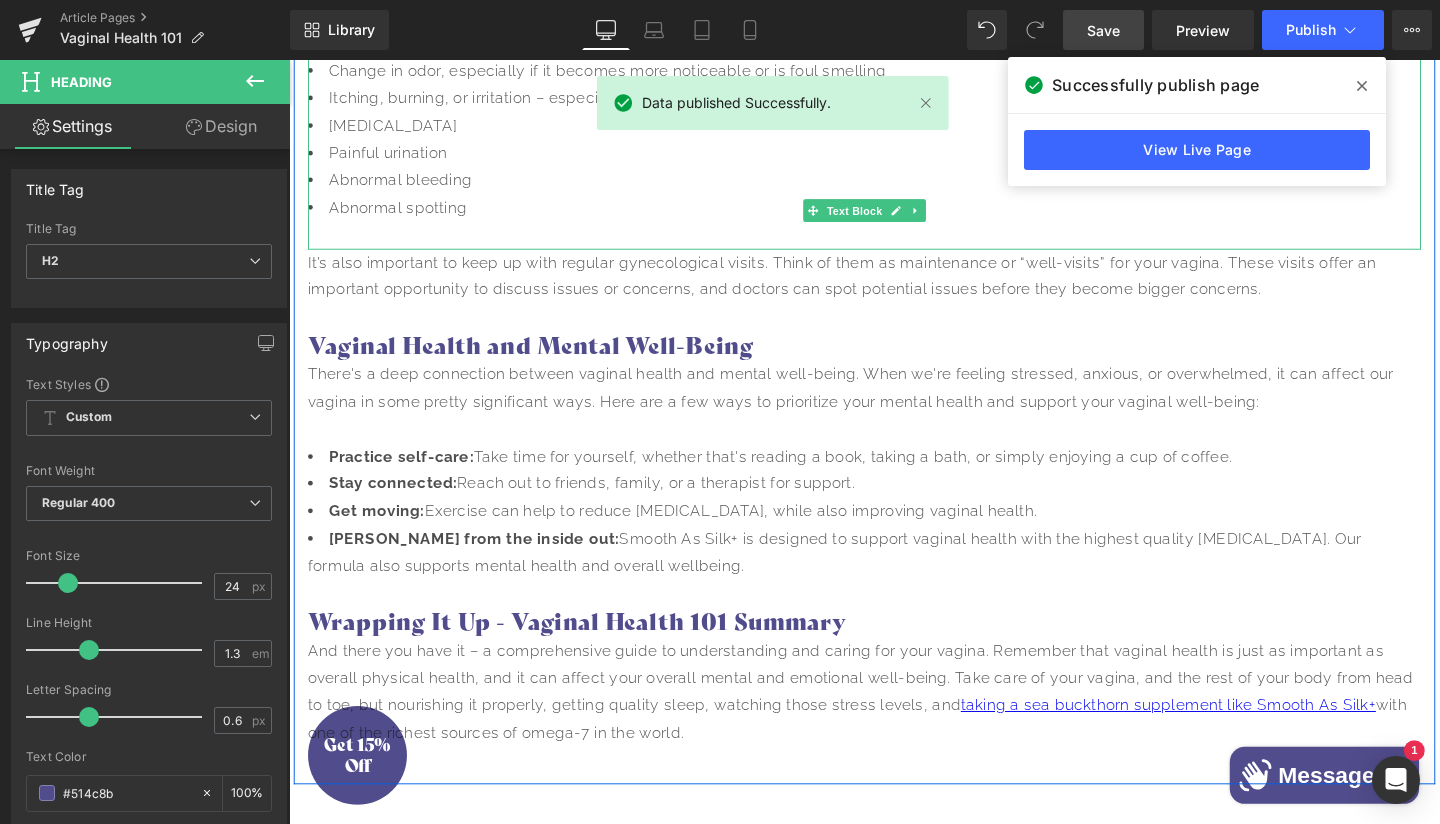 click 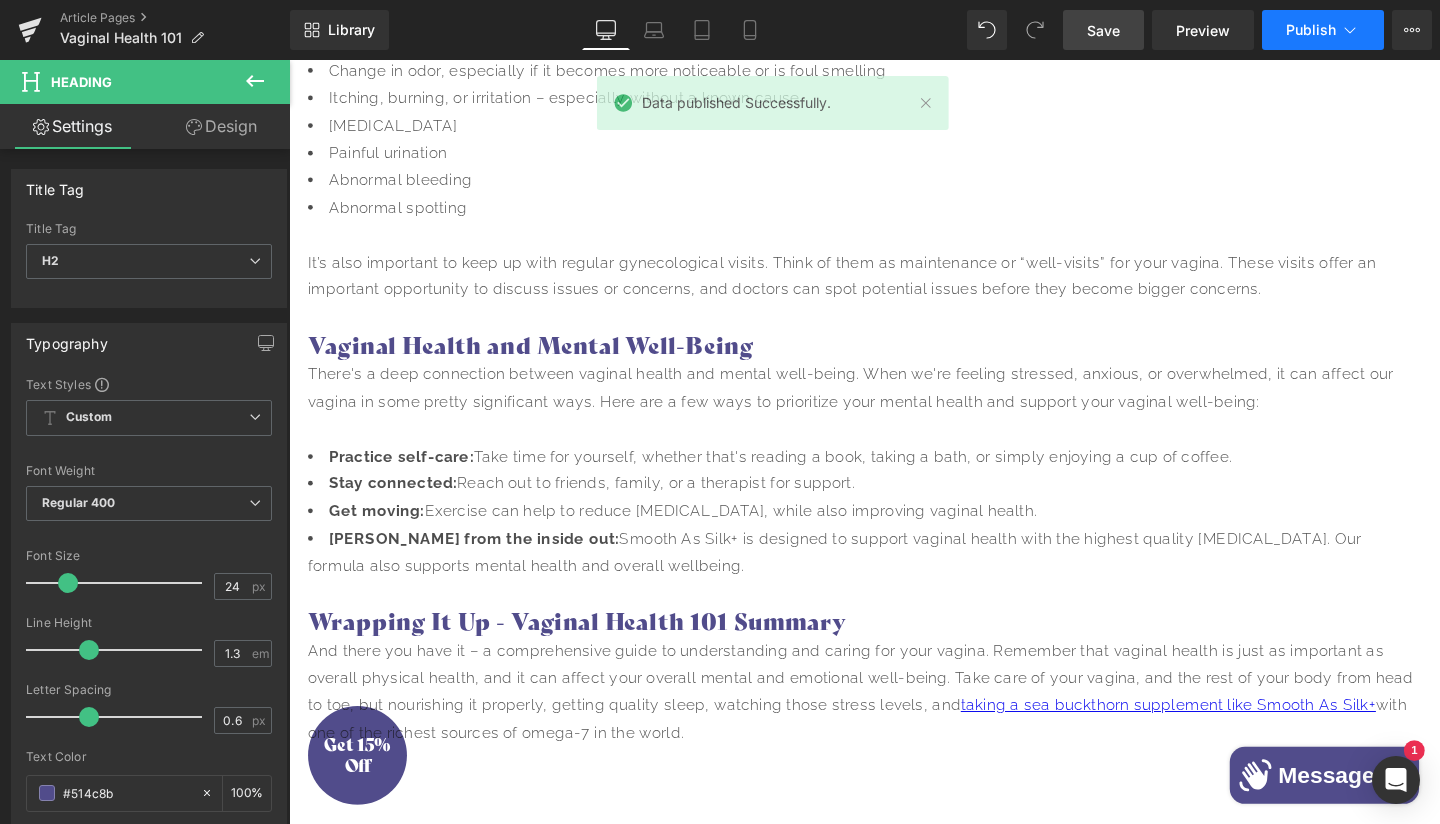 click on "Publish" at bounding box center [1311, 30] 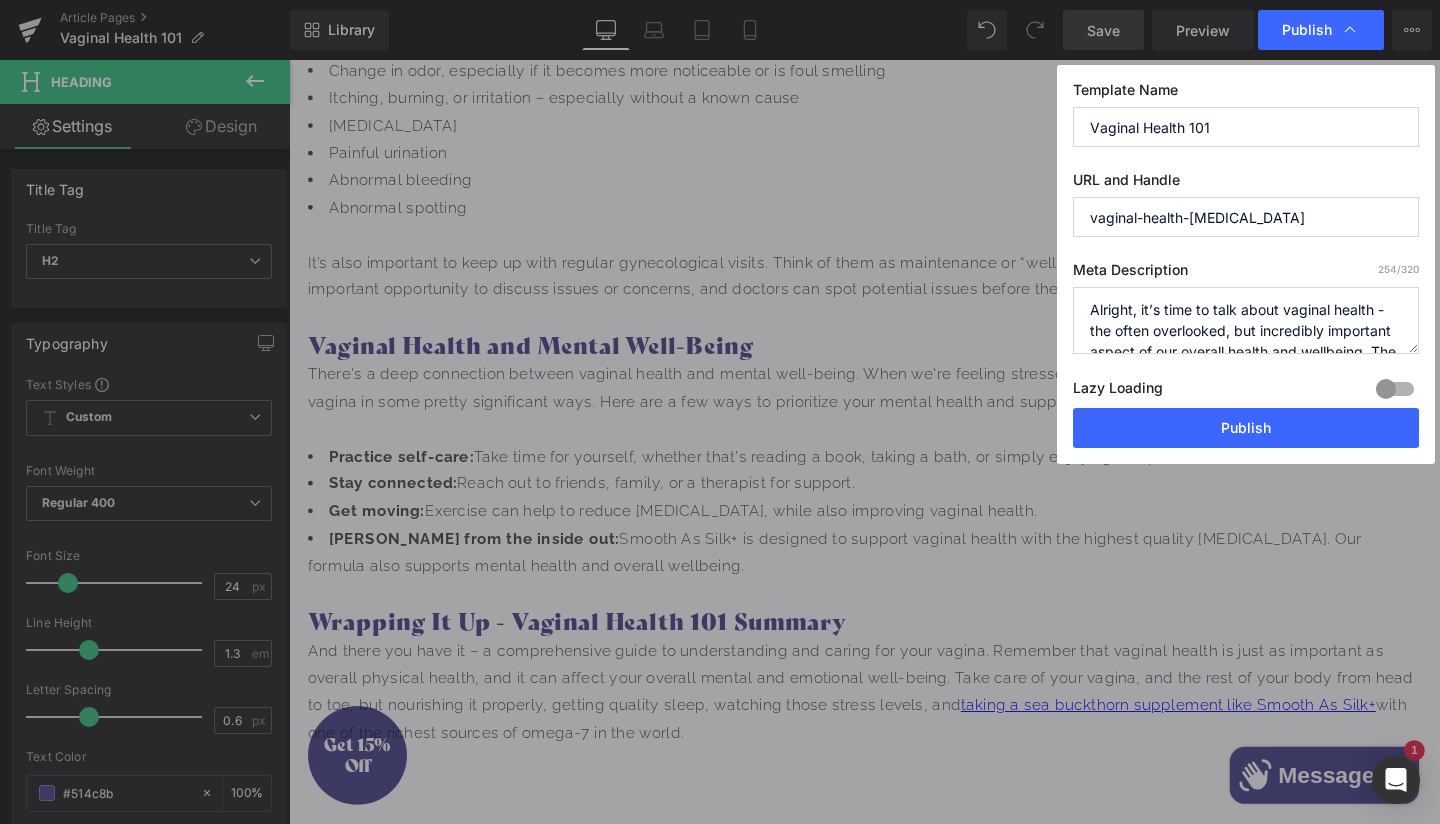 scroll, scrollTop: 84, scrollLeft: 0, axis: vertical 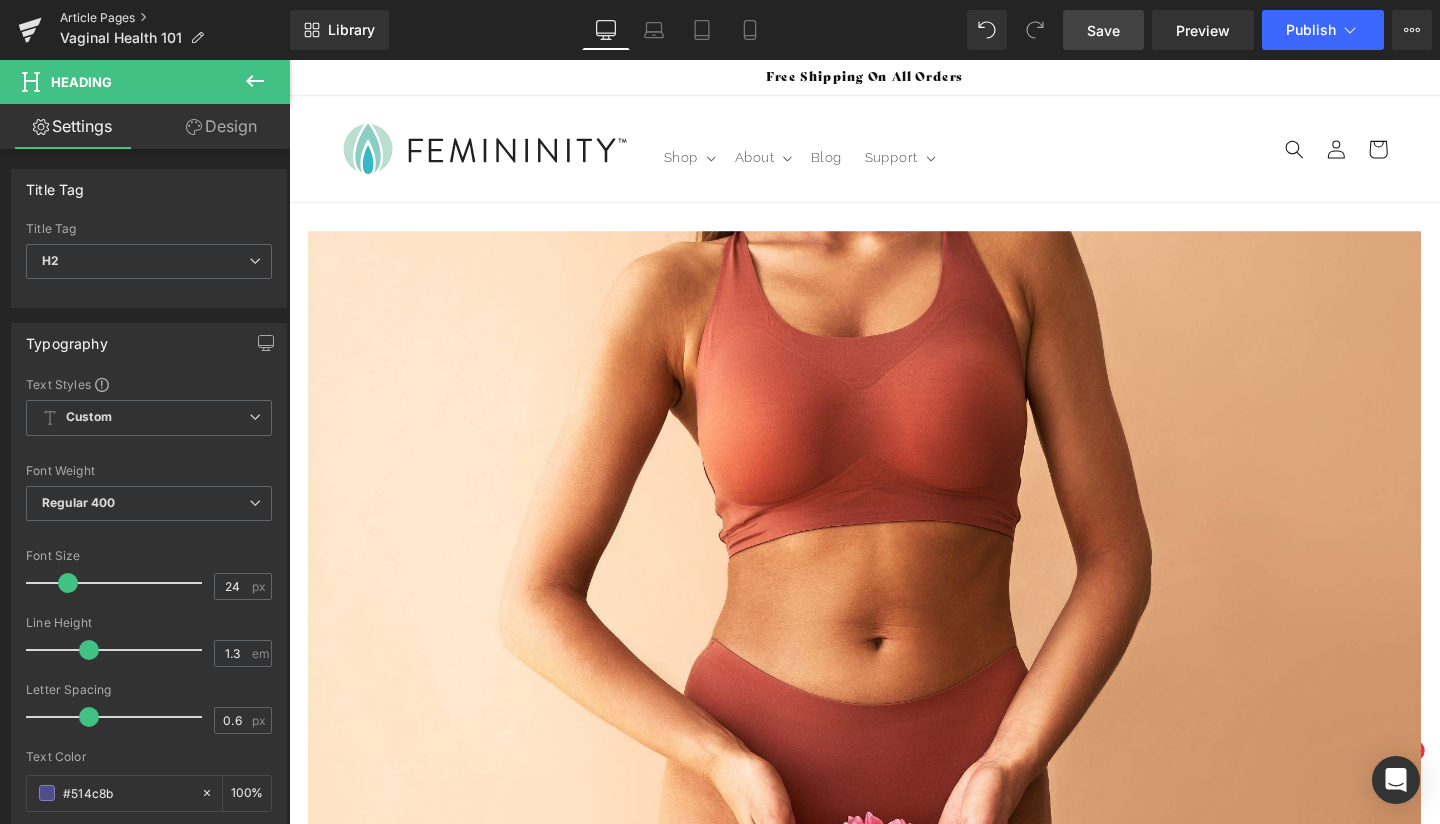click on "Article Pages" at bounding box center [175, 18] 